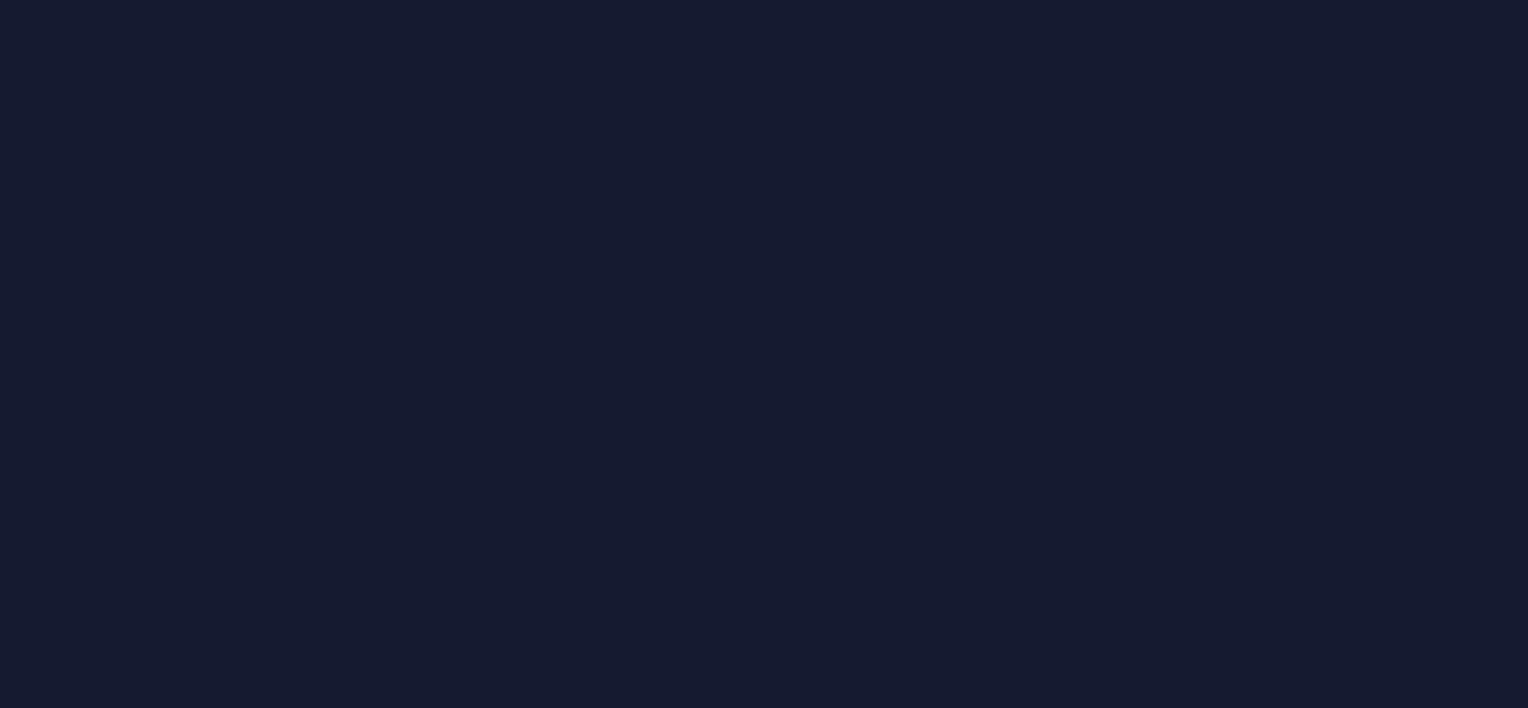 scroll, scrollTop: 0, scrollLeft: 0, axis: both 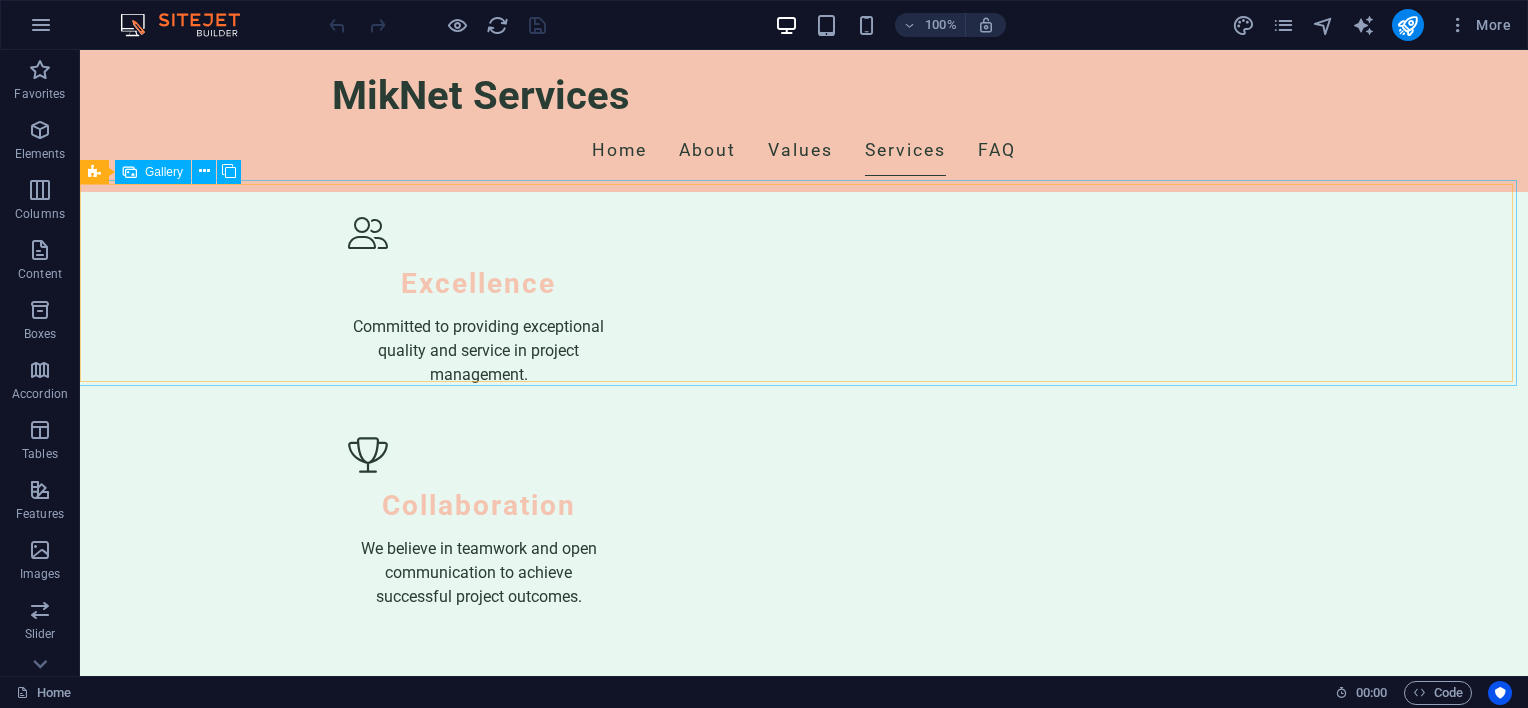 click on "Gallery" at bounding box center (164, 172) 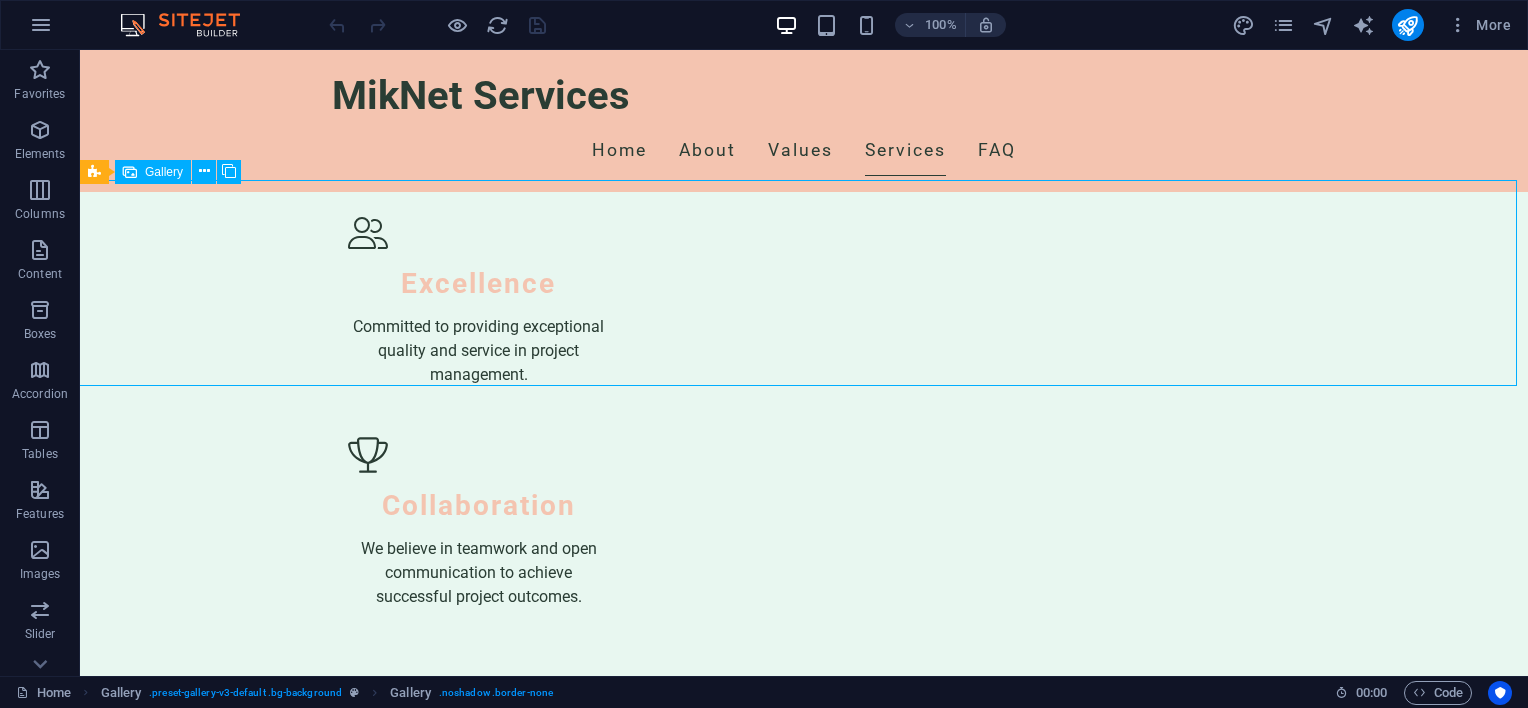click on "Gallery" at bounding box center [164, 172] 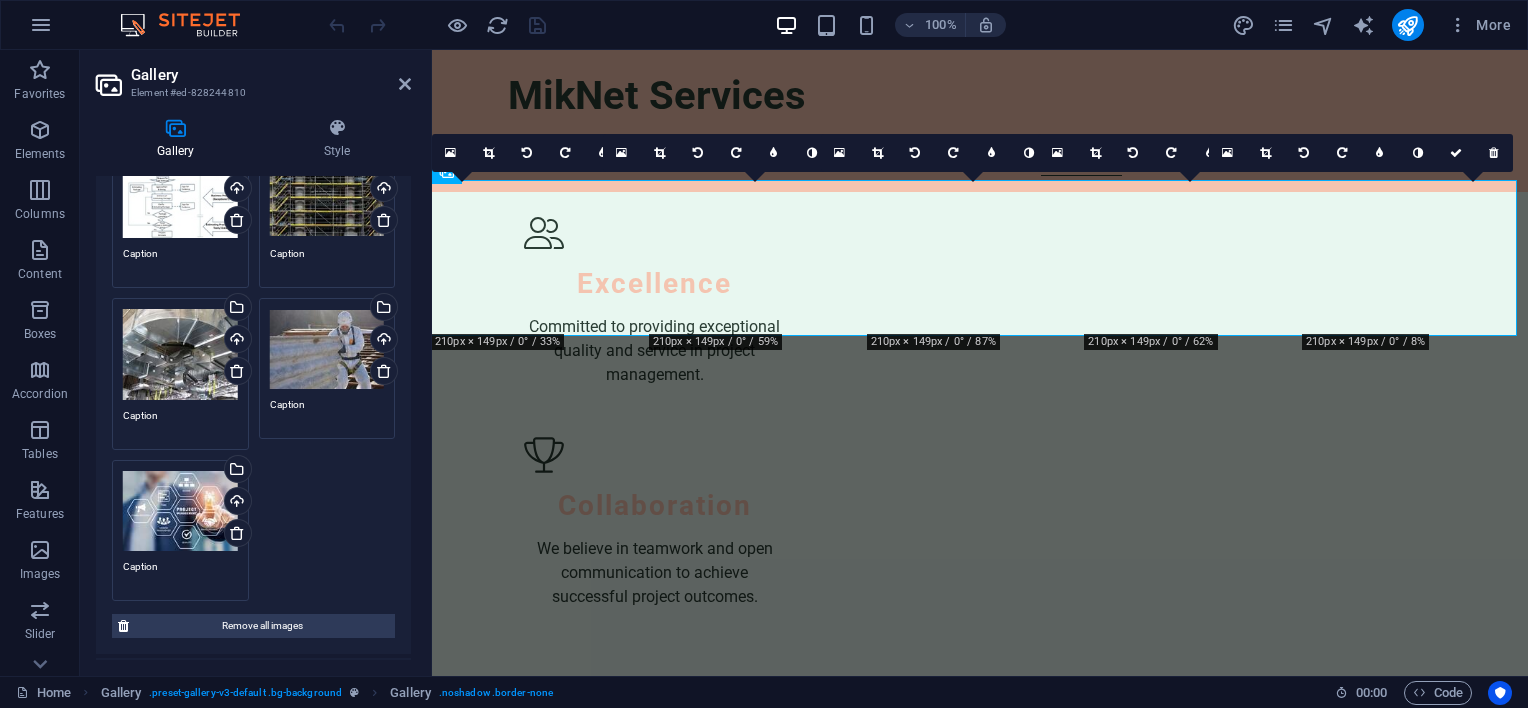 scroll, scrollTop: 200, scrollLeft: 0, axis: vertical 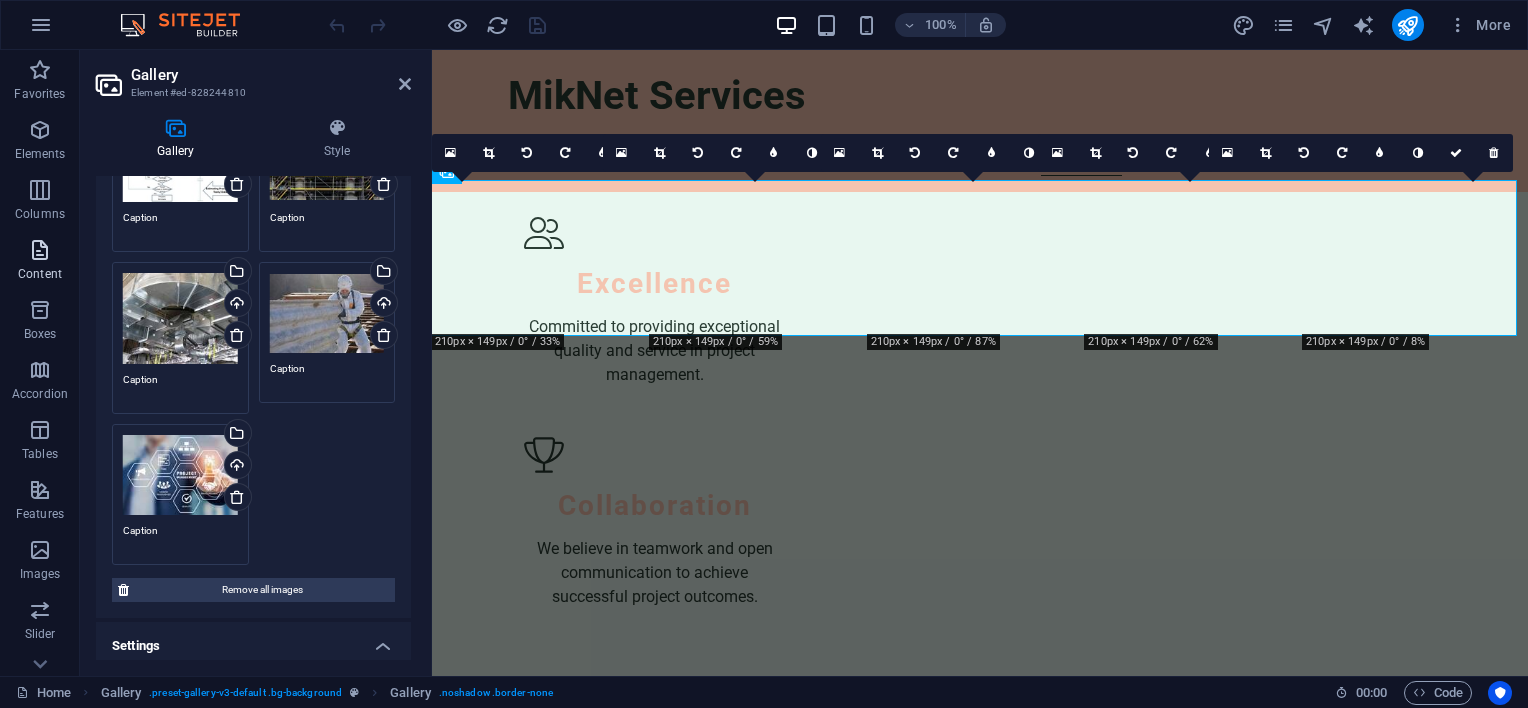 click at bounding box center [40, 250] 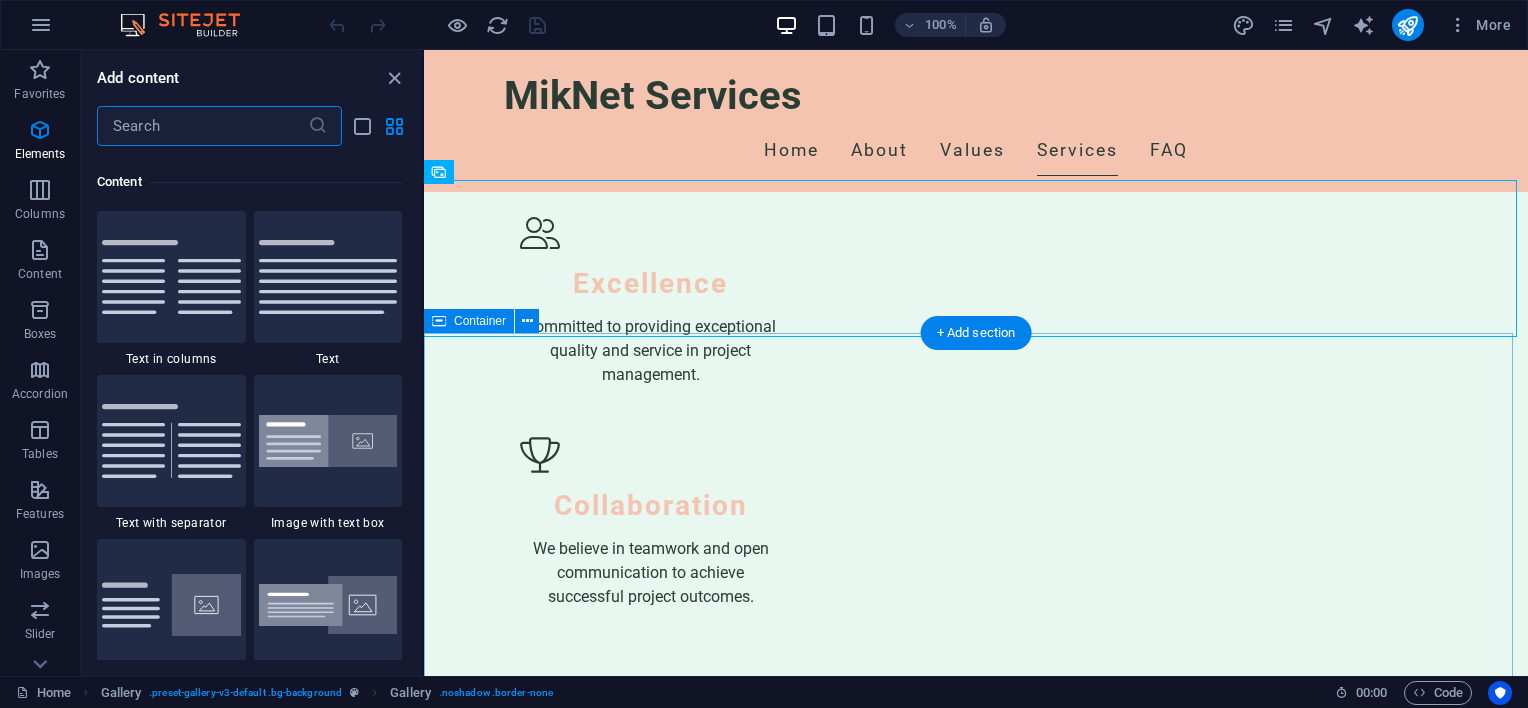 scroll, scrollTop: 3499, scrollLeft: 0, axis: vertical 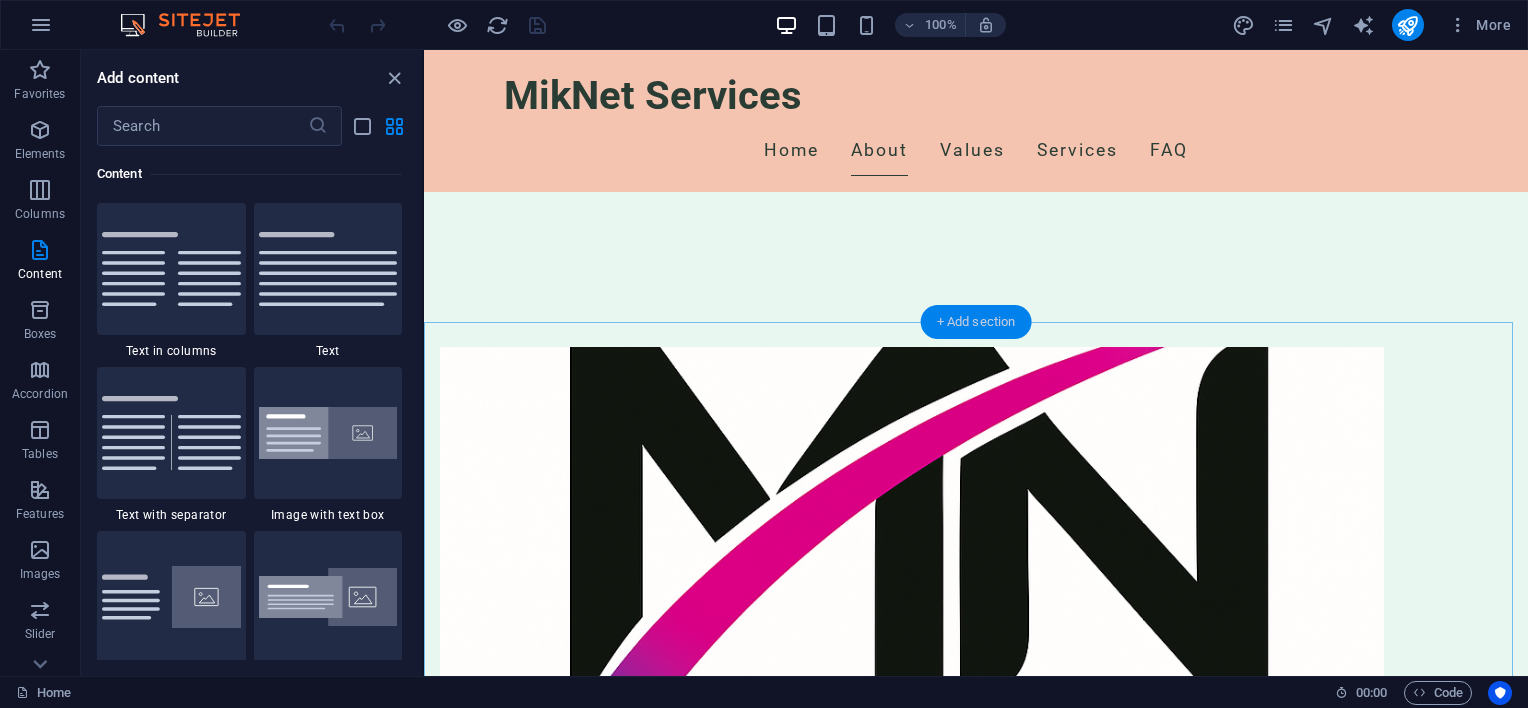 click on "+ Add section" at bounding box center [976, 322] 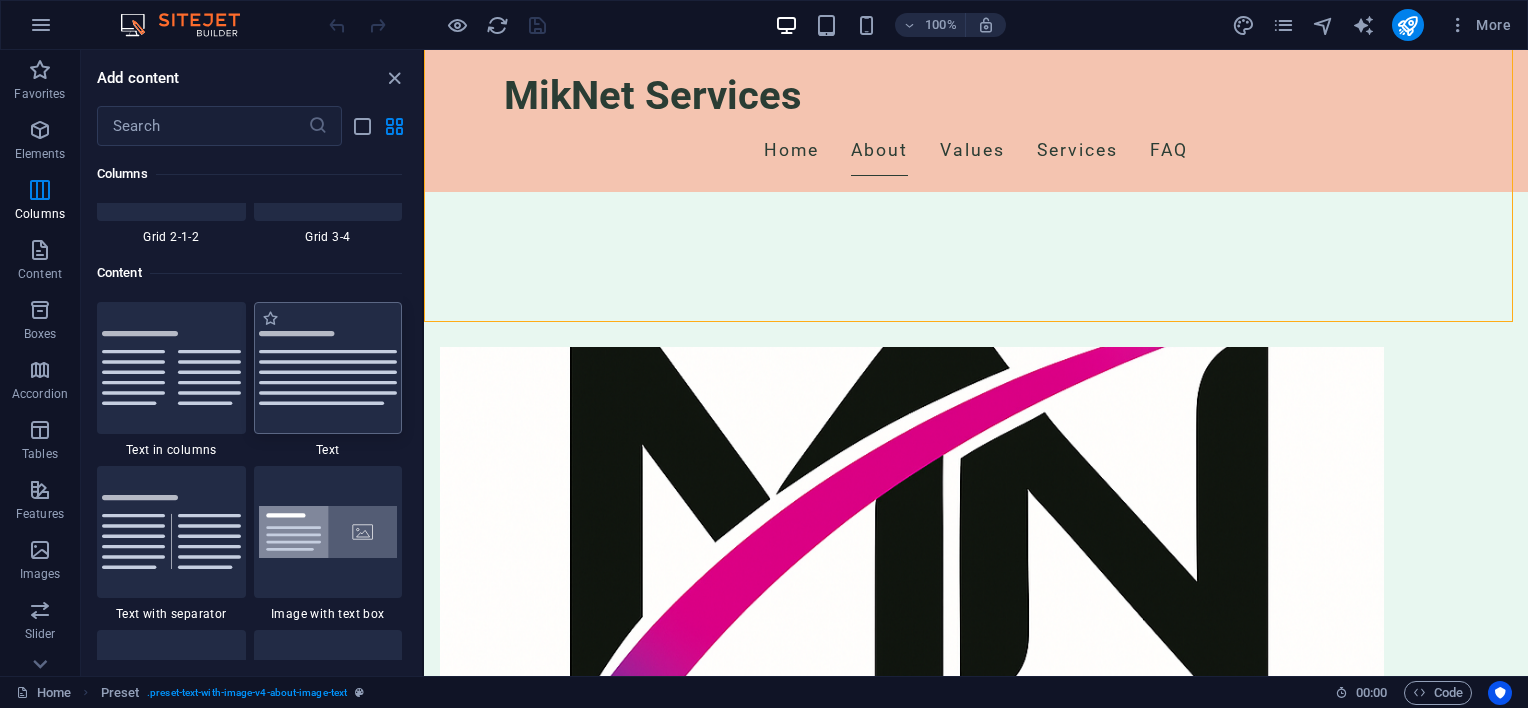 scroll, scrollTop: 3399, scrollLeft: 0, axis: vertical 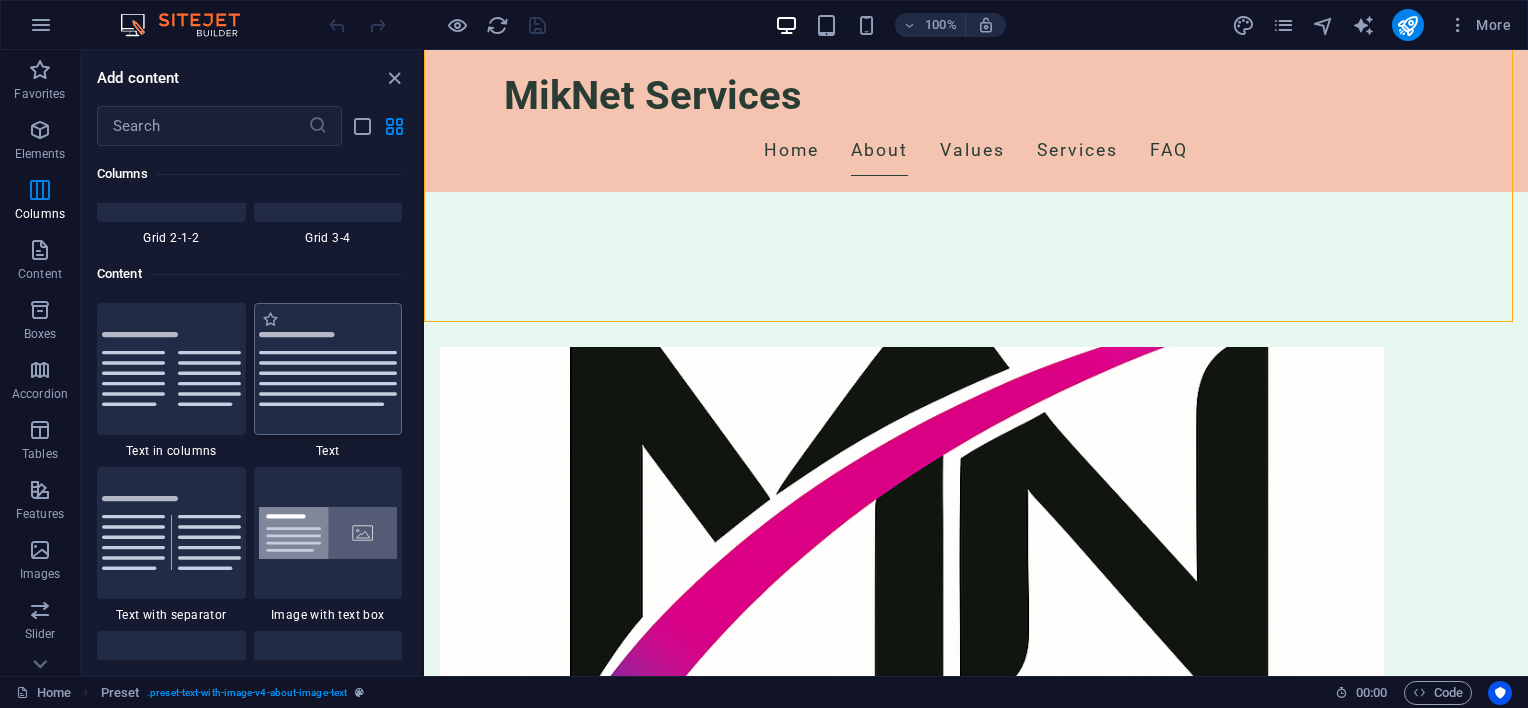 click at bounding box center (328, 369) 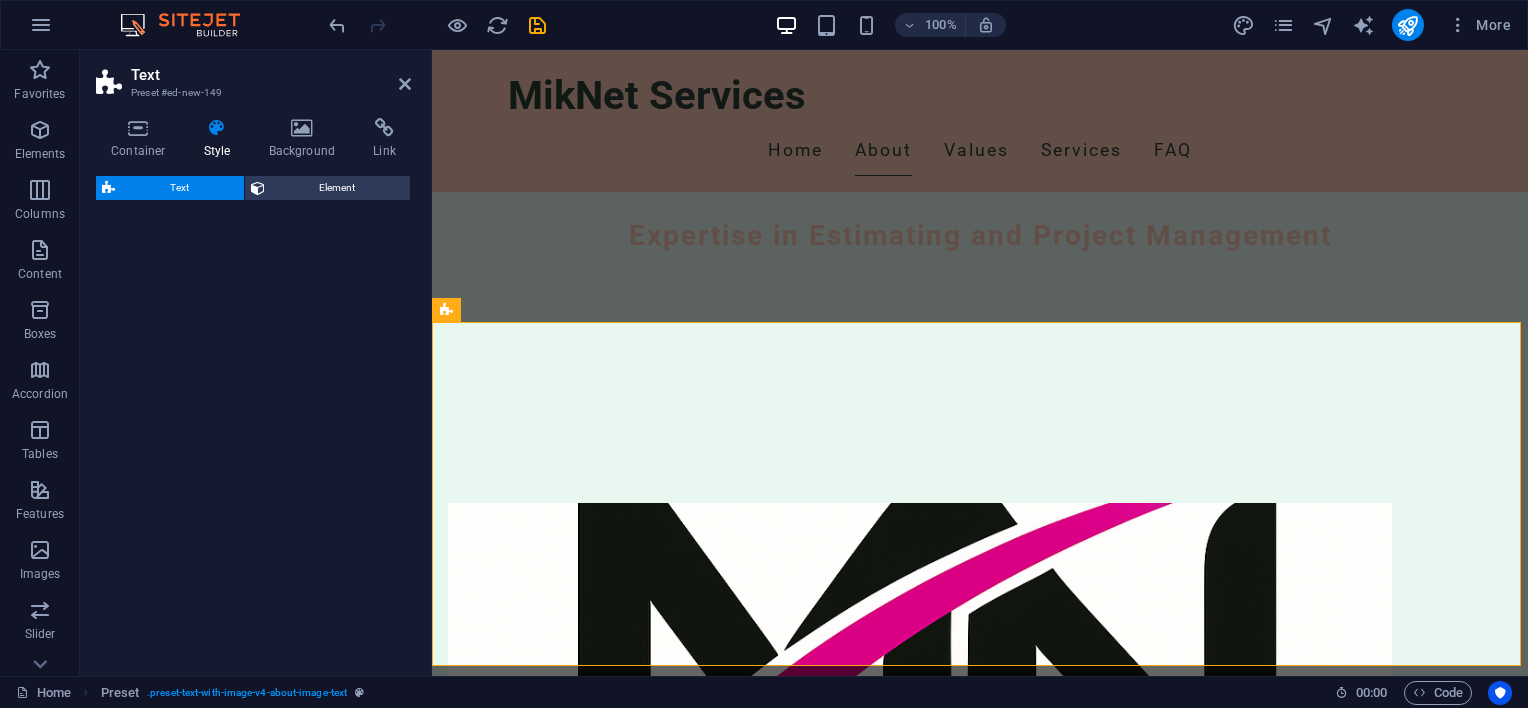 select on "preset-text-v2-default" 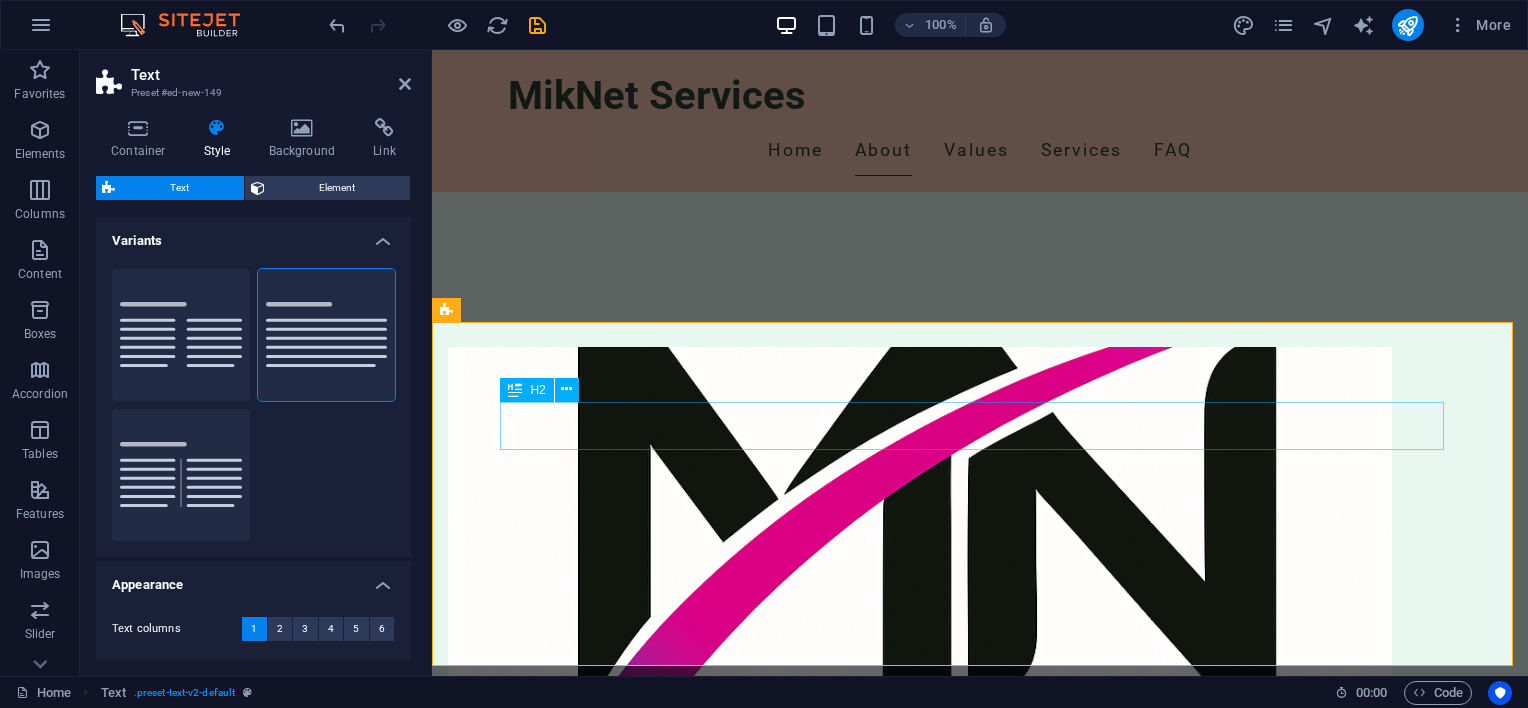 drag, startPoint x: 581, startPoint y: 432, endPoint x: 935, endPoint y: 432, distance: 354 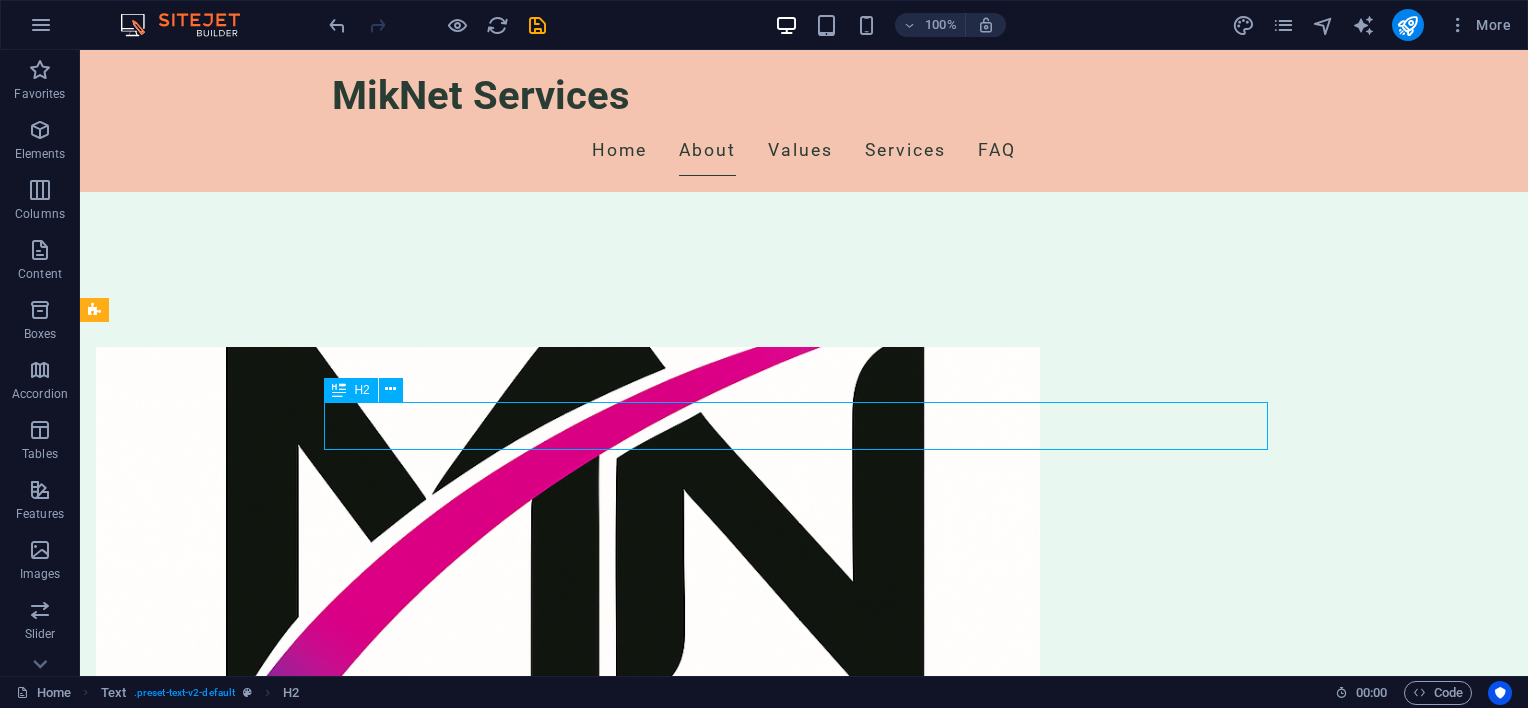 click on "Headline" at bounding box center [804, 1445] 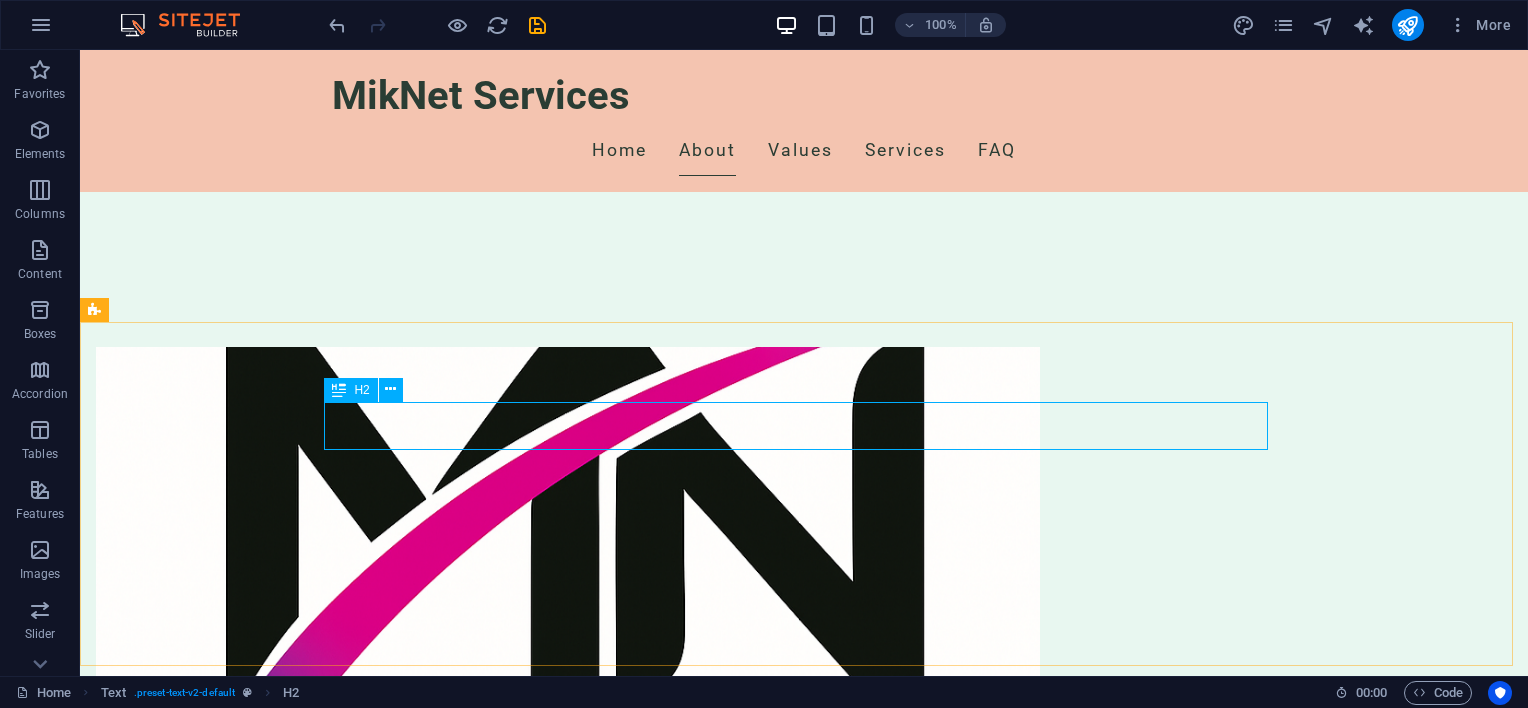 click on "H2" at bounding box center [350, 390] 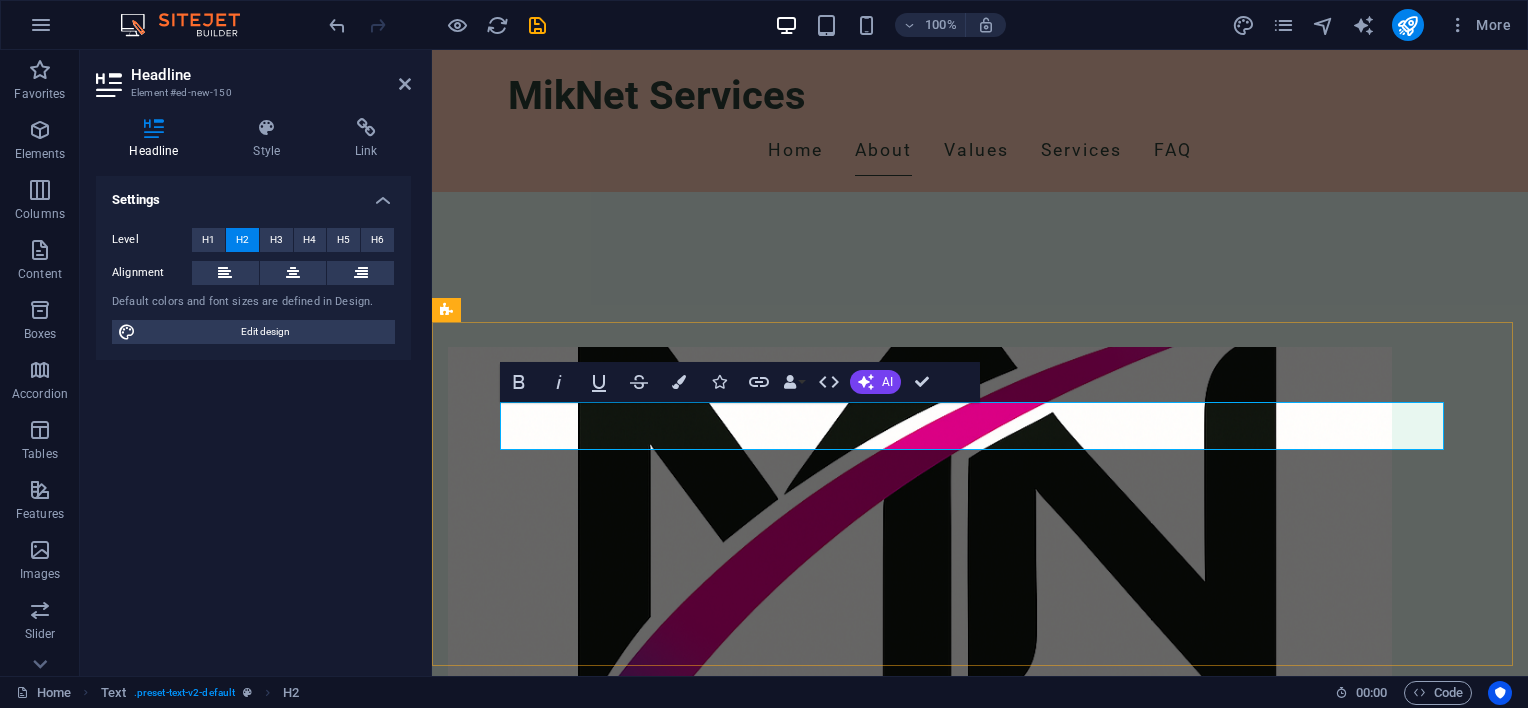 type 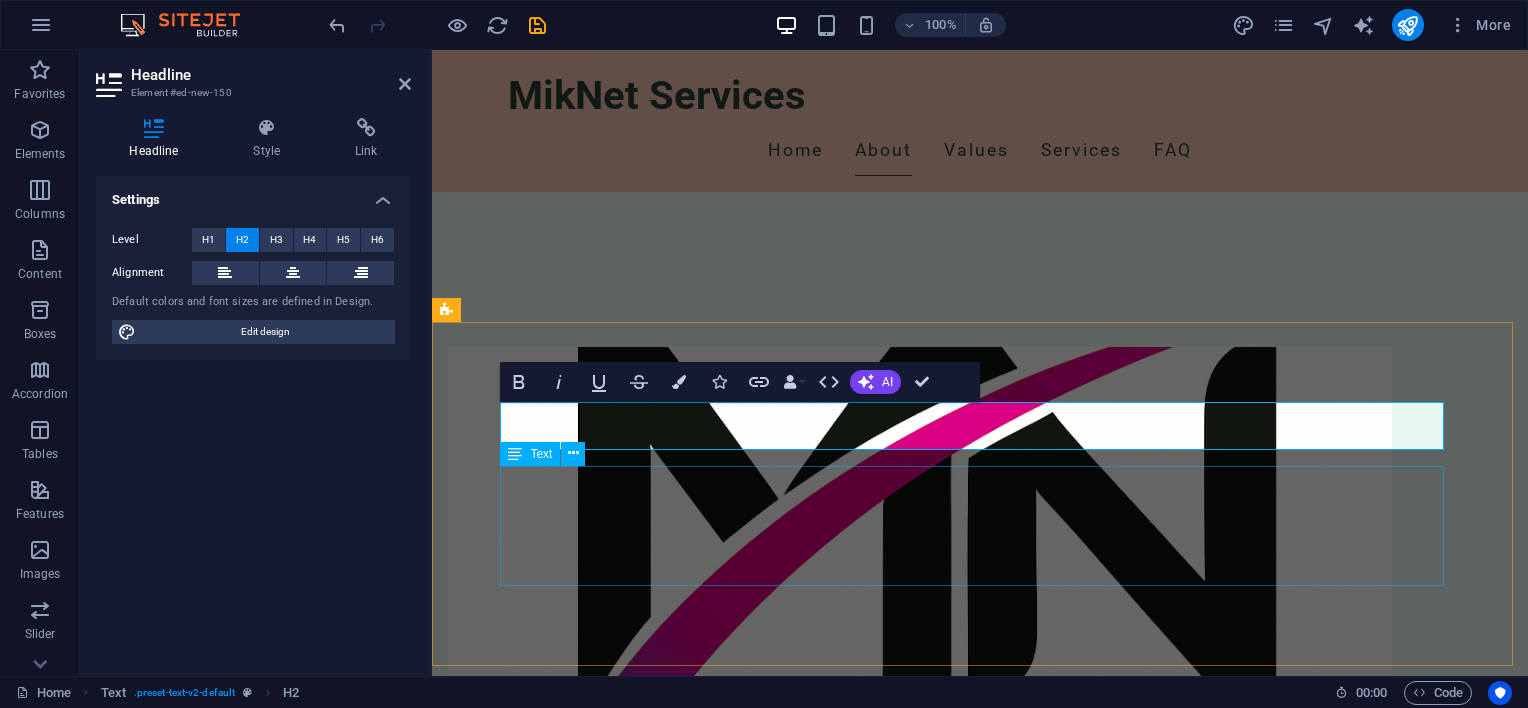 click on "Lorem ipsum dolor sitope amet, consectetur adipisicing elitip. Massumenda, dolore, cum vel modi asperiores consequatur suscipit quidem ducimus eveniet iure expedita consecteture odiogil voluptatum similique fugit voluptates atem accusamus quae quas dolorem tenetur facere tempora maiores adipisci reiciendis accusantium voluptatibus id voluptate tempore dolor harum nisi amet! Nobis, eaque. Aenean commodo ligula eget dolor. Lorem ipsum dolor sit amet, consectetuer adipiscing elit leget odiogil voluptatum similique fugit voluptates dolor. Libero assumenda, dolore, cum vel modi asperiores consequatur." at bounding box center (980, 1545) 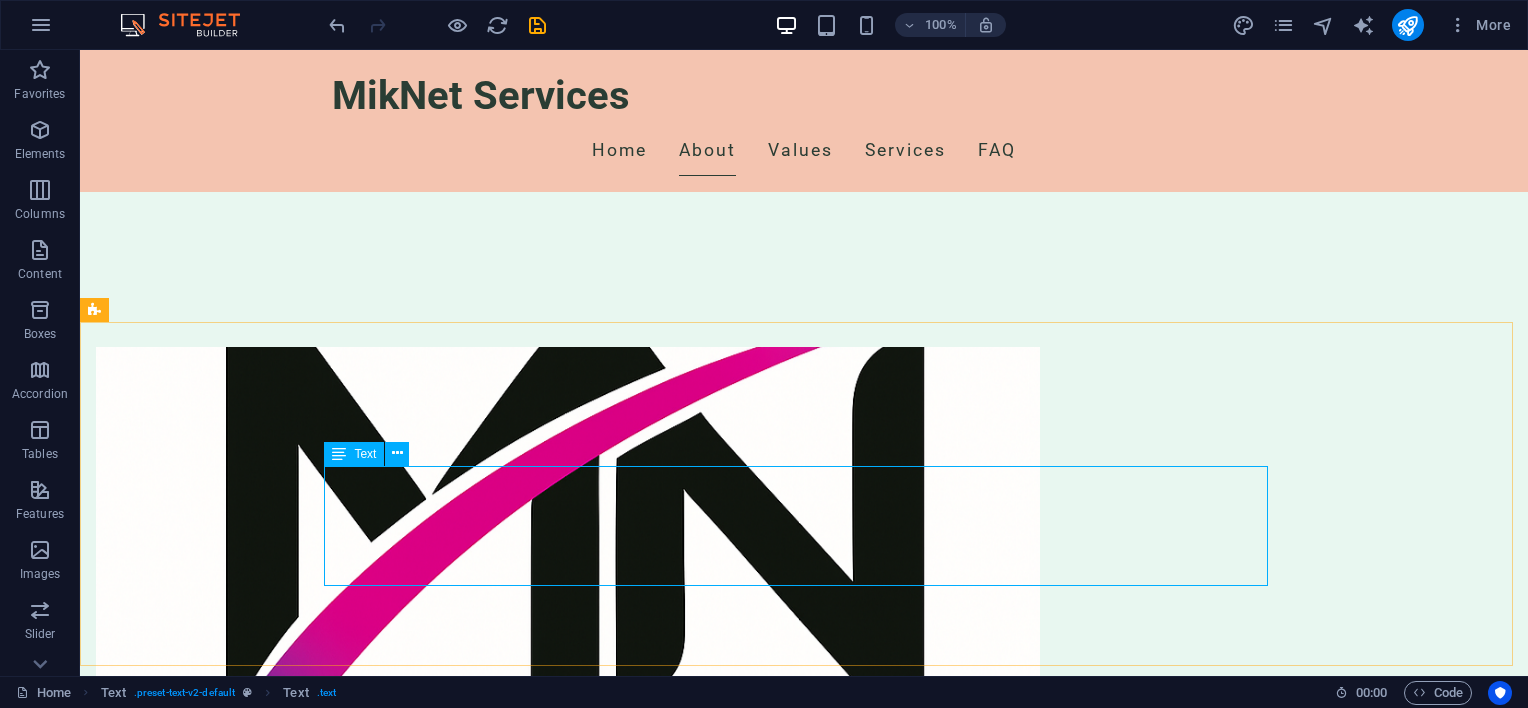 click on "Text" at bounding box center (365, 454) 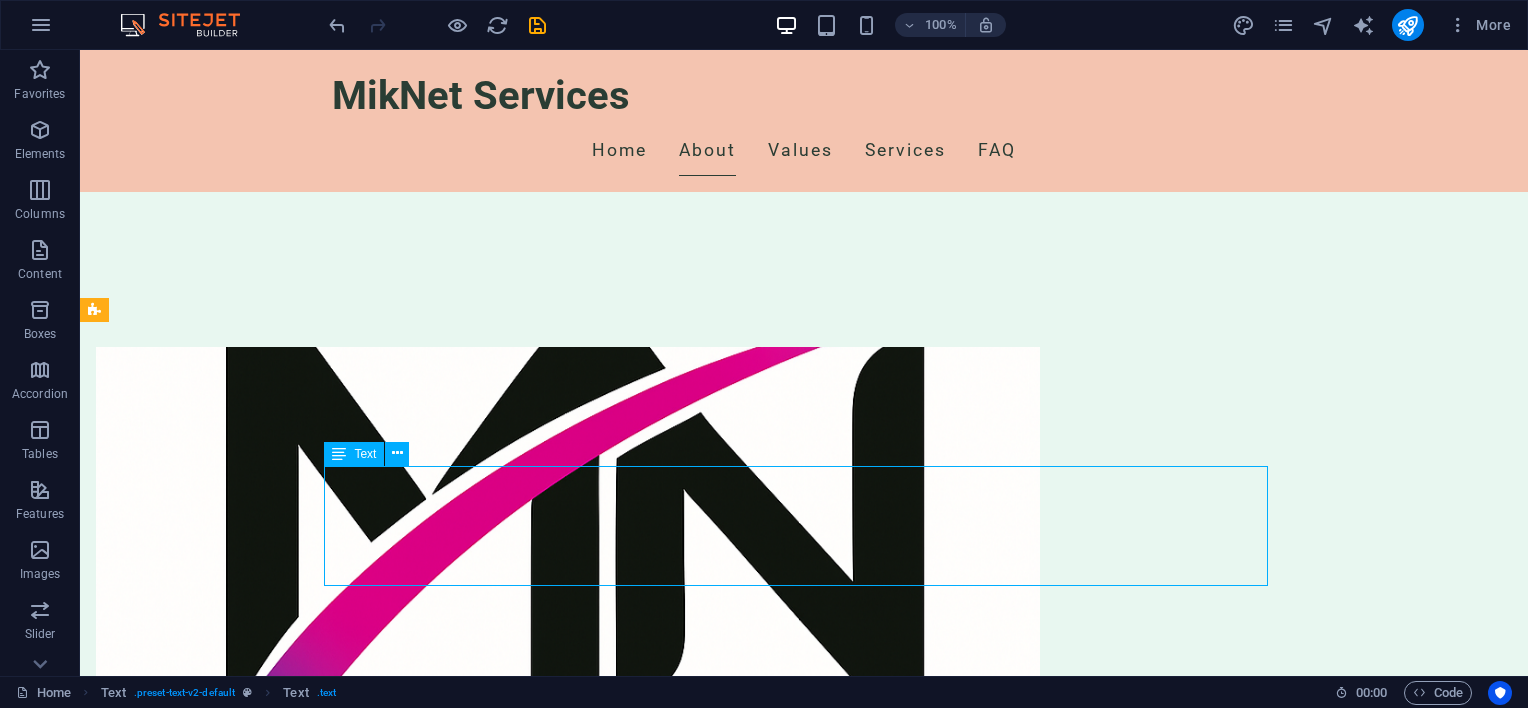 click on "Text" at bounding box center (365, 454) 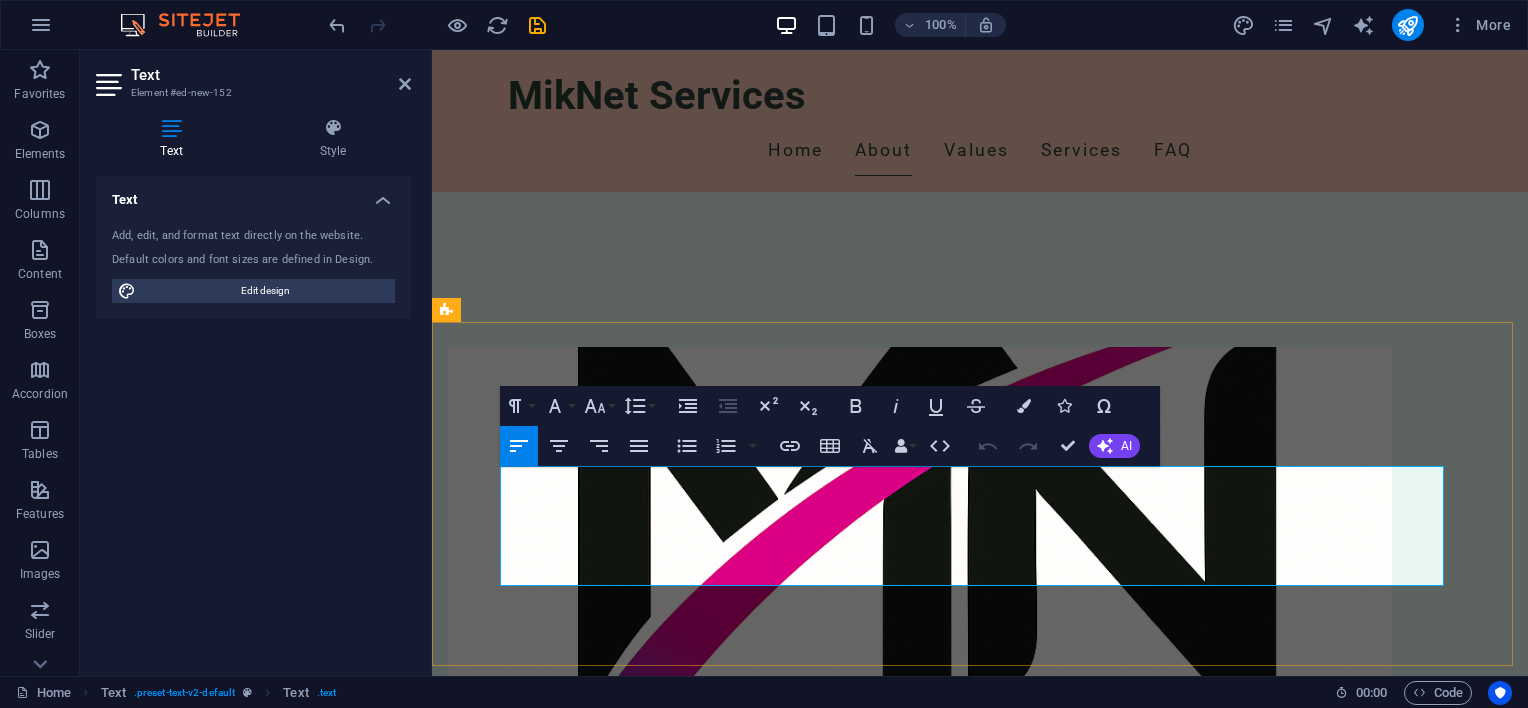 drag, startPoint x: 501, startPoint y: 475, endPoint x: 1300, endPoint y: 581, distance: 806.0006 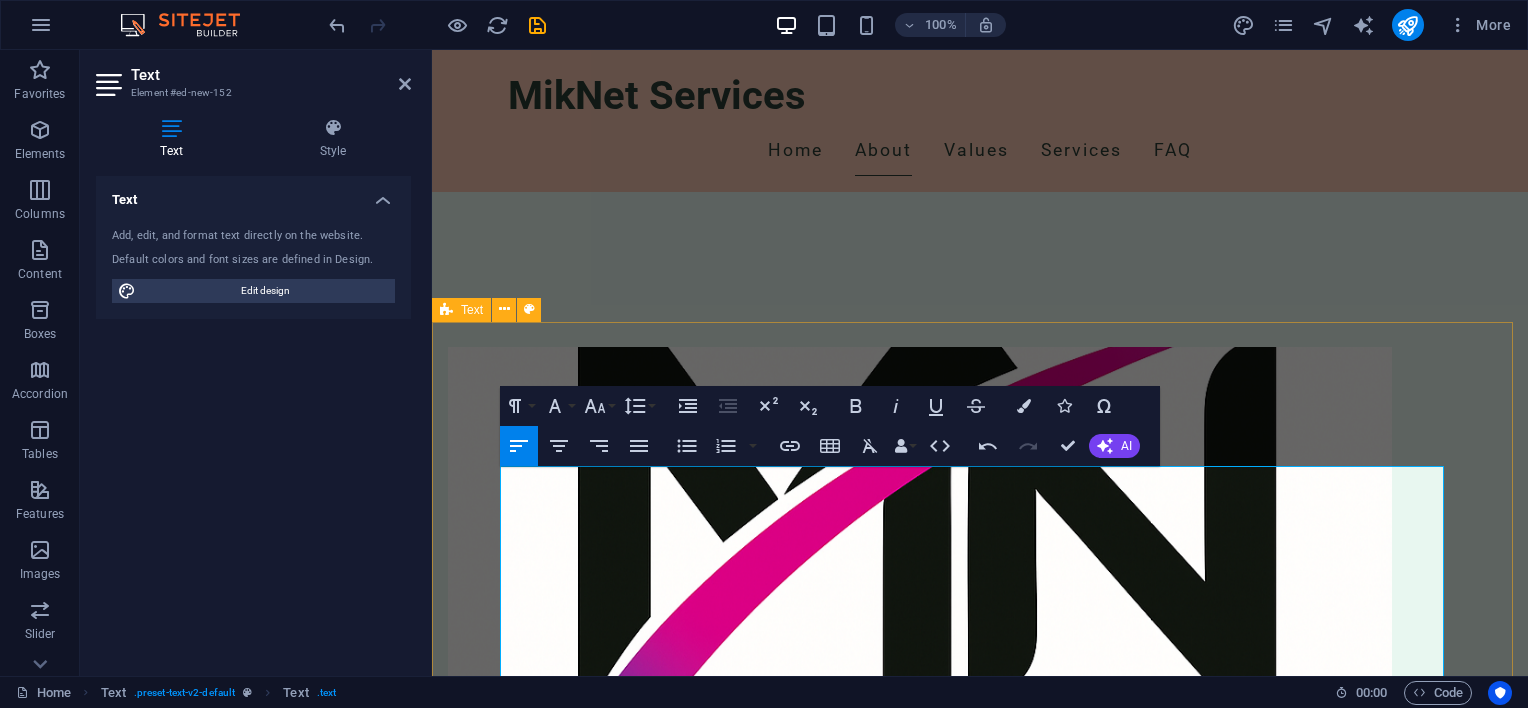 click on "Construction Cost Estimation Comprehensive Construction Cost Estimation Services We offer reliable and accurate construction cost estimation across a wide range of specialized services in the  industrial and commercial sectors. Our in-depth knowledge and industry experience ensure that all estimates are practical, detailed, and aligned with project specifications. Our estimation services cover (but are not limited to):  Corrosion Protection  Access Scaffolding  Thermal Insulation and Cladding (including hot and cold insulation systems)  HVAC Ducting – Manufacturing and installation  Asbestos Removal – In full compliance with current regulations Whether you're planning a new build, maintenance project, or retrofit, our estimation team provides the cost clarity and foresight needed to manage risk, control budgets, and support successful project delivery." at bounding box center [980, 1614] 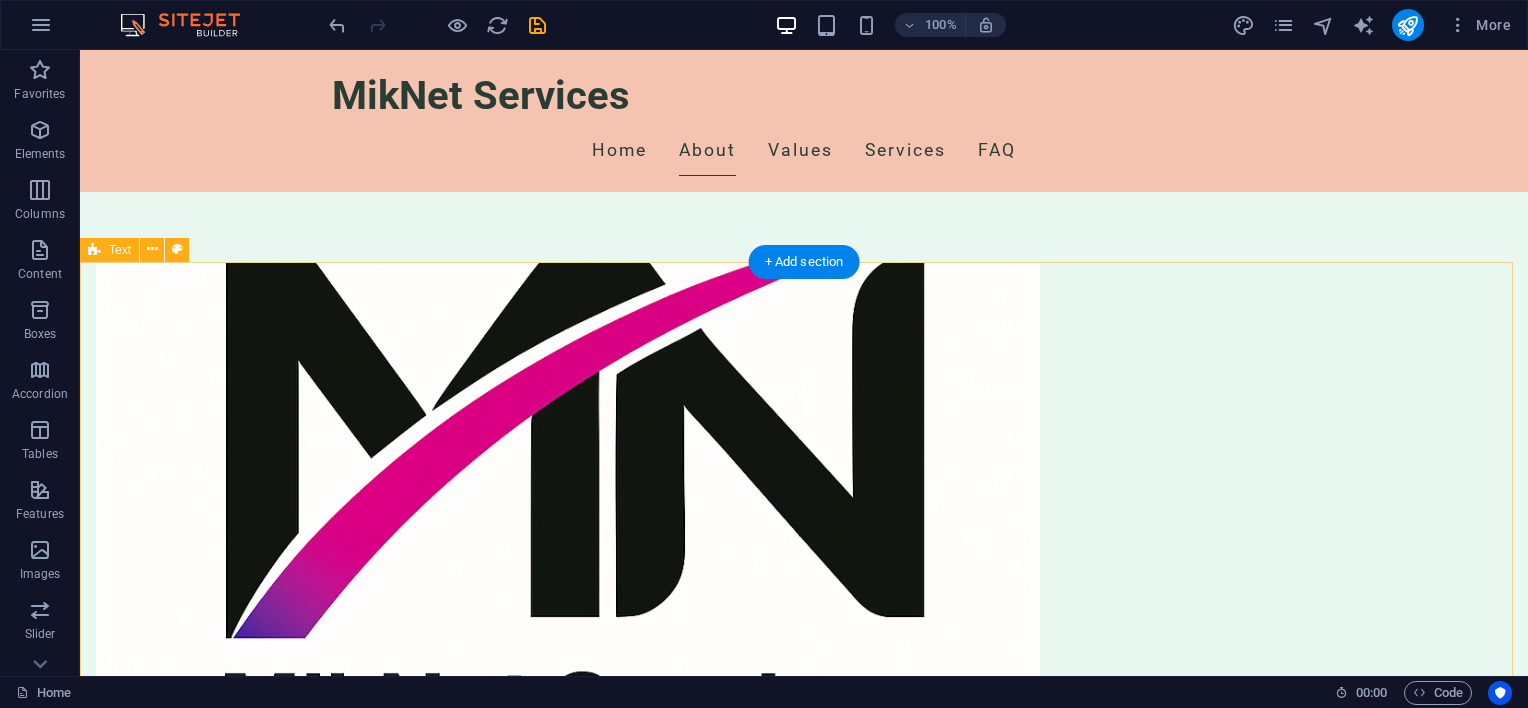 scroll, scrollTop: 1100, scrollLeft: 0, axis: vertical 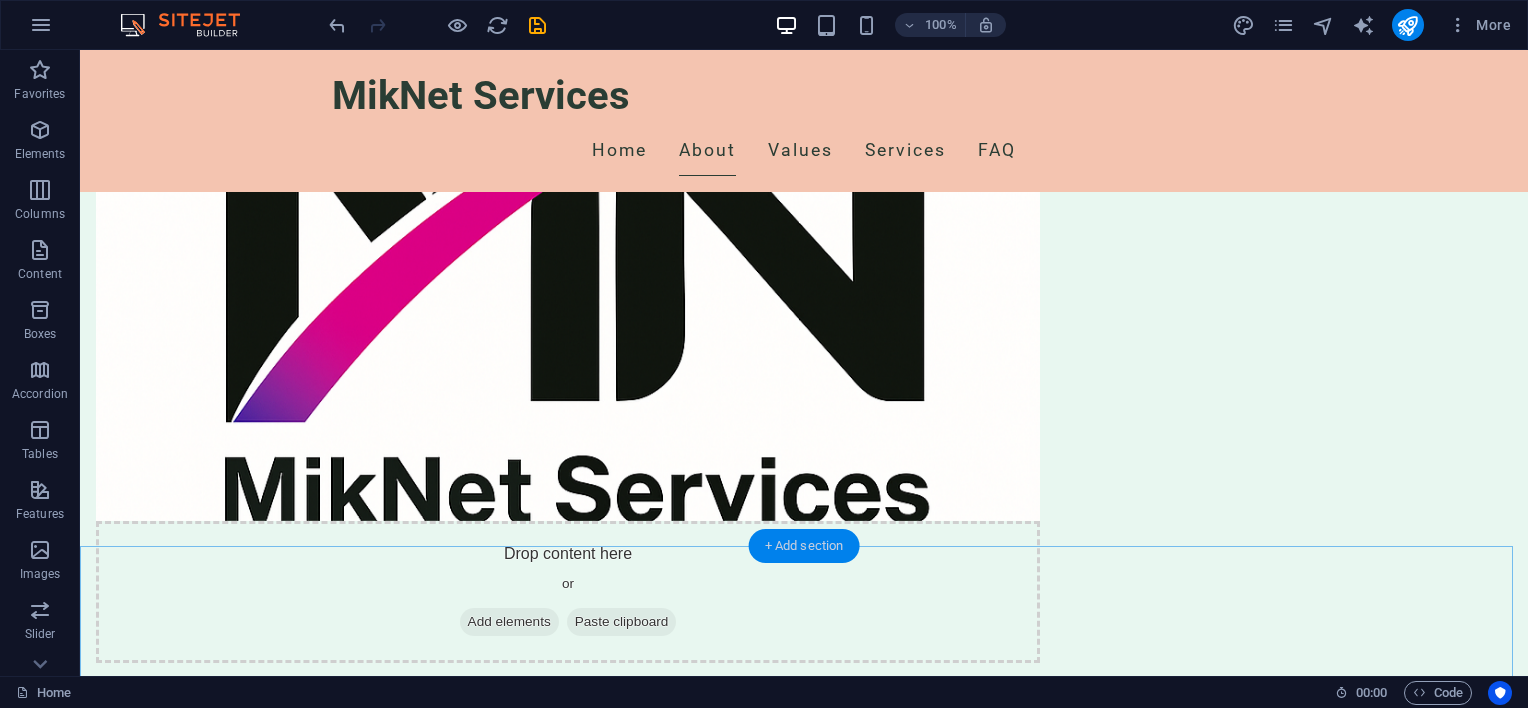 click on "+ Add section" at bounding box center [804, 546] 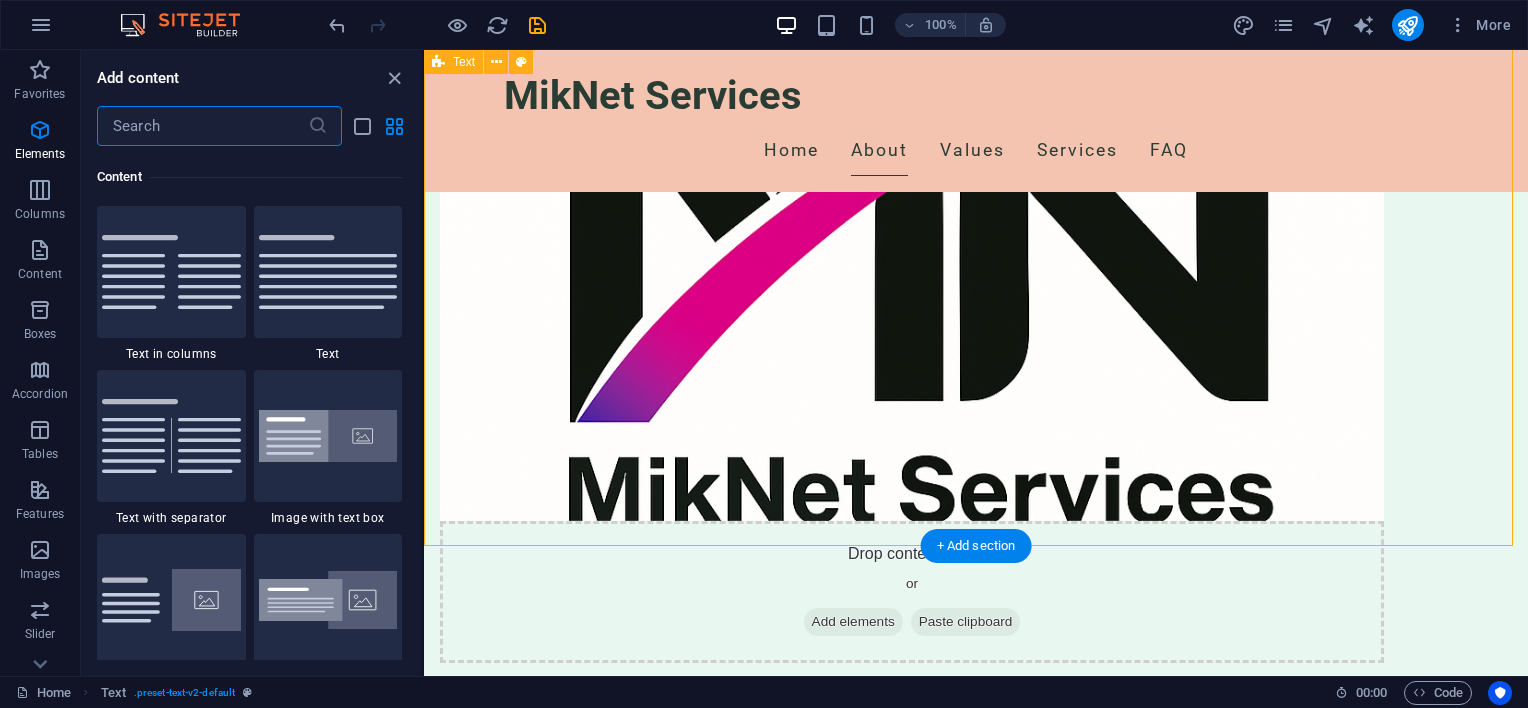 scroll, scrollTop: 3499, scrollLeft: 0, axis: vertical 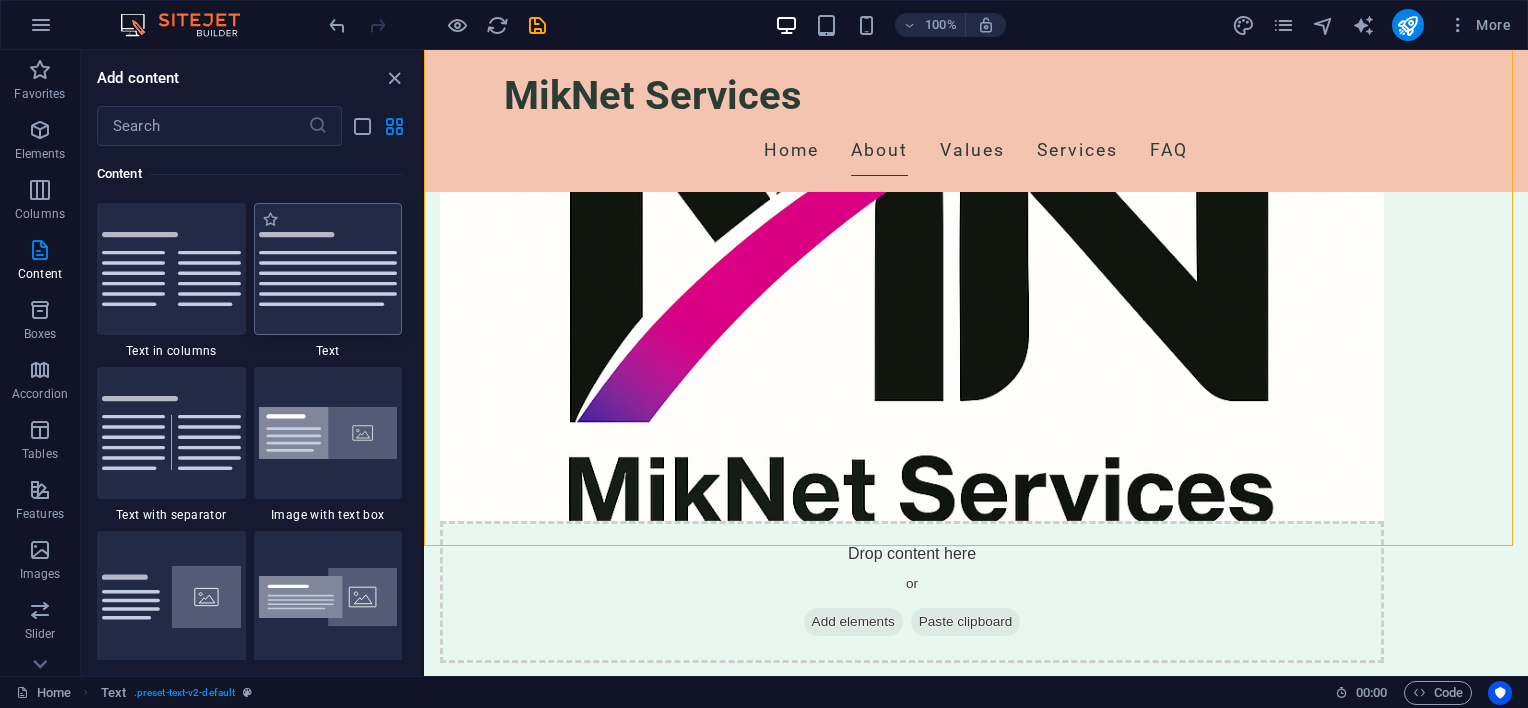 click at bounding box center [328, 269] 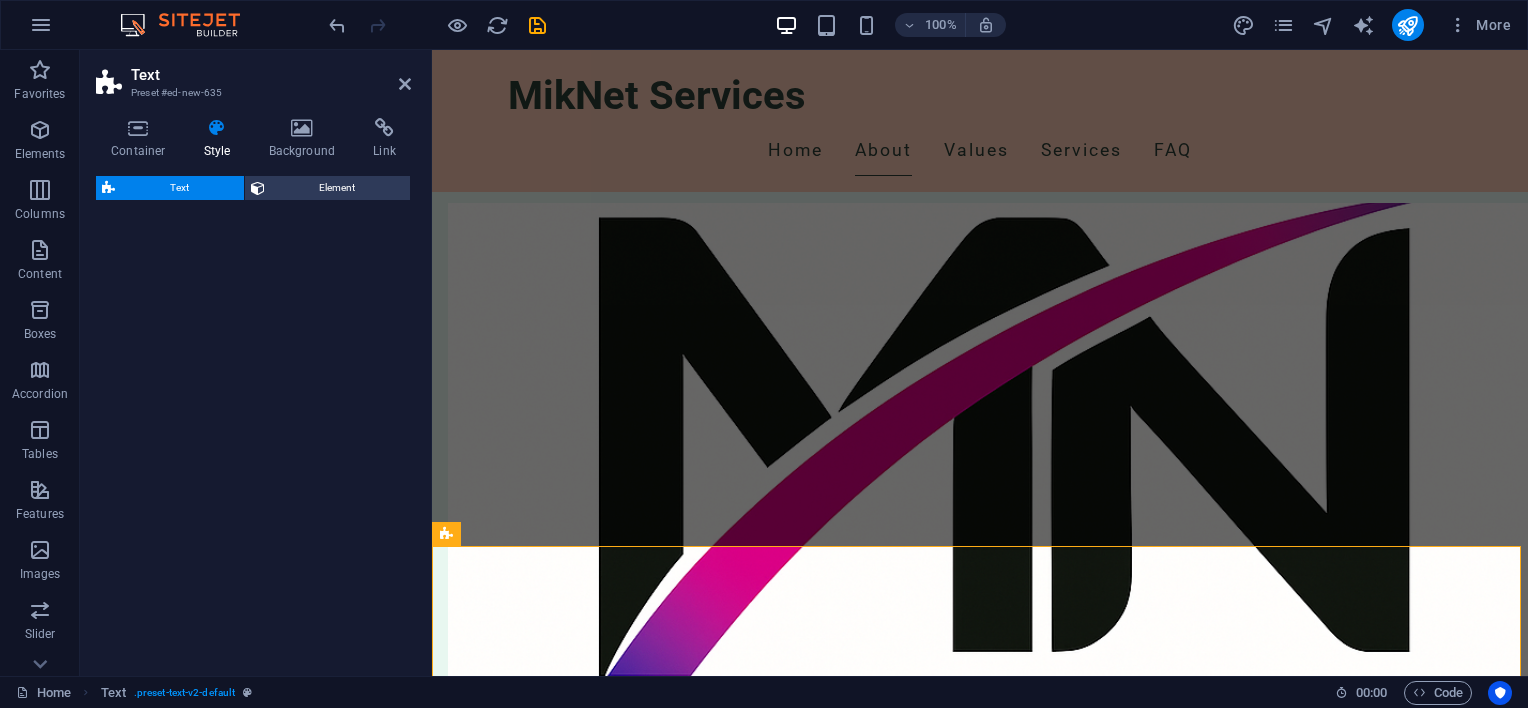 select on "preset-text-v2-default" 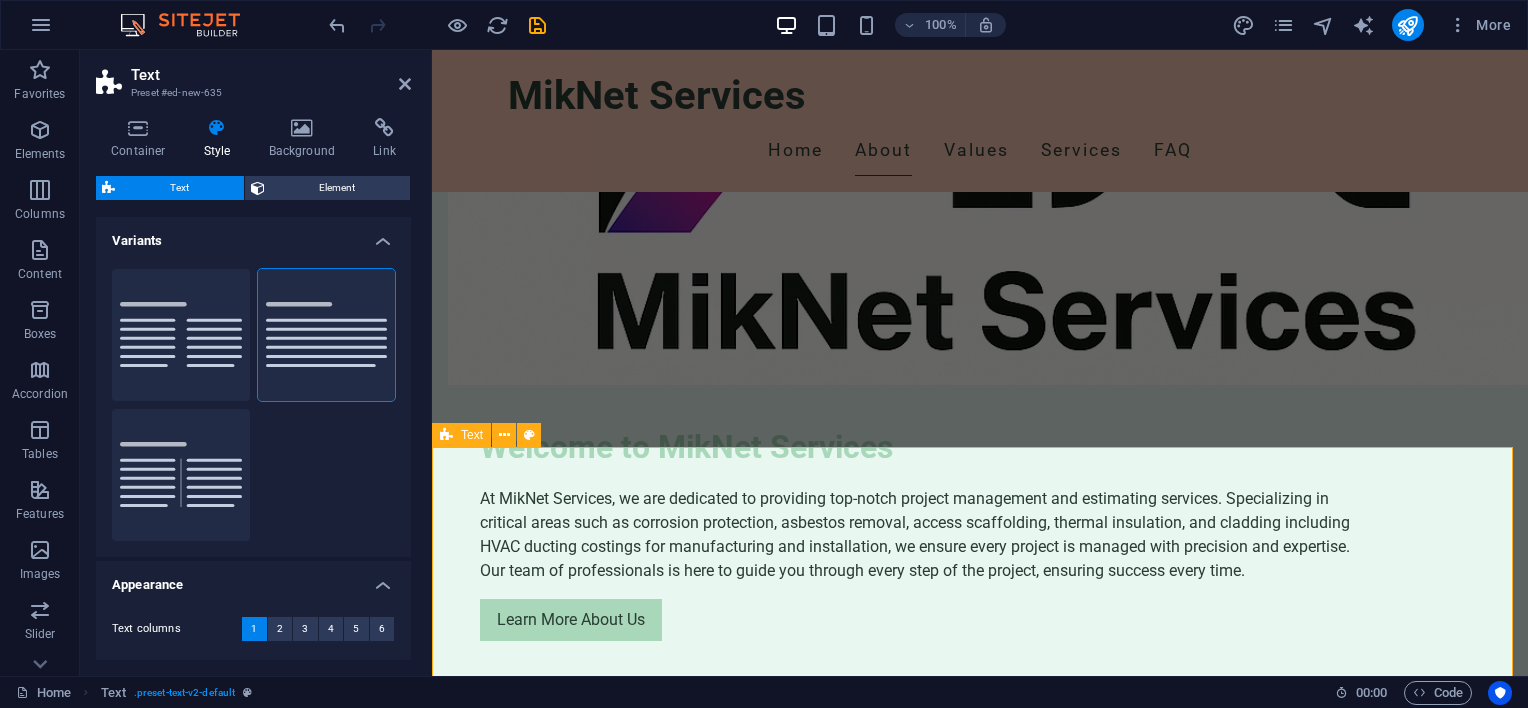 scroll, scrollTop: 1400, scrollLeft: 0, axis: vertical 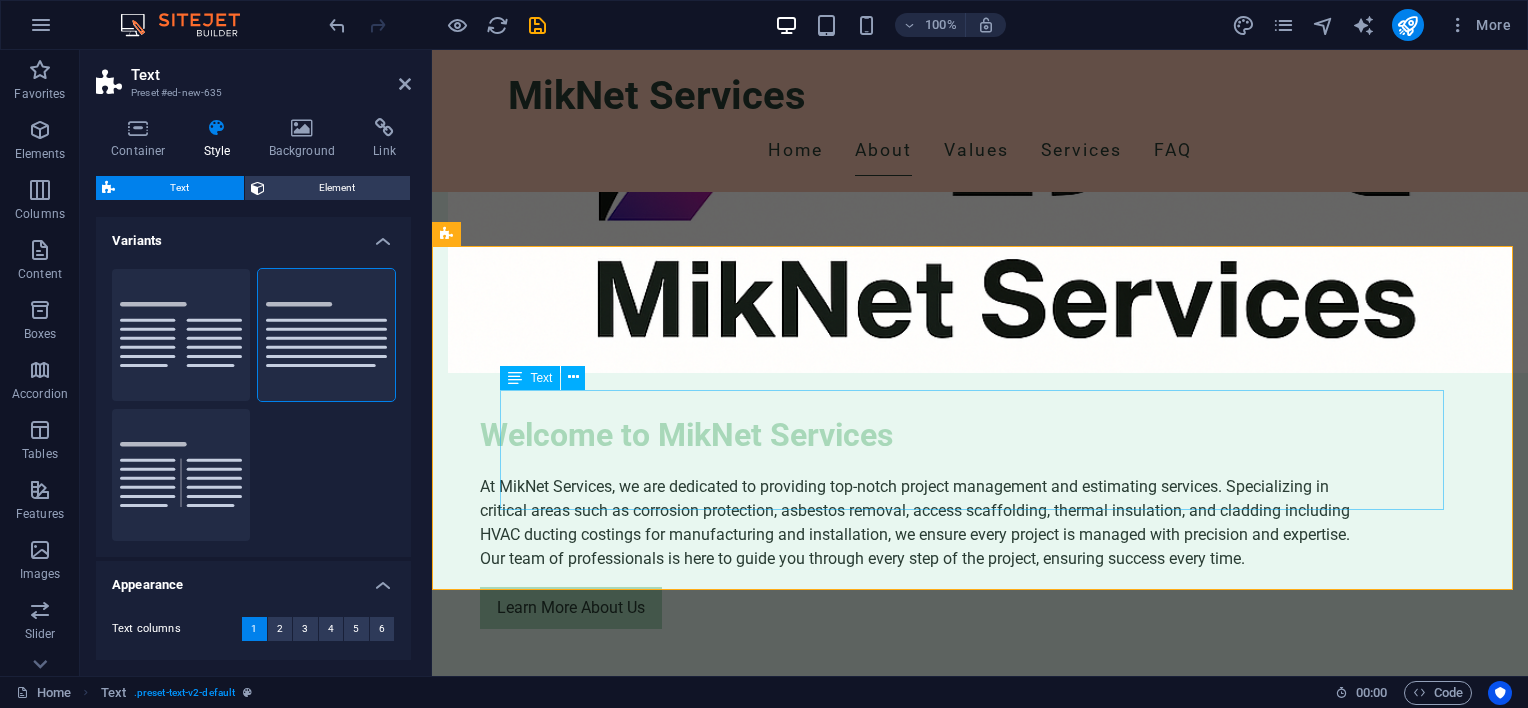 click on "Lorem ipsum dolor sitope amet, consectetur adipisicing elitip. Massumenda, dolore, cum vel modi asperiores consequatur suscipit quidem ducimus eveniet iure expedita consecteture odiogil voluptatum similique fugit voluptates atem accusamus quae quas dolorem tenetur facere tempora maiores adipisci reiciendis accusantium voluptatibus id voluptate tempore dolor harum nisi amet! Nobis, eaque. Aenean commodo ligula eget dolor. Lorem ipsum dolor sit amet, consectetuer adipiscing elit leget odiogil voluptatum similique fugit voluptates dolor. Libero assumenda, dolore, cum vel modi asperiores consequatur." at bounding box center (980, 1492) 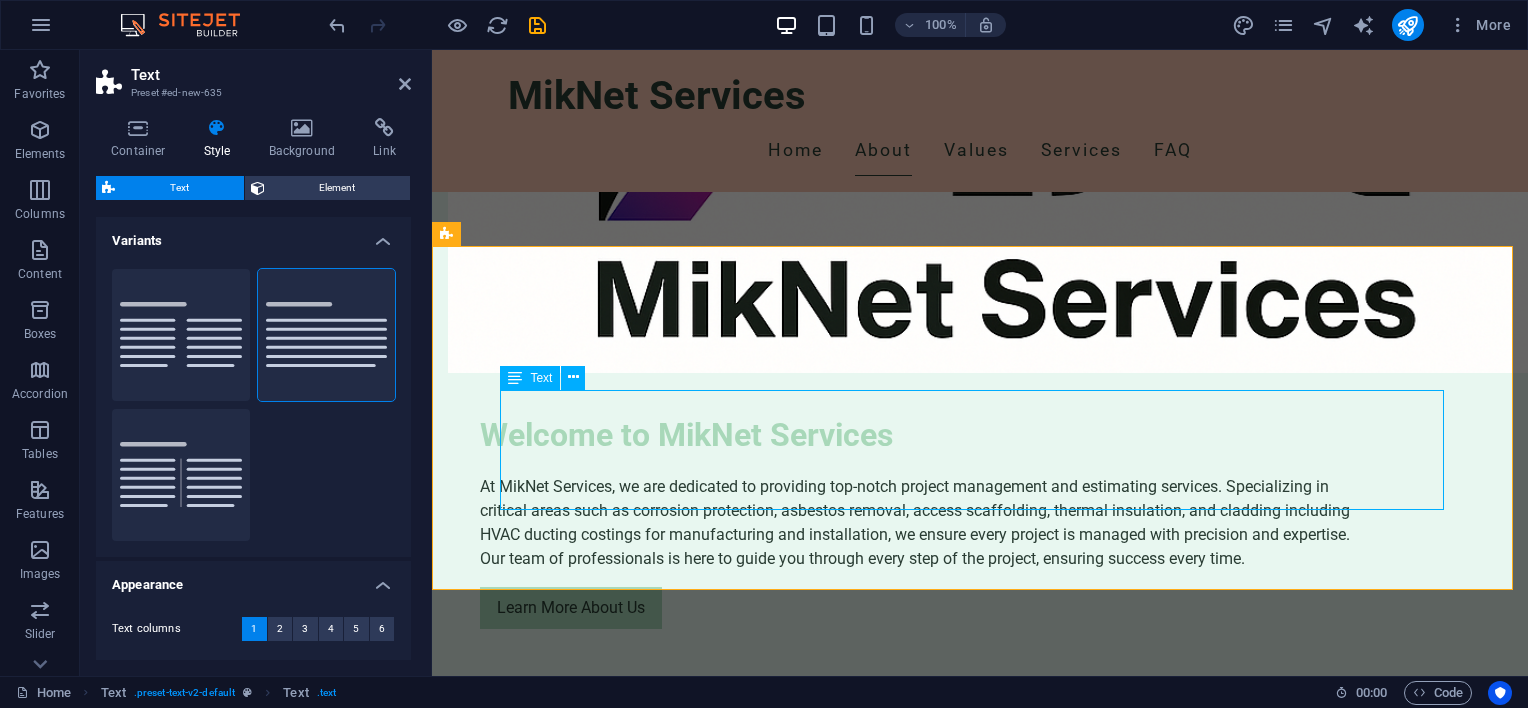 click on "Text" at bounding box center [541, 378] 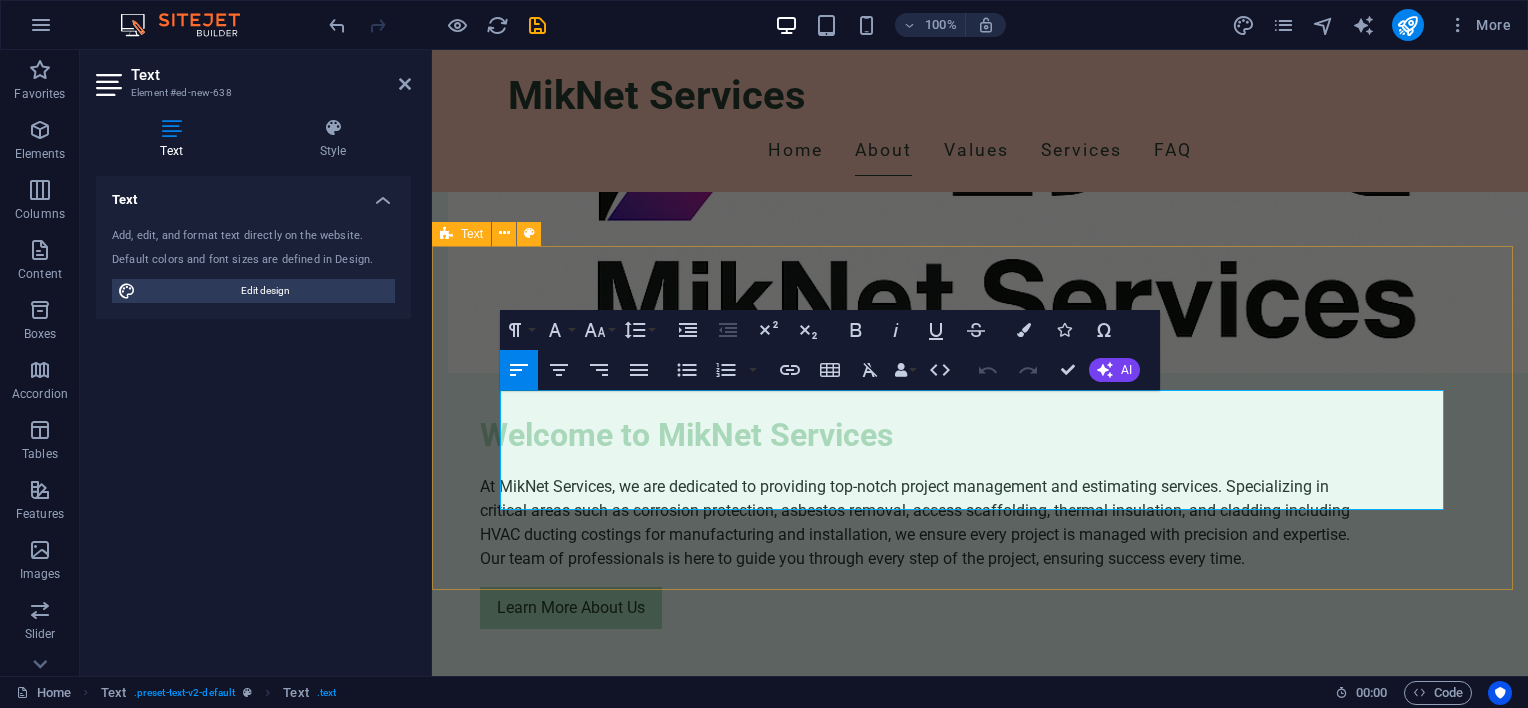 drag, startPoint x: 502, startPoint y: 401, endPoint x: 1227, endPoint y: 509, distance: 733 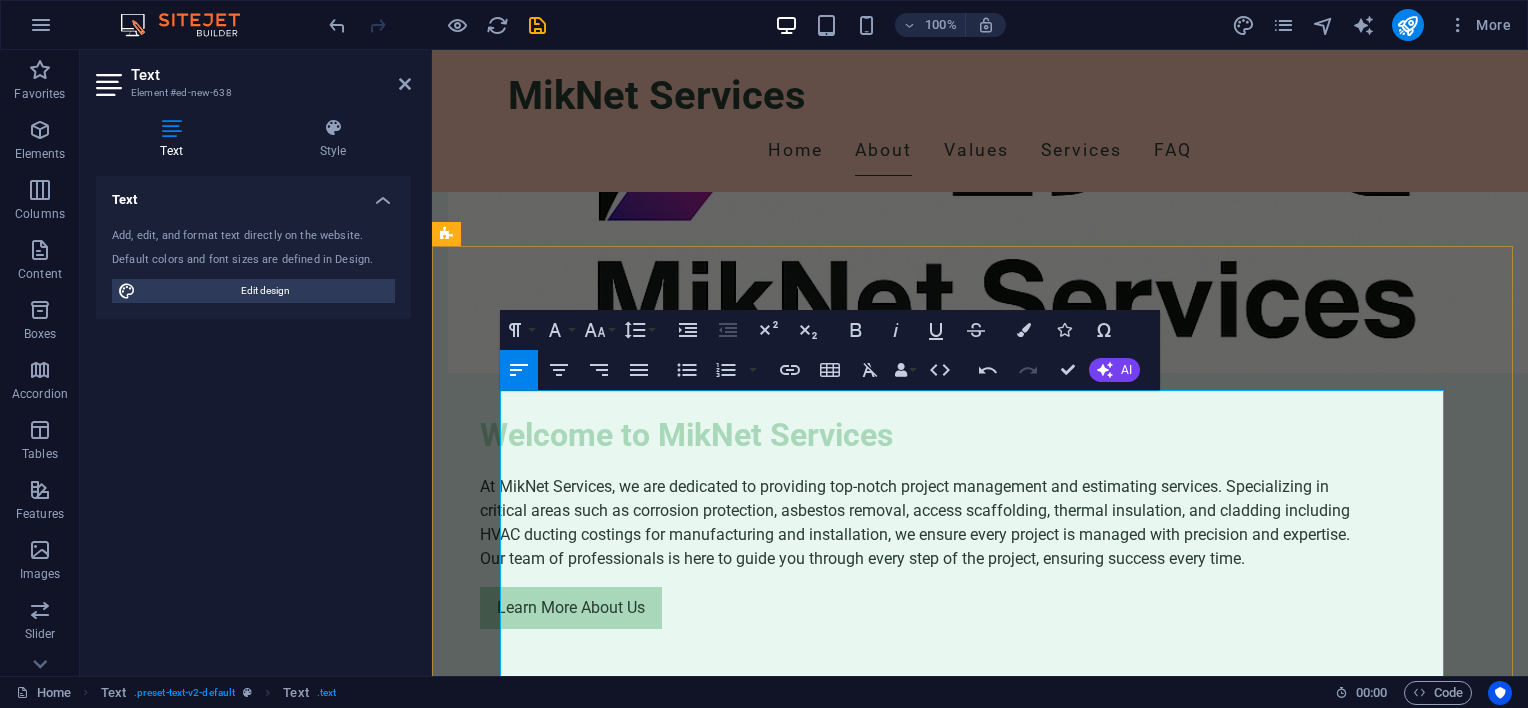 click on "Ensuring Compliance and Mitigating Risk at Every Stage" at bounding box center [980, 1465] 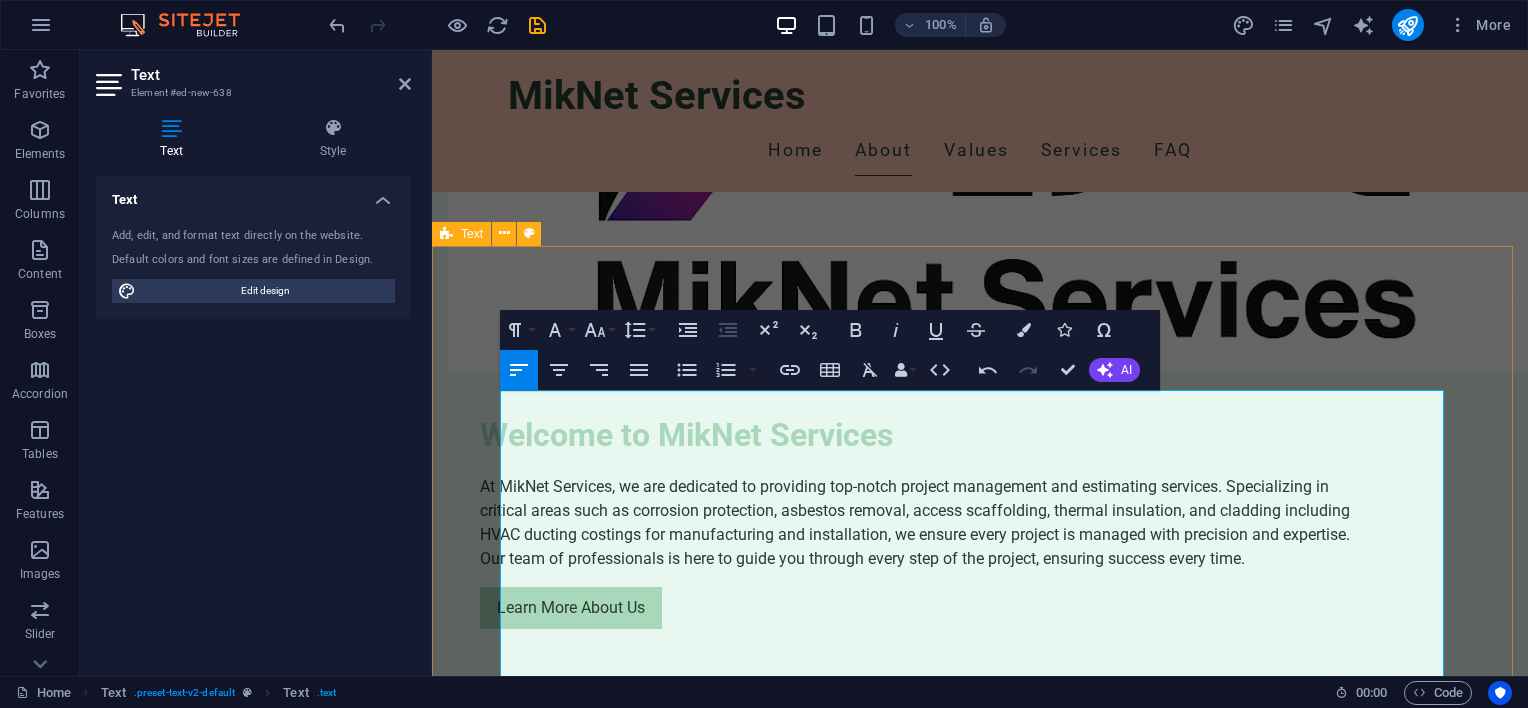 click on "Headline Our Estimating Process Flow Ensuring Compliance and Mitigating Risk at Every Stage We follow a structured and detail-oriented estimating process to ensure that every project is compliant with industry regulations and that all foreseeable risks are accounted for. This approach helps our clients make informed decisions, control costs, and reduce project uncertainties.  1. Project Scope Review Obtain and analyze project drawings, specifications, and client requirements. Identify all disciplines involved (e.g. HVAC ducting, scaffolding, asbestos removal). Clarify ambiguous or missing information through RFIs (Requests for Information).  2. Compliance Assessment Review relevant regulations and standards (e.g. Asbestos Abatement Regulations, SANS codes). Confirm environmental, health, and safety requirements. Ensure all works are aligned with applicable legal, technical, and quality standards.  3. Quantity Take-Off (QTO) Perform detailed measurements from drawings and specs.  5. Costing & Rate Build-Up" at bounding box center (980, 1884) 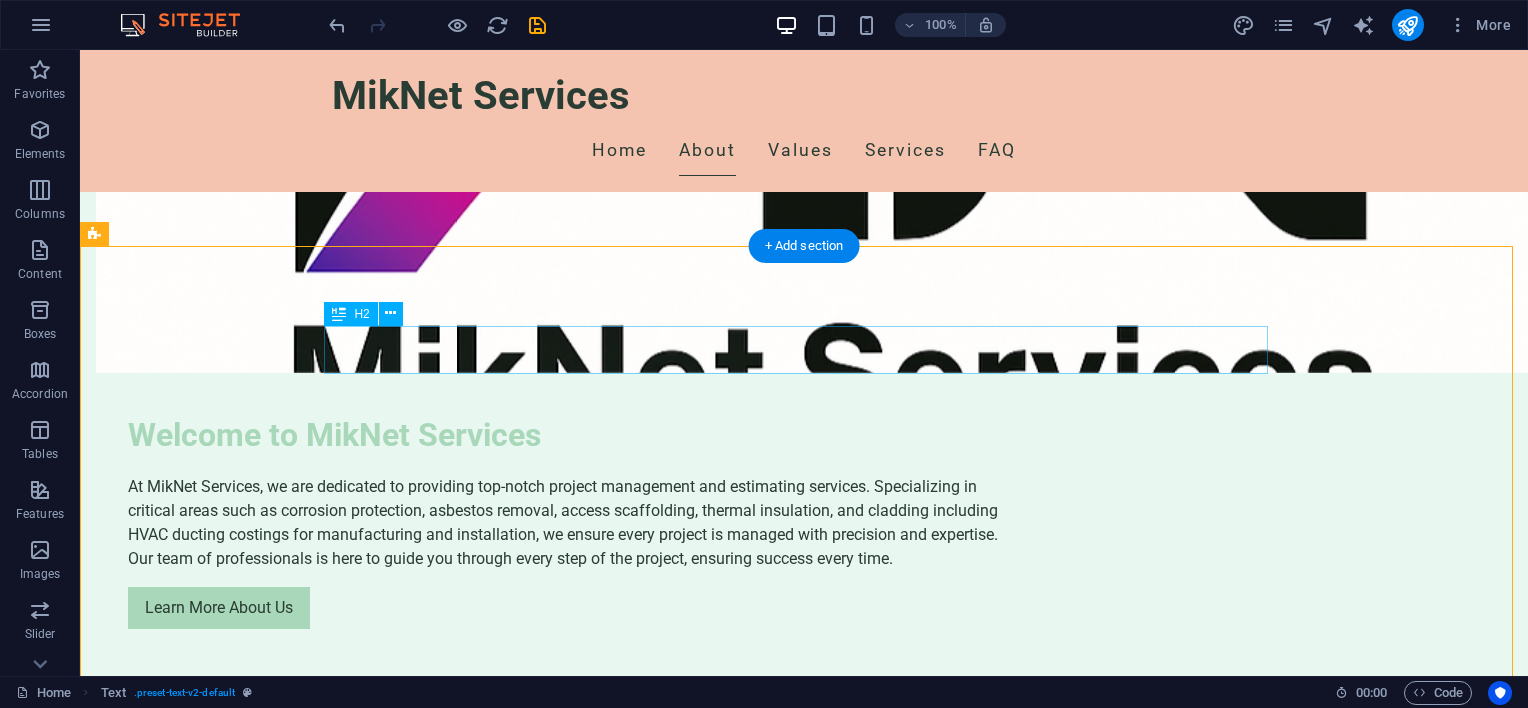 click on "Headline" at bounding box center (804, 1392) 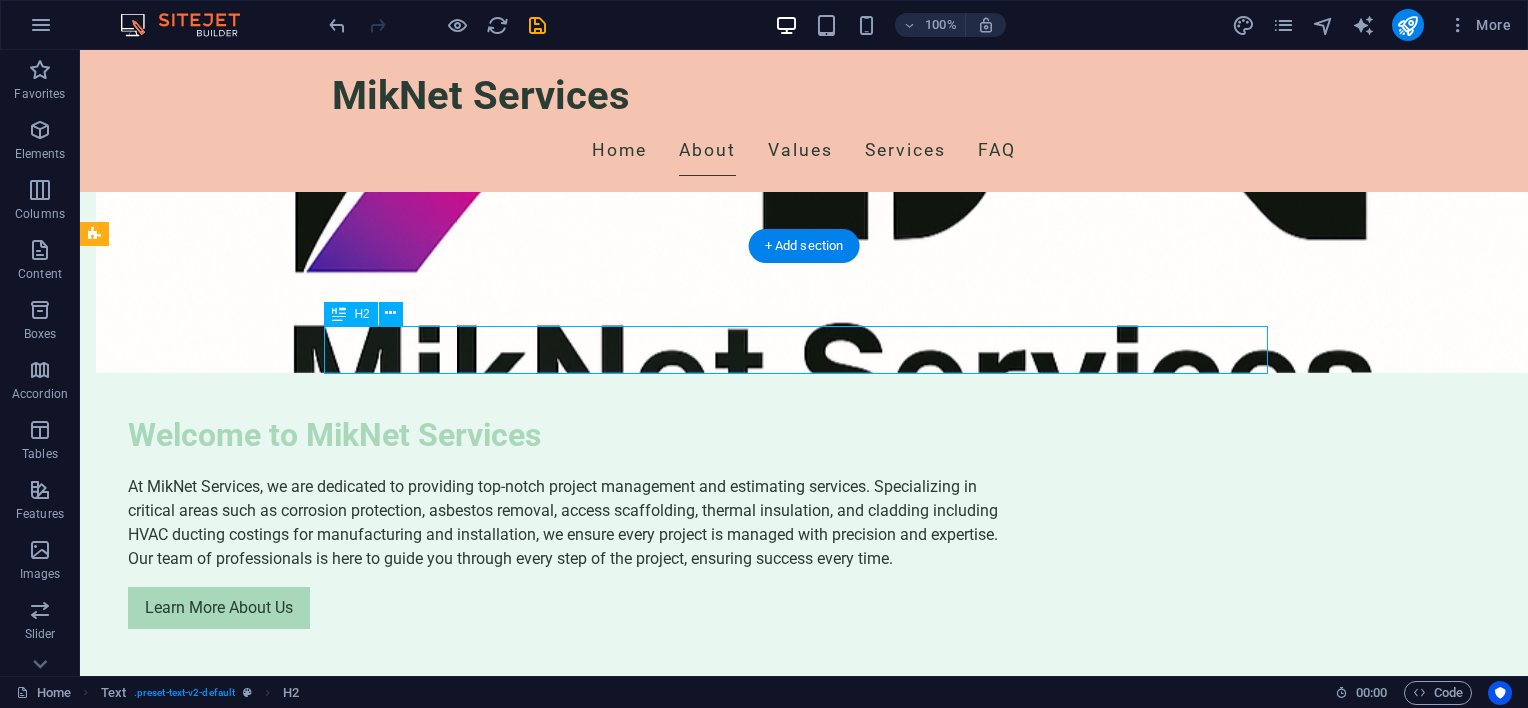 click on "Headline" at bounding box center [804, 1392] 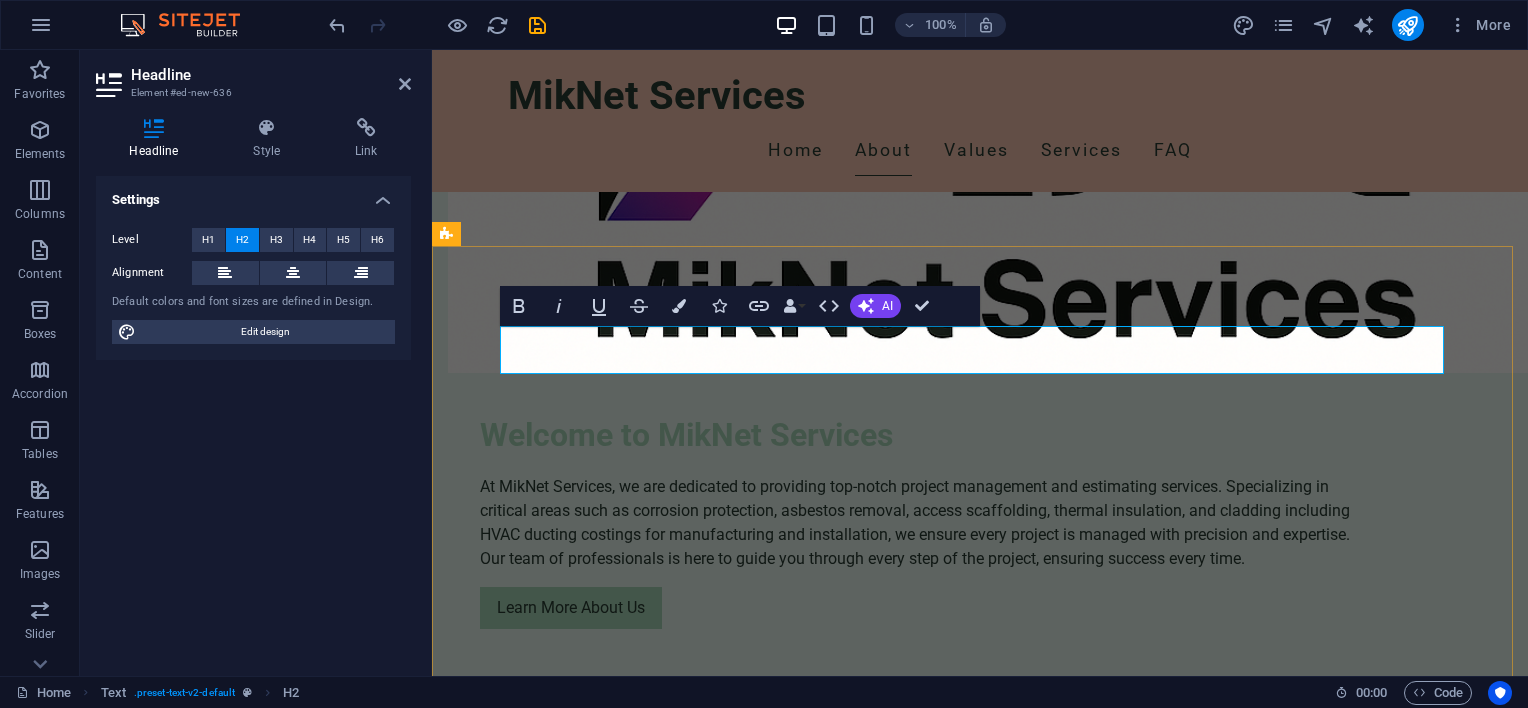 type 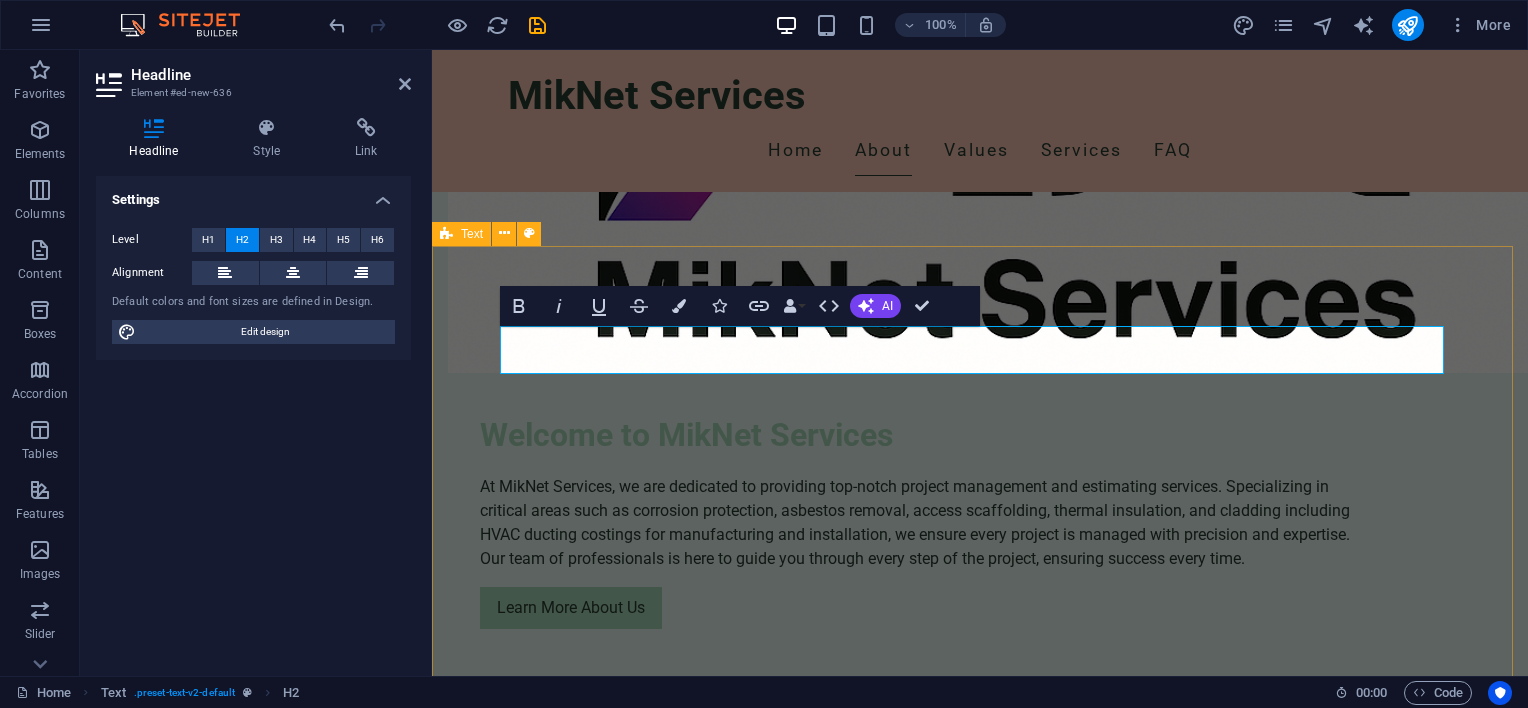 click on "Estimating Process Flow Our Estimating Process Flow Ensuring Compliance and Mitigating Risk at Every Stage We follow a structured and detail-oriented estimating process to ensure that every project is compliant with industry regulations and that all foreseeable risks are accounted for. This approach helps our clients make informed decisions, control costs, and reduce project uncertainties.  1. Project Scope Review Obtain and analyze project drawings, specifications, and client requirements. Identify all disciplines involved (e.g. HVAC ducting, scaffolding, asbestos removal). Clarify ambiguous or missing information through RFIs (Requests for Information).  2. Compliance Assessment Review relevant regulations and standards (e.g. Asbestos Abatement Regulations, SANS codes). Confirm environmental, health, and safety requirements. Ensure all works are aligned with applicable legal, technical, and quality standards.  3. Quantity Take-Off (QTO) Perform detailed measurements from drawings and specs." at bounding box center (980, 1884) 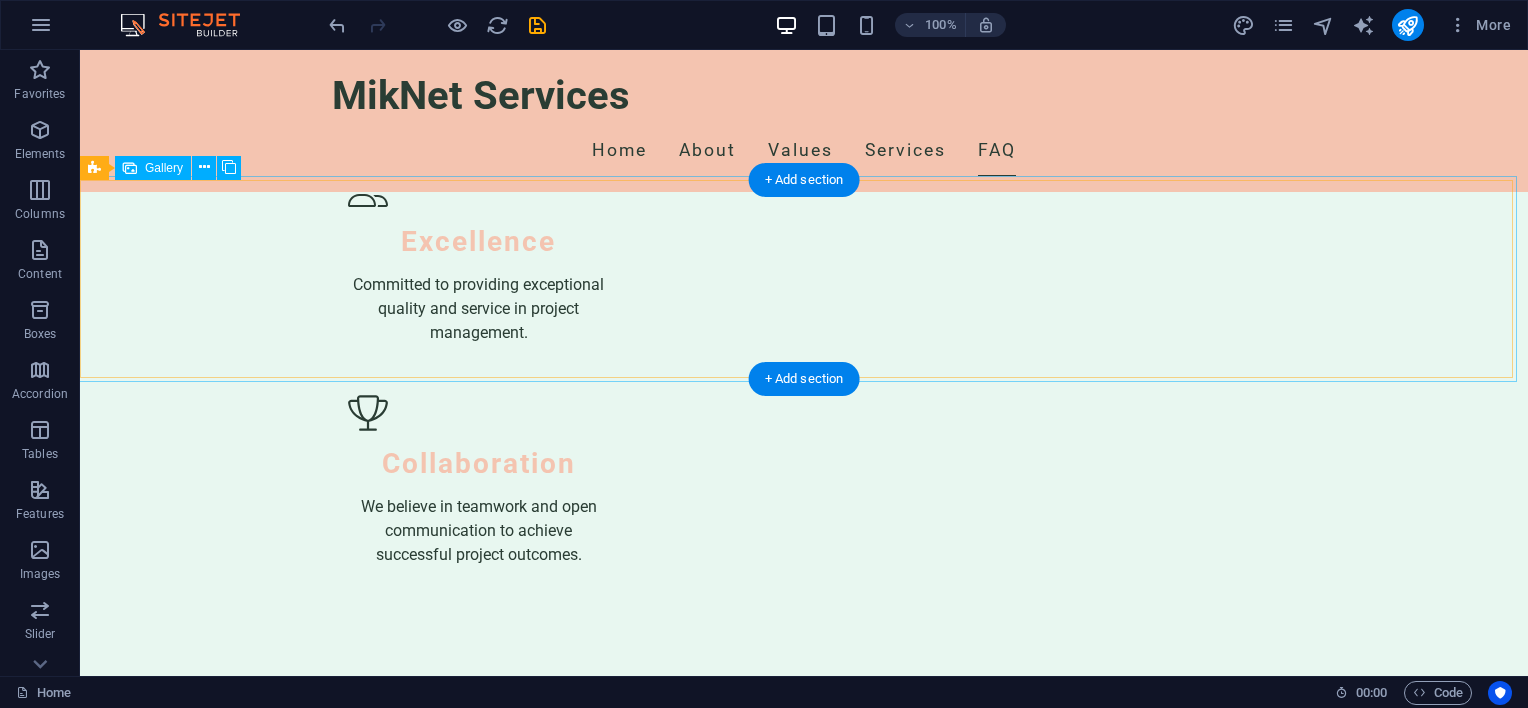 scroll, scrollTop: 4000, scrollLeft: 0, axis: vertical 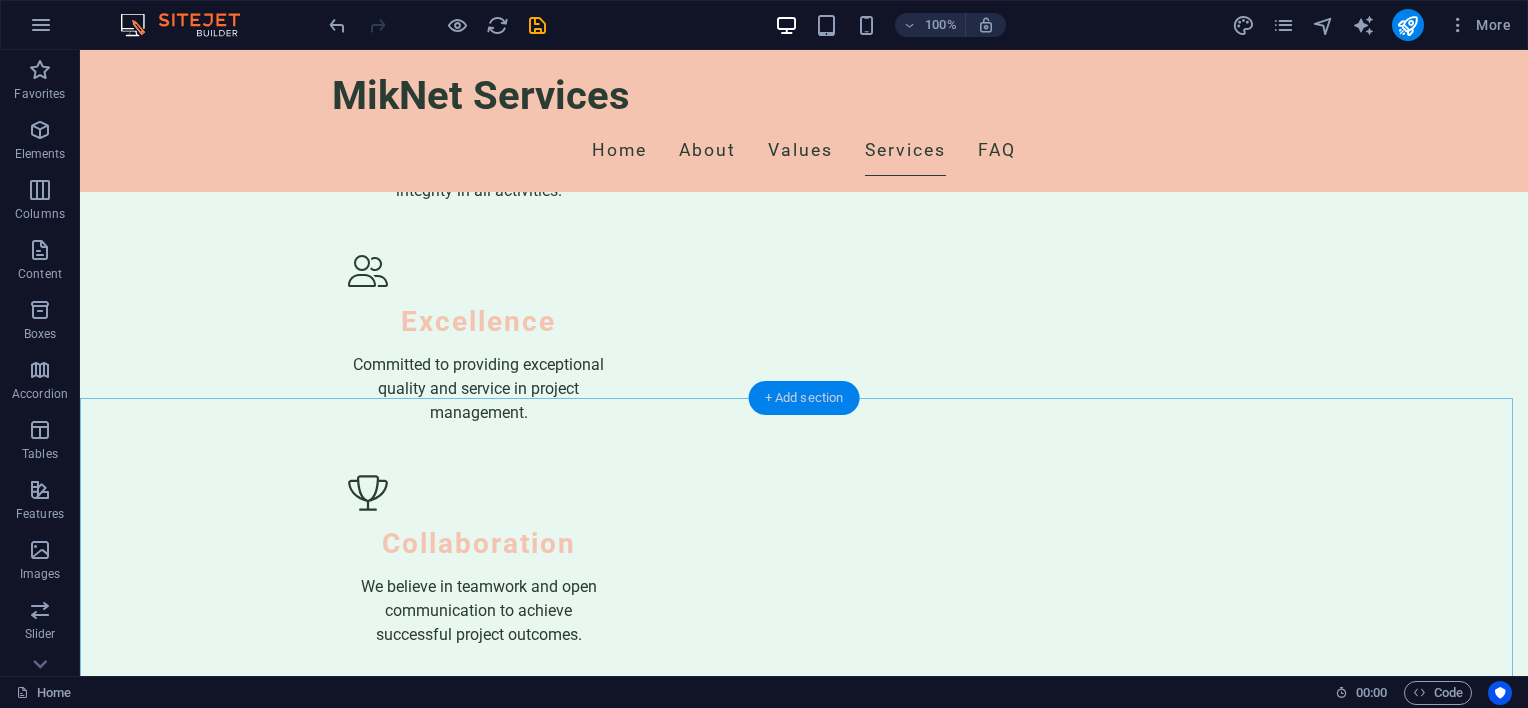 click on "+ Add section" at bounding box center [804, 398] 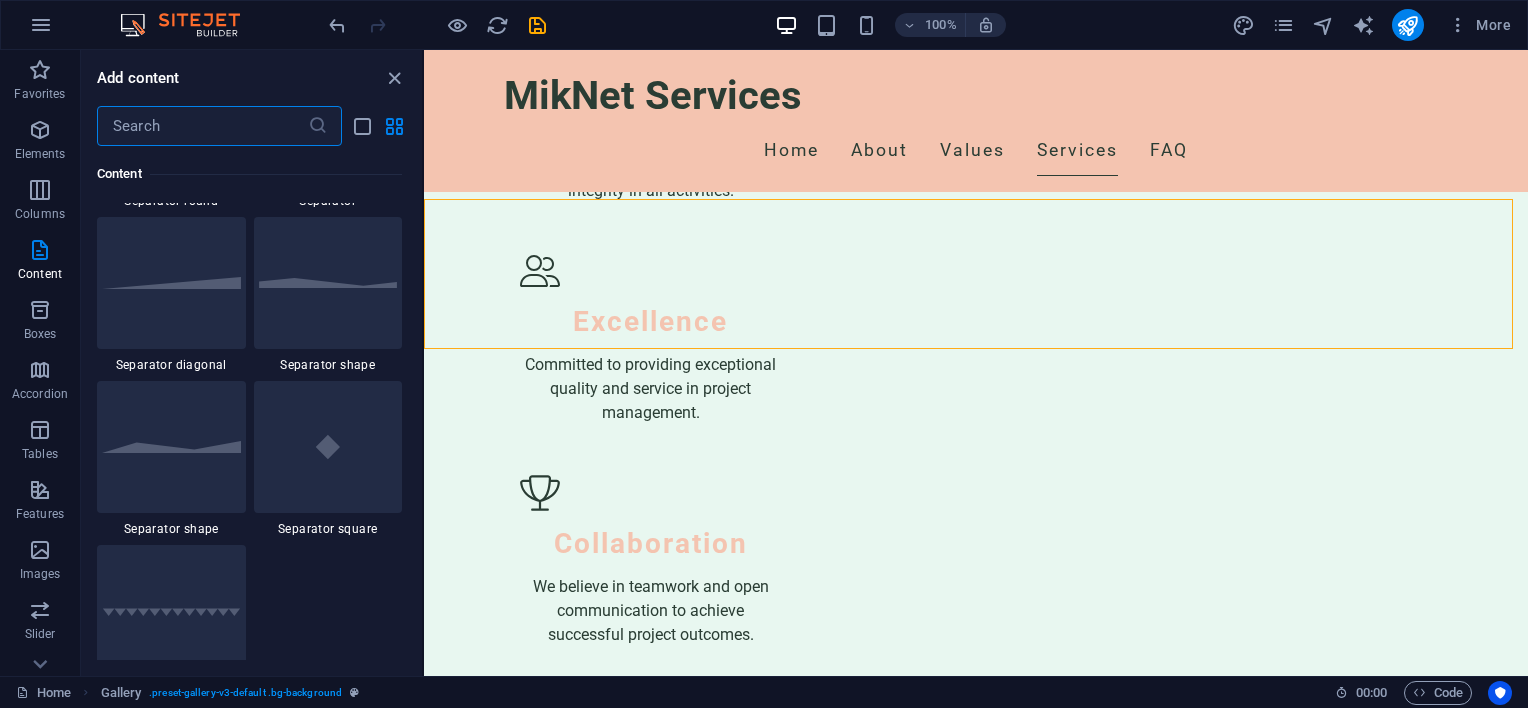 scroll, scrollTop: 4699, scrollLeft: 0, axis: vertical 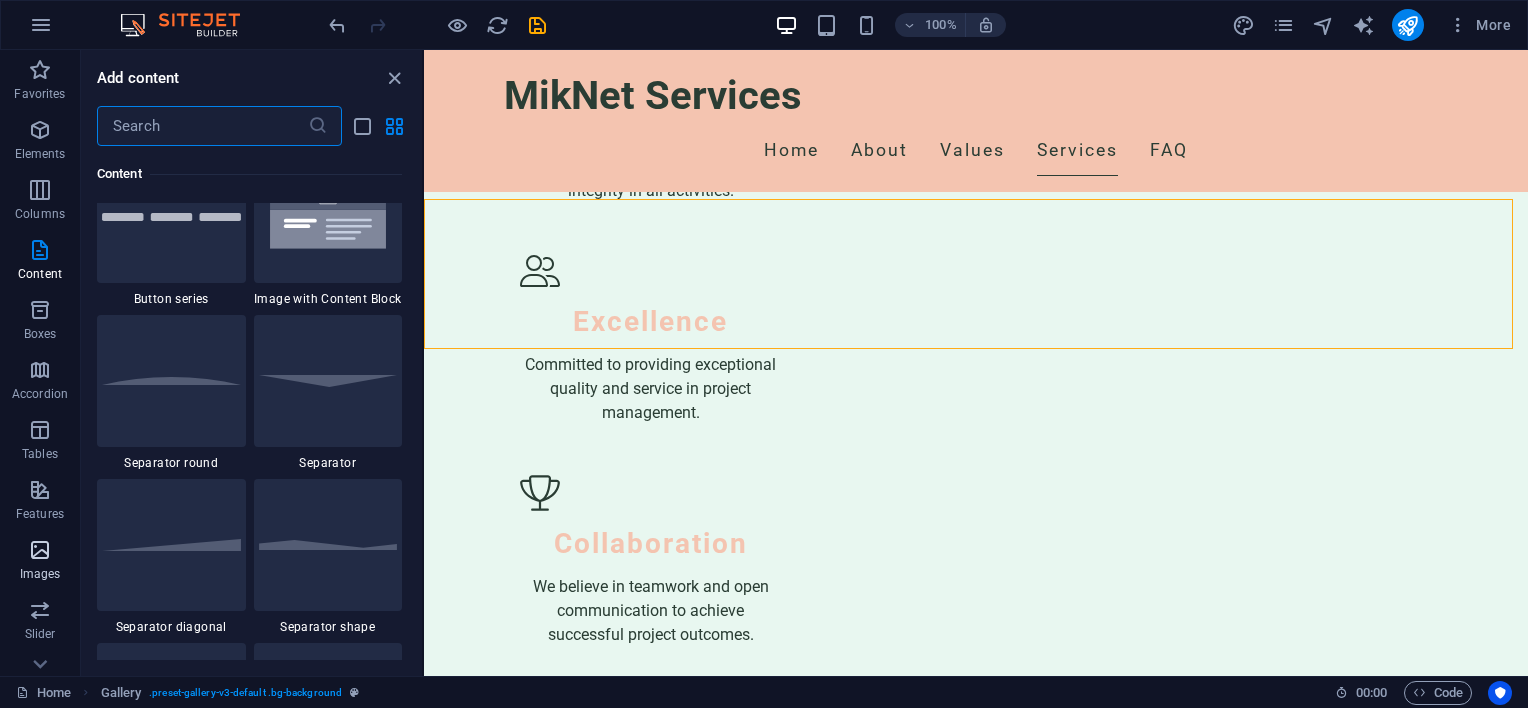 click at bounding box center [40, 550] 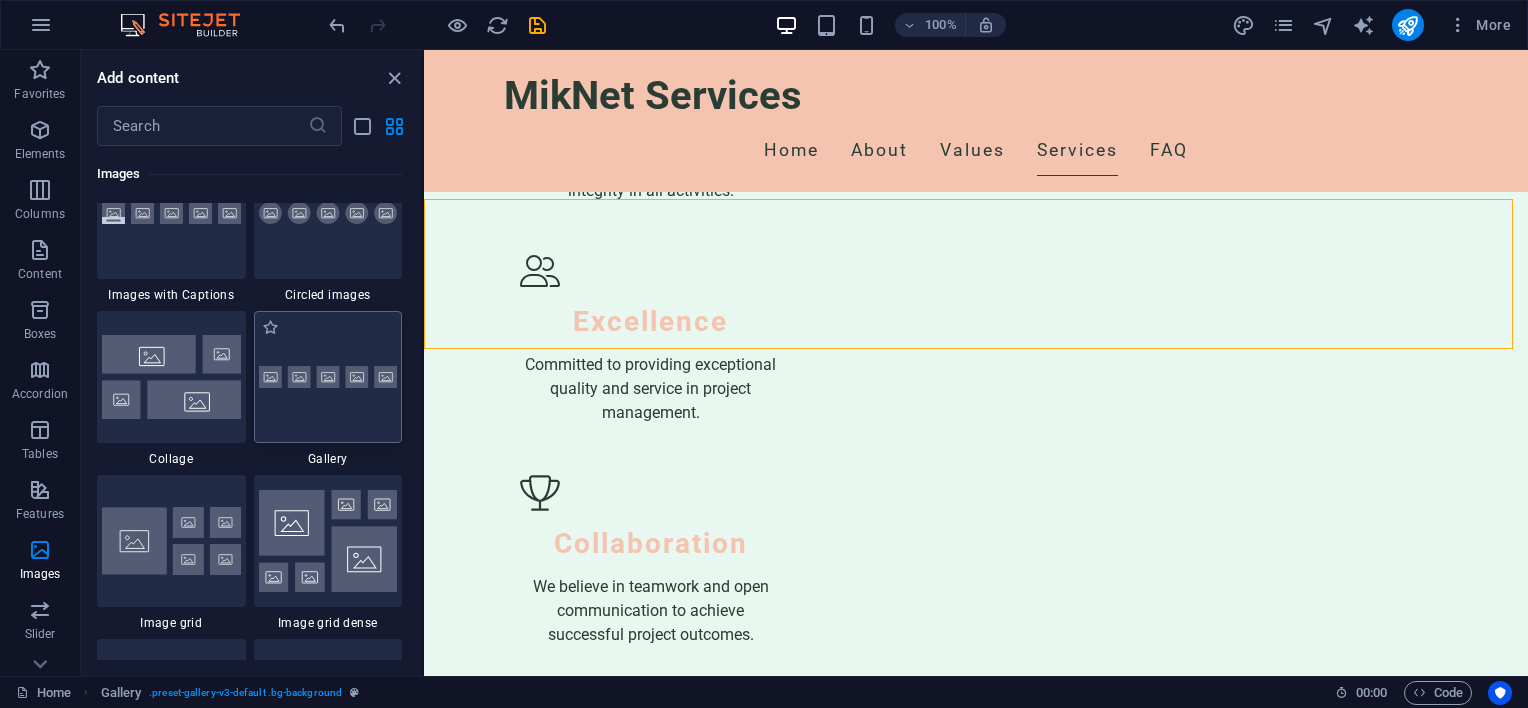 scroll, scrollTop: 10240, scrollLeft: 0, axis: vertical 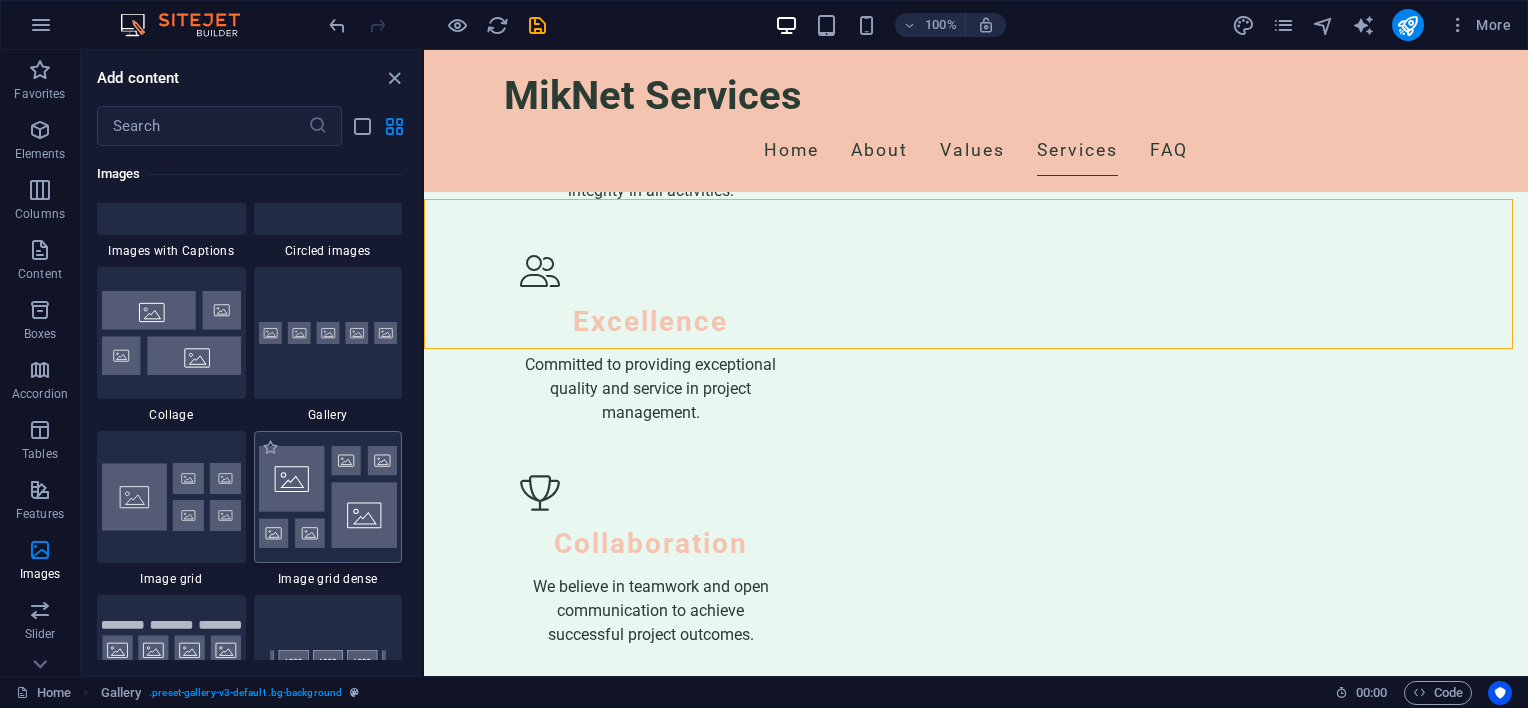 click at bounding box center [328, 497] 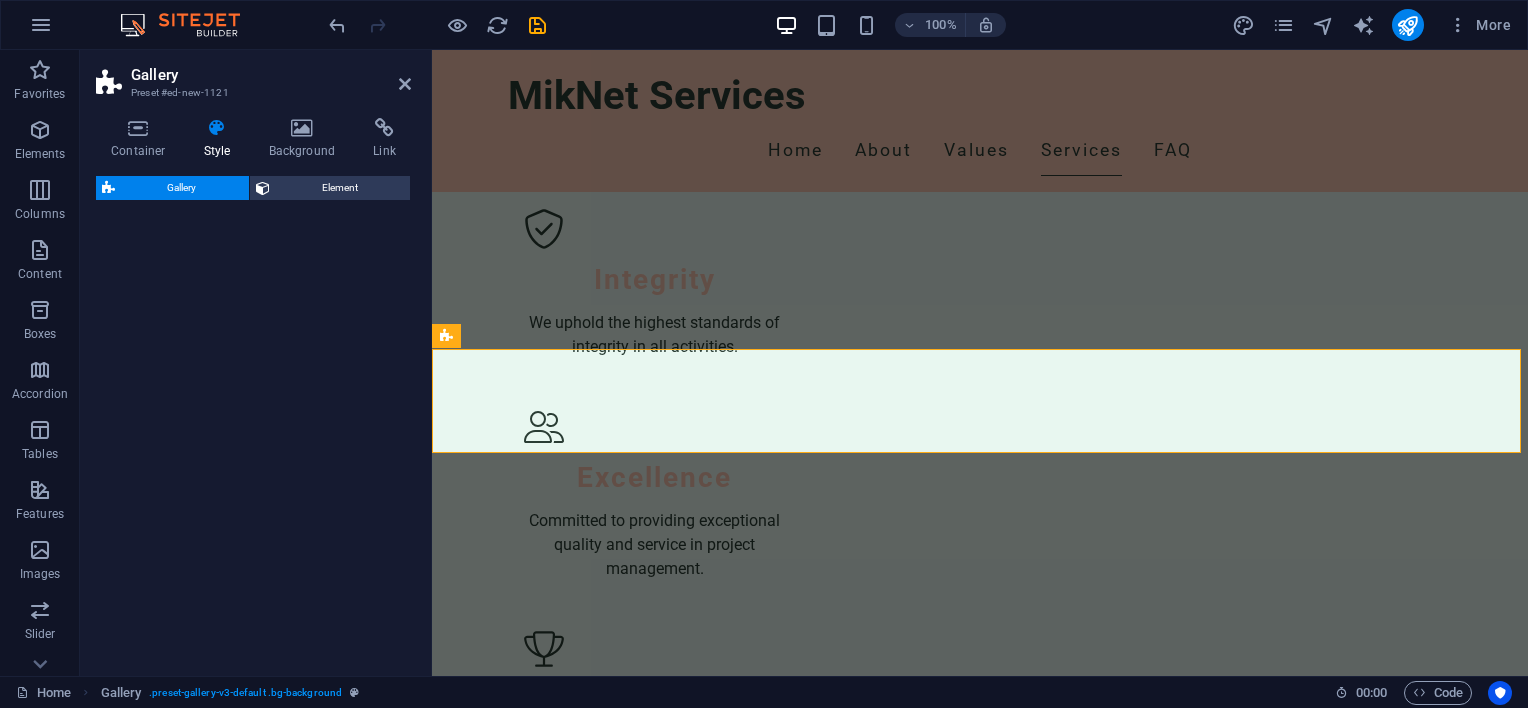 select on "rem" 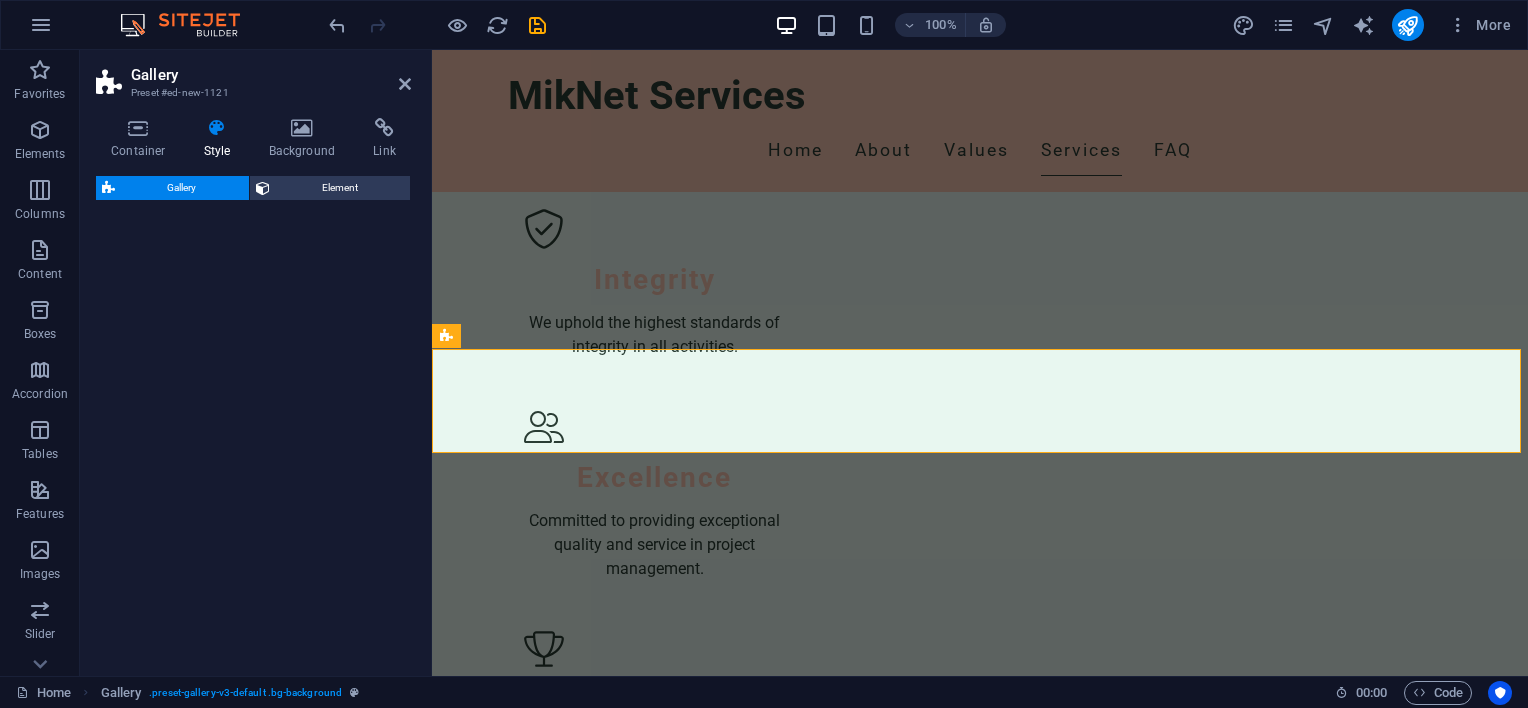 select on "preset-gallery-v3-grid-dense" 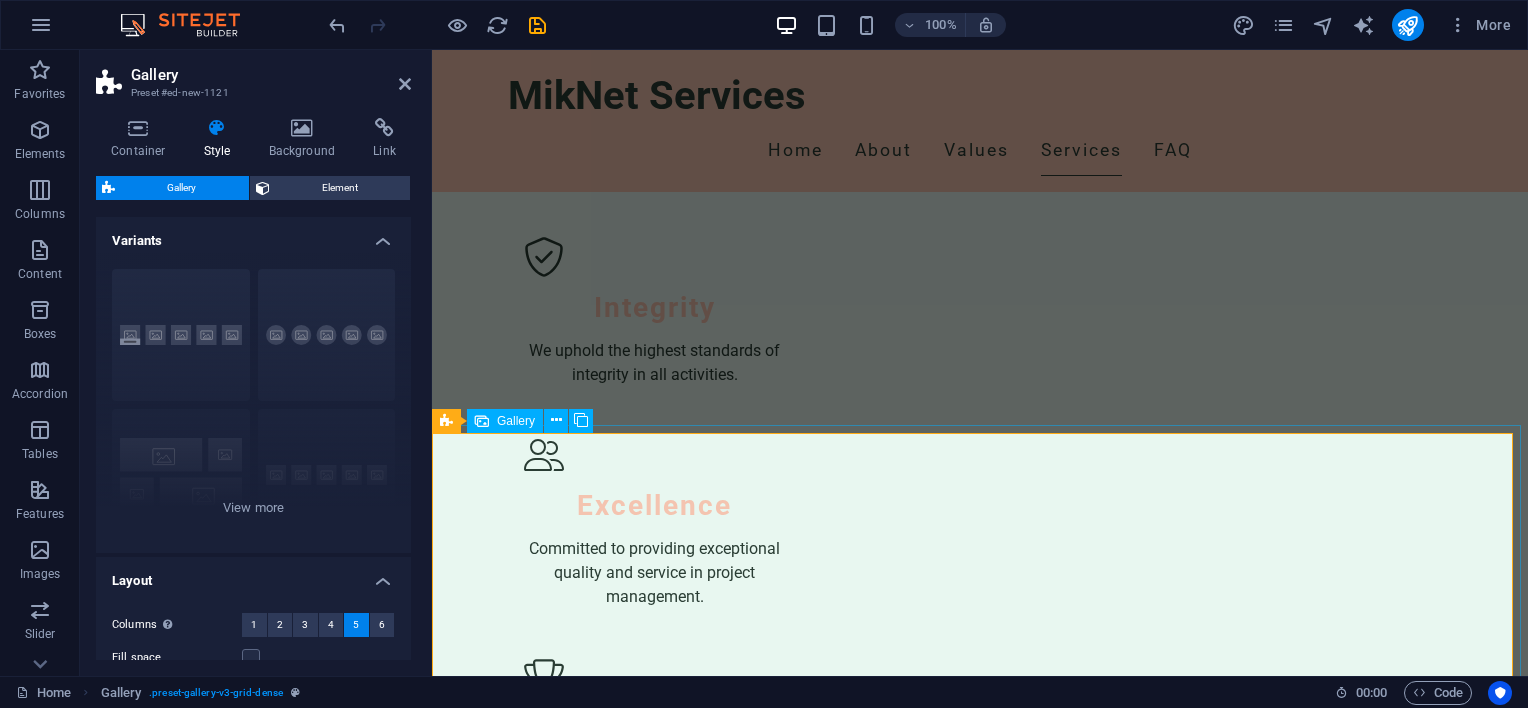 scroll, scrollTop: 3800, scrollLeft: 0, axis: vertical 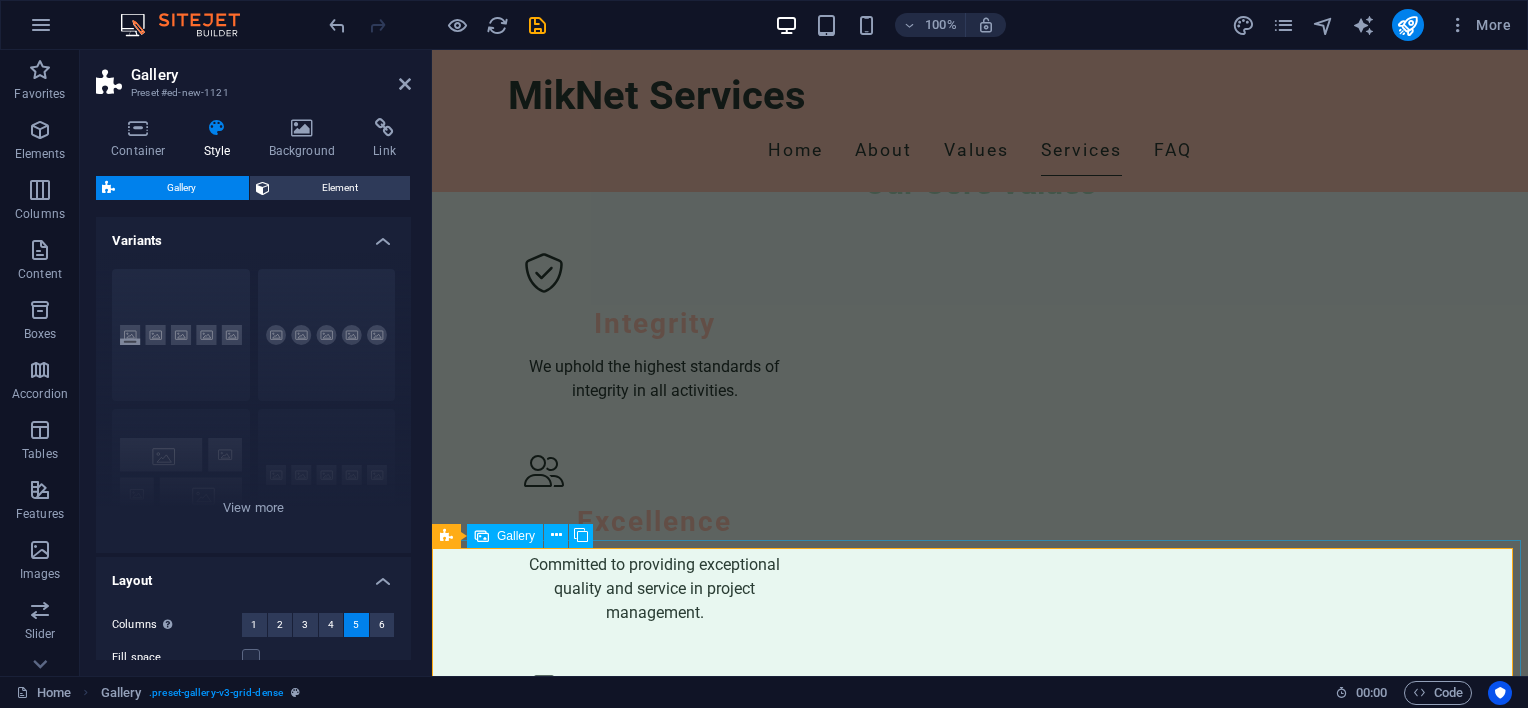 click at bounding box center (702, 3578) 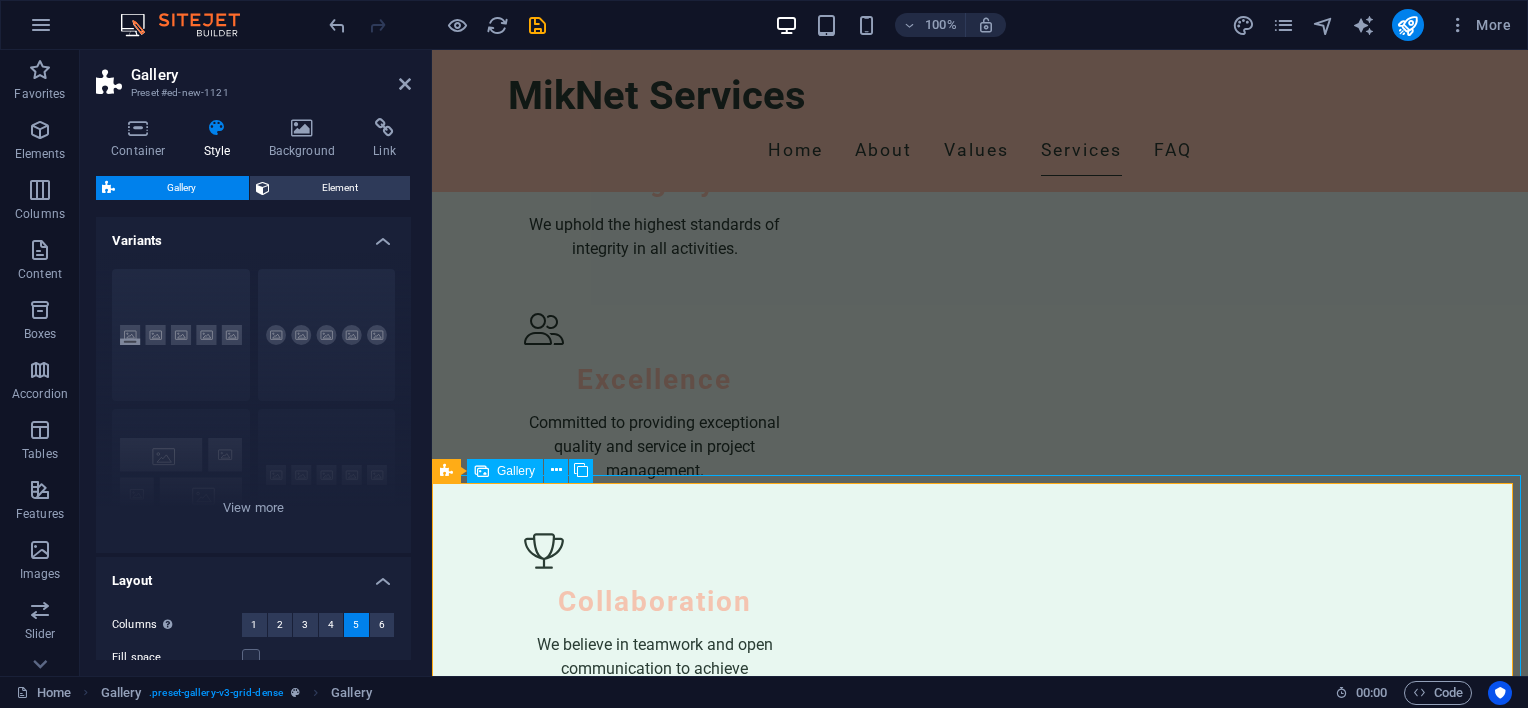 scroll, scrollTop: 4100, scrollLeft: 0, axis: vertical 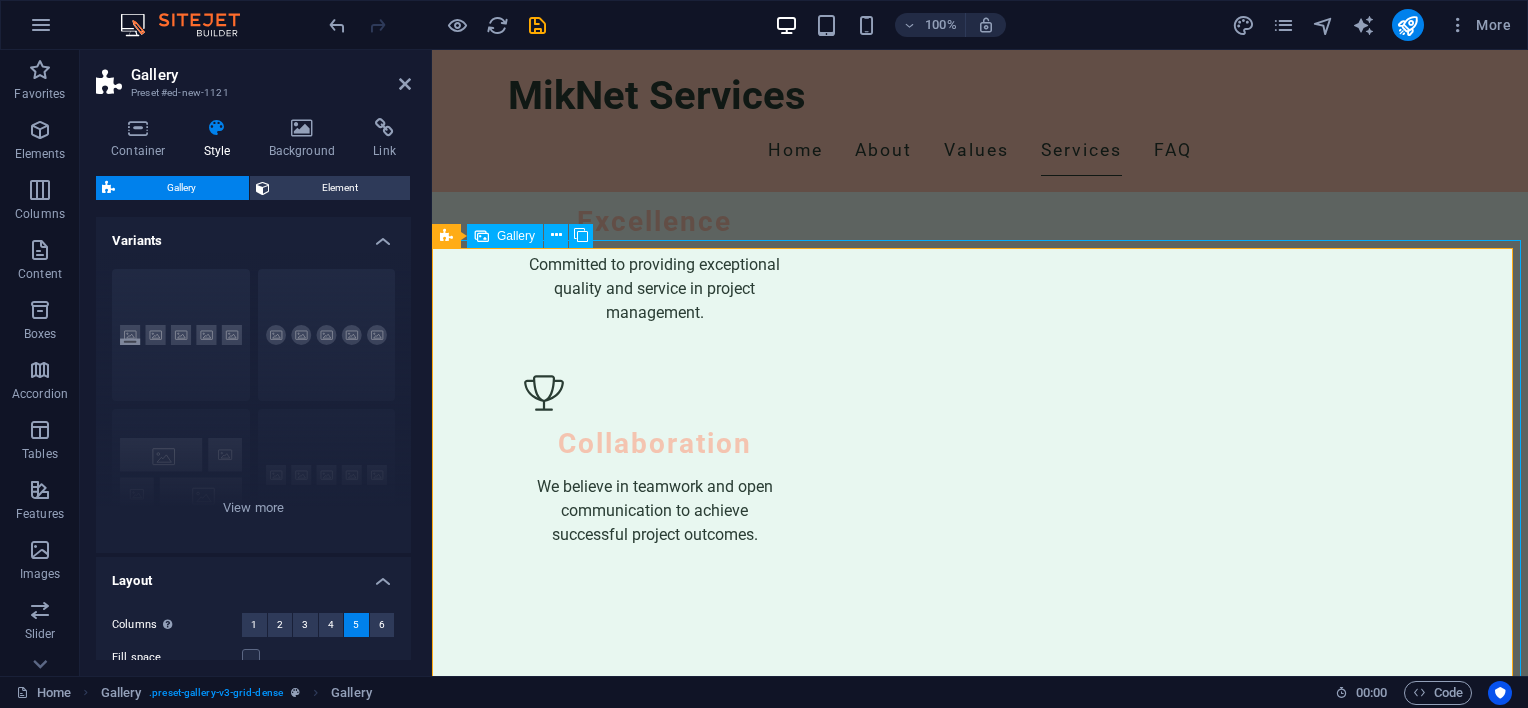 click on "Gallery" at bounding box center (516, 236) 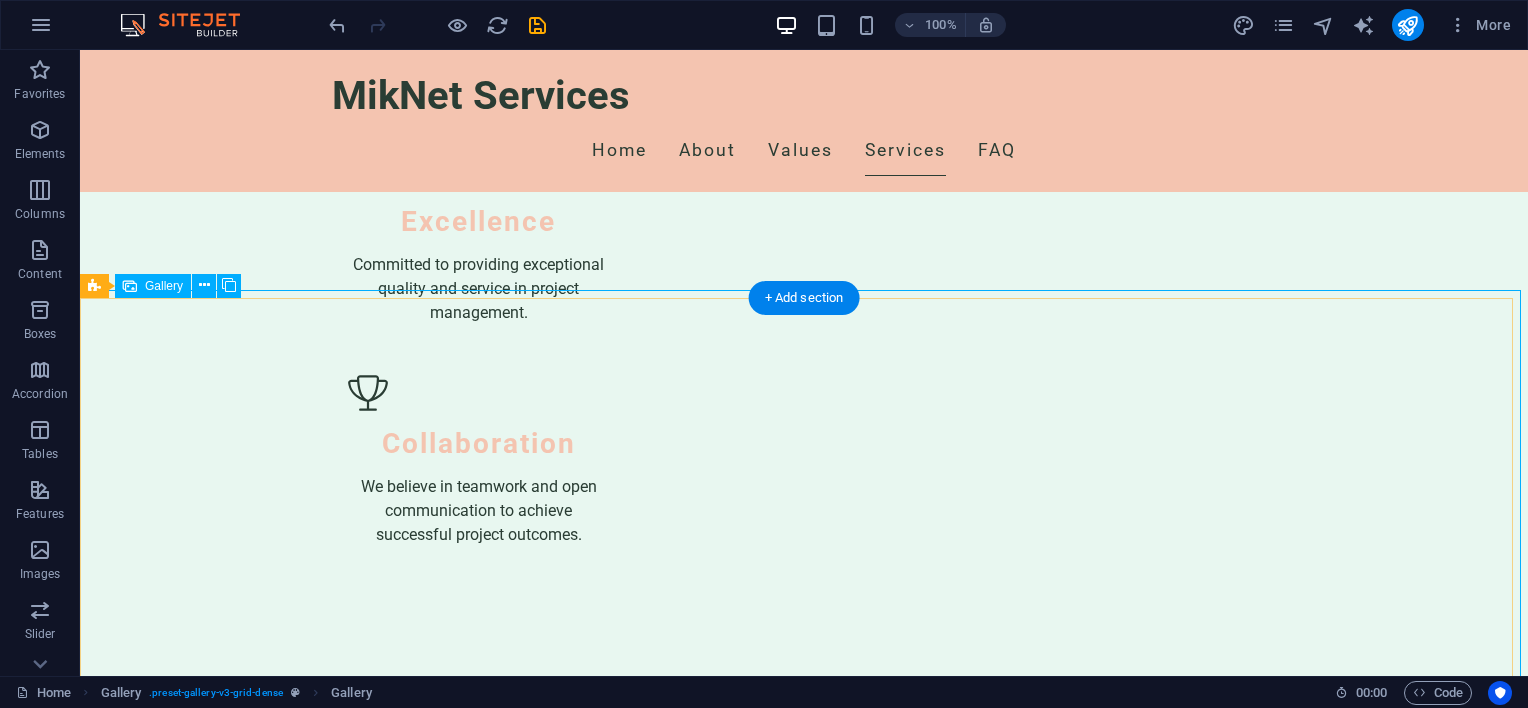 click at bounding box center [438, 3416] 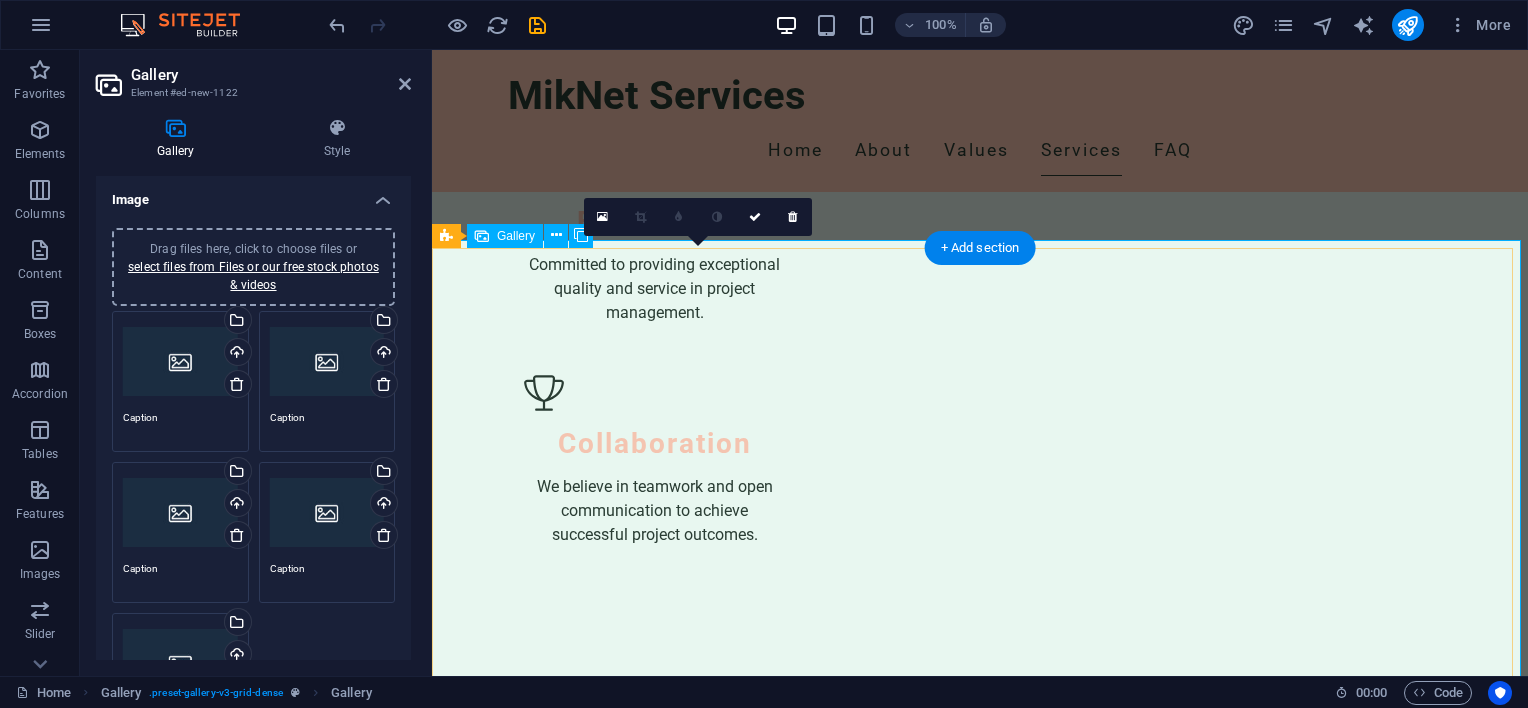 click at bounding box center [702, 3278] 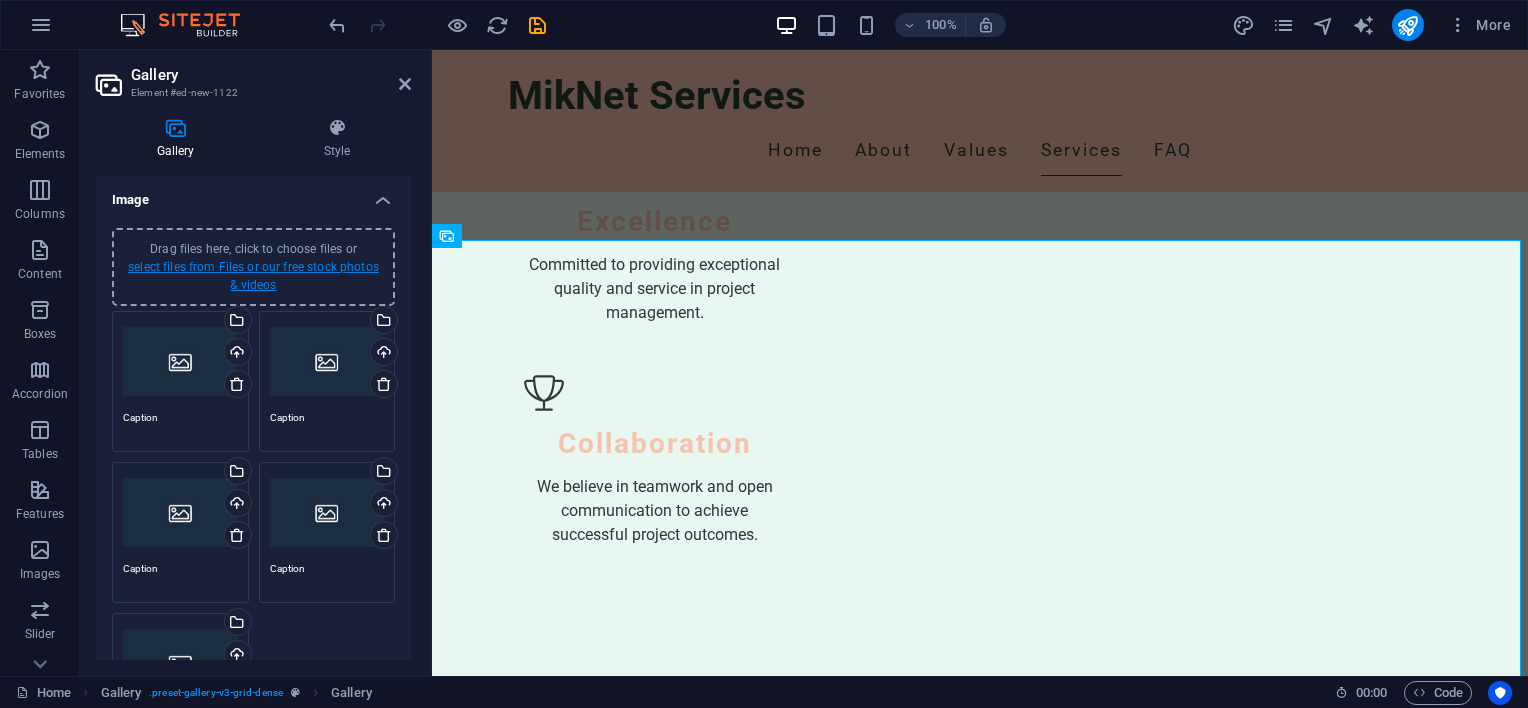 click on "select files from Files or our free stock photos & videos" at bounding box center (253, 276) 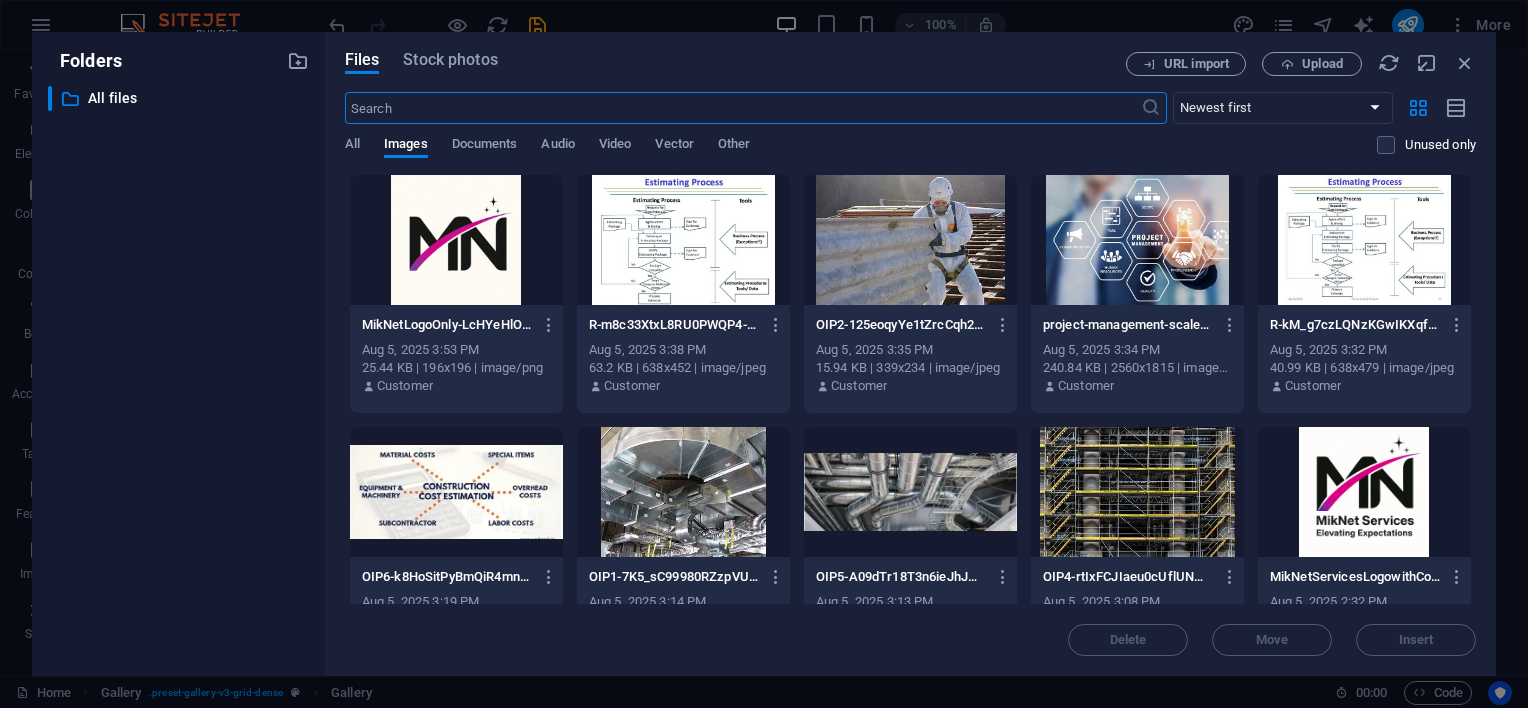 scroll, scrollTop: 4183, scrollLeft: 0, axis: vertical 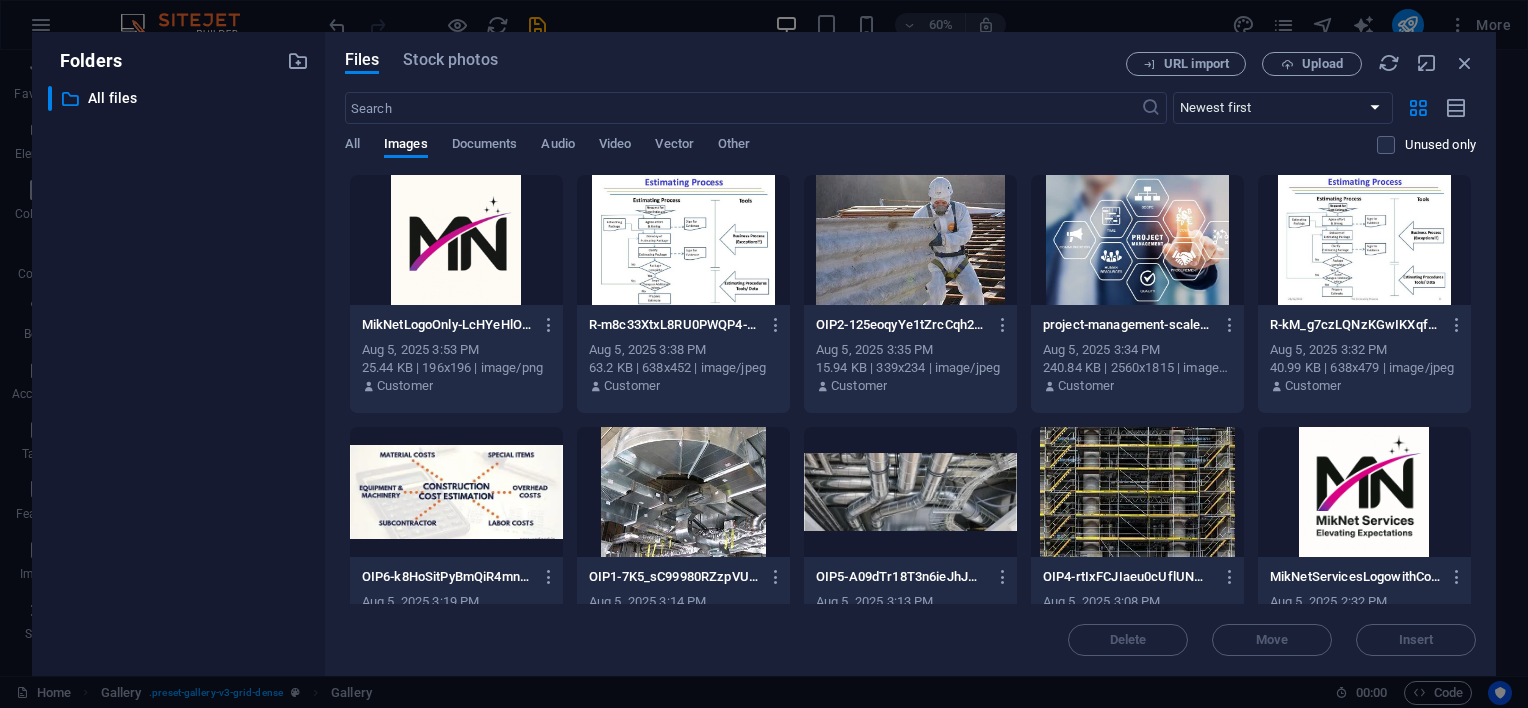 click at bounding box center (1364, 240) 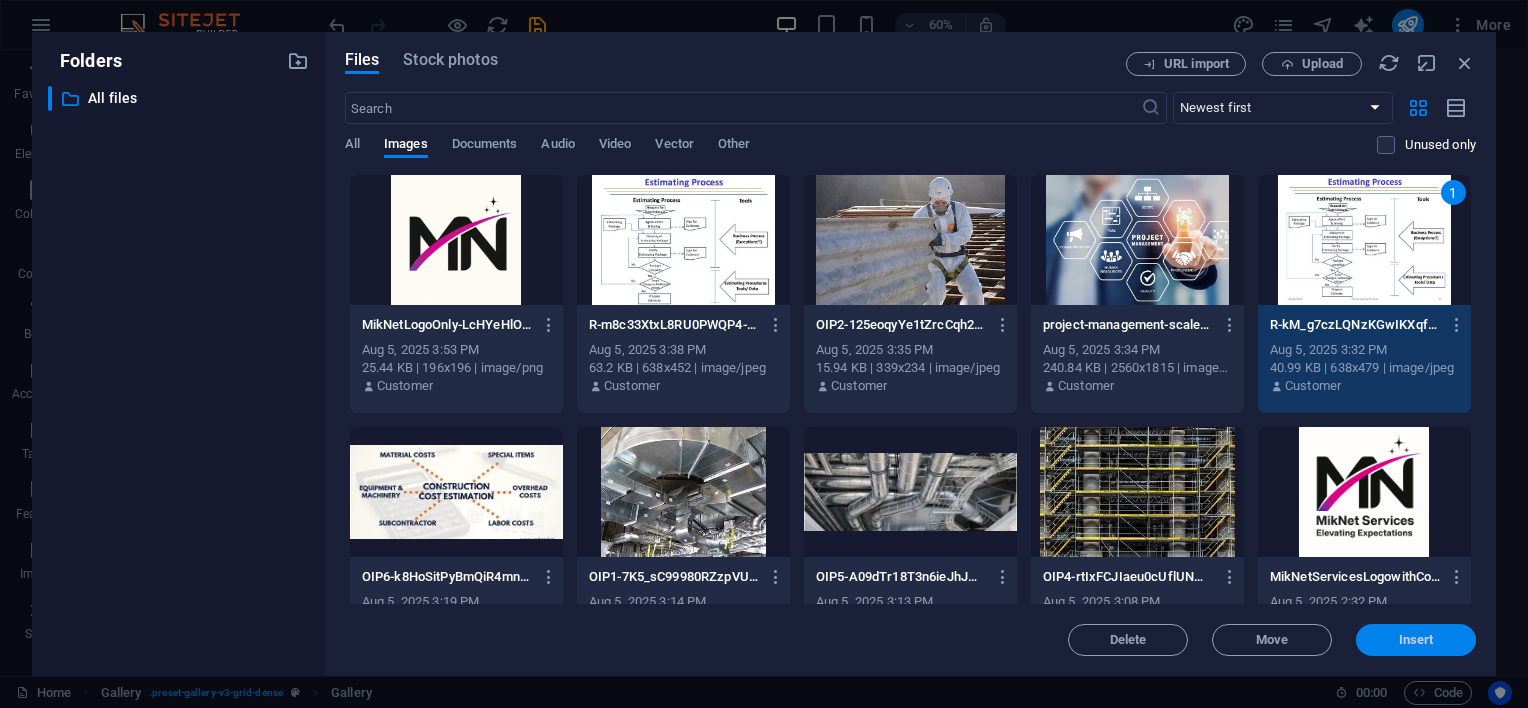 drag, startPoint x: 1407, startPoint y: 637, endPoint x: 975, endPoint y: 586, distance: 435 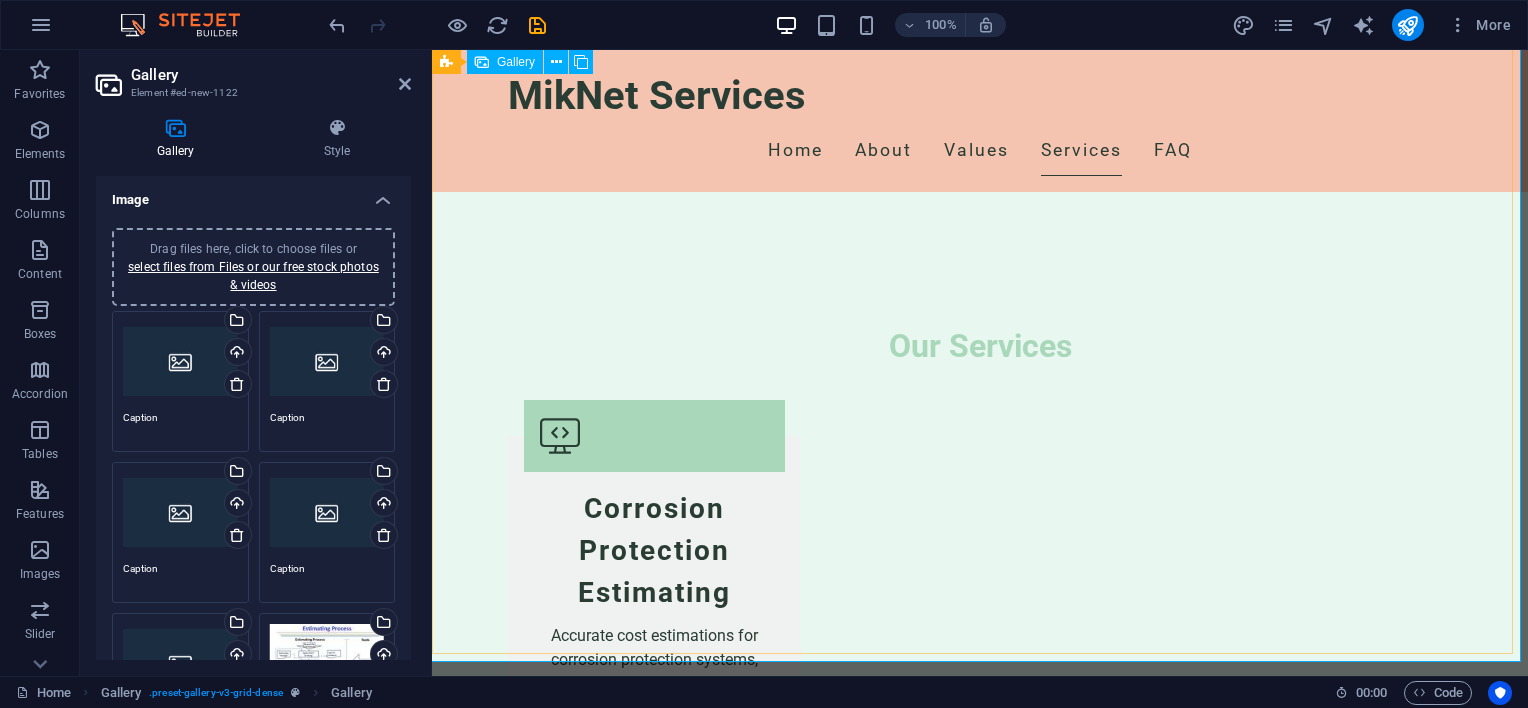 scroll, scrollTop: 4500, scrollLeft: 0, axis: vertical 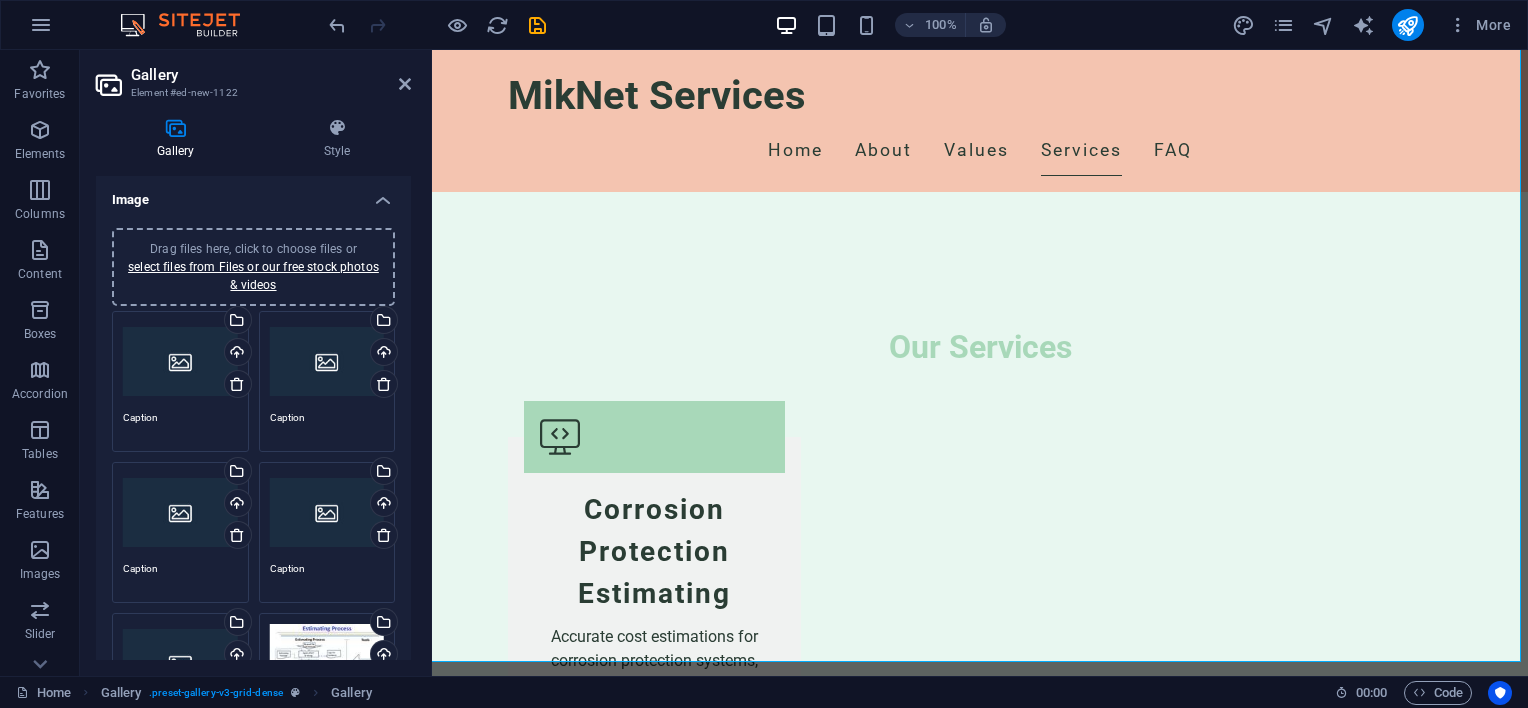 click on "Drag files here, click to choose files or select files from Files or our free stock photos & videos" at bounding box center (180, 362) 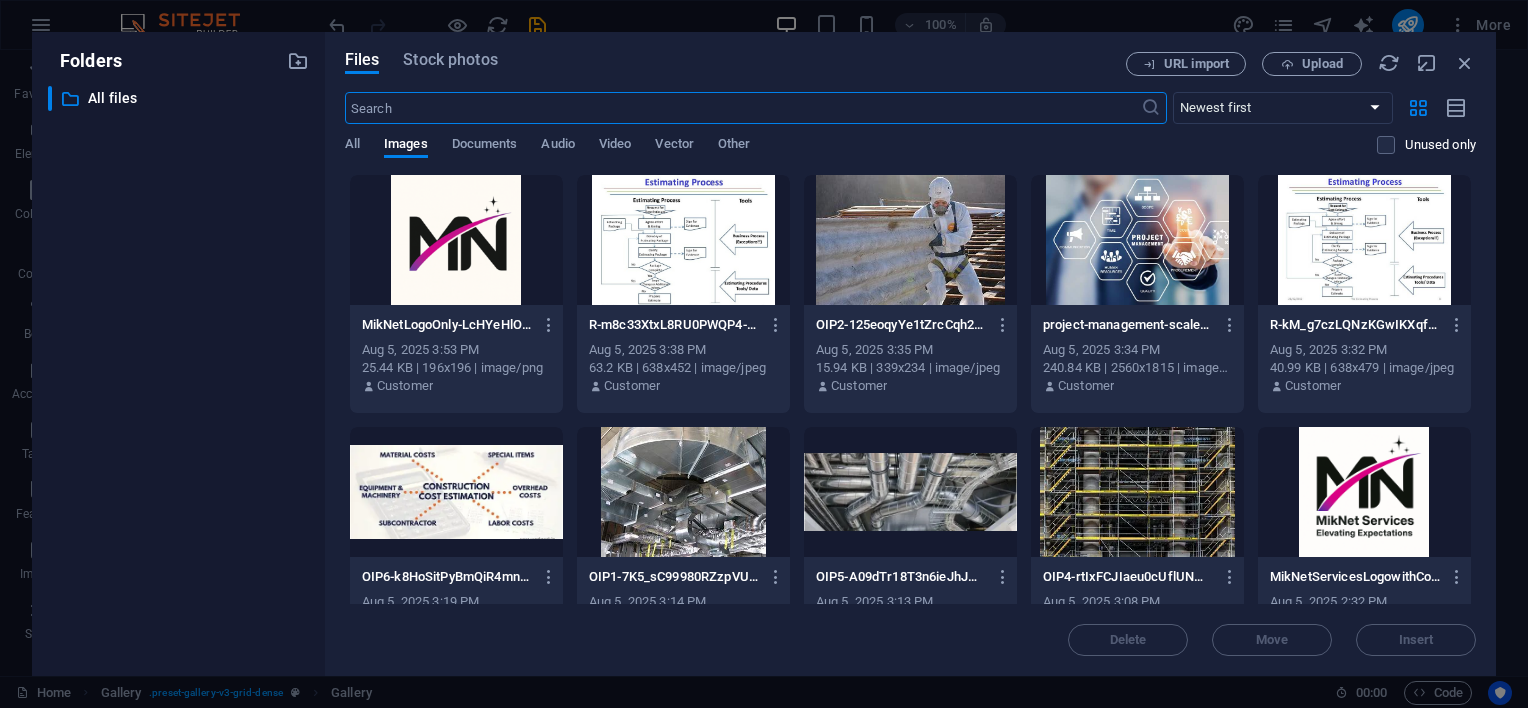 scroll, scrollTop: 4572, scrollLeft: 0, axis: vertical 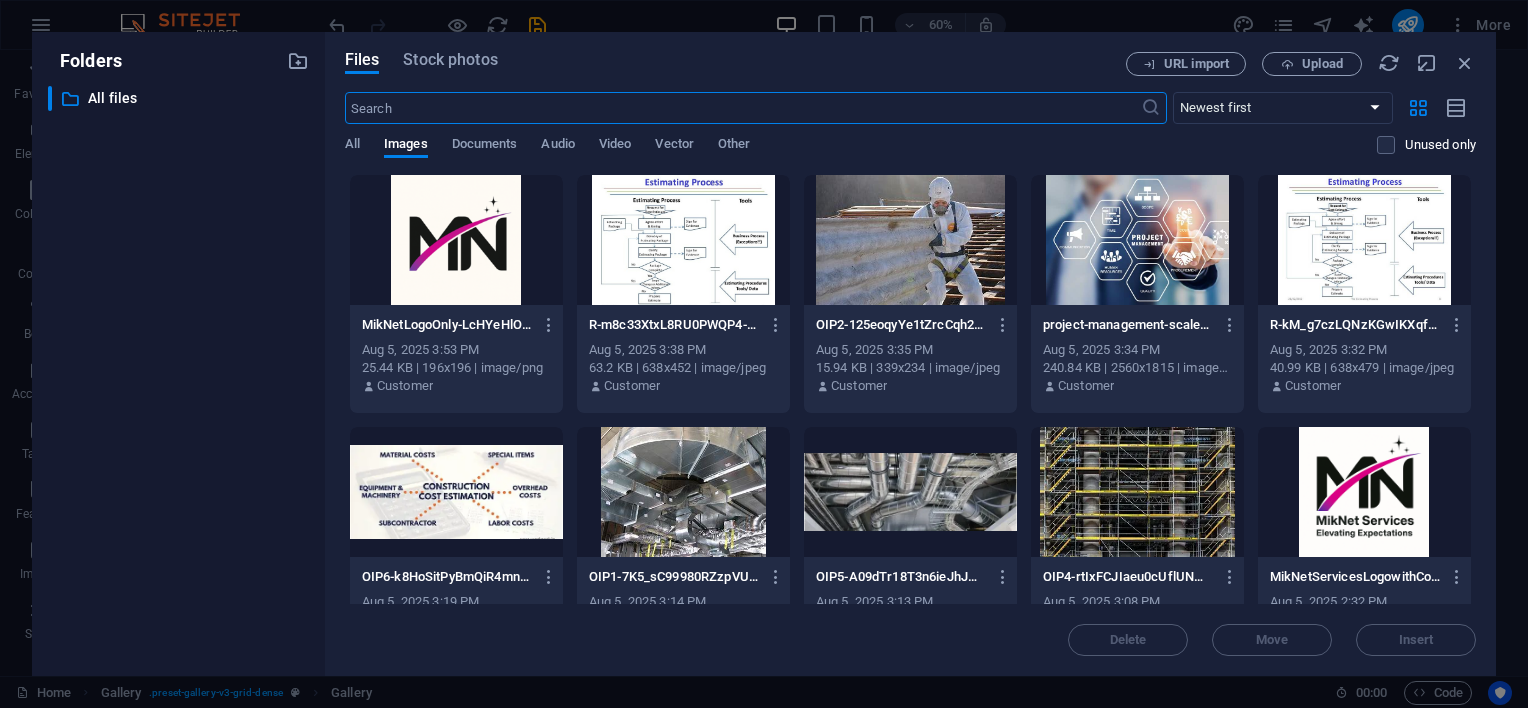 click at bounding box center (1137, 240) 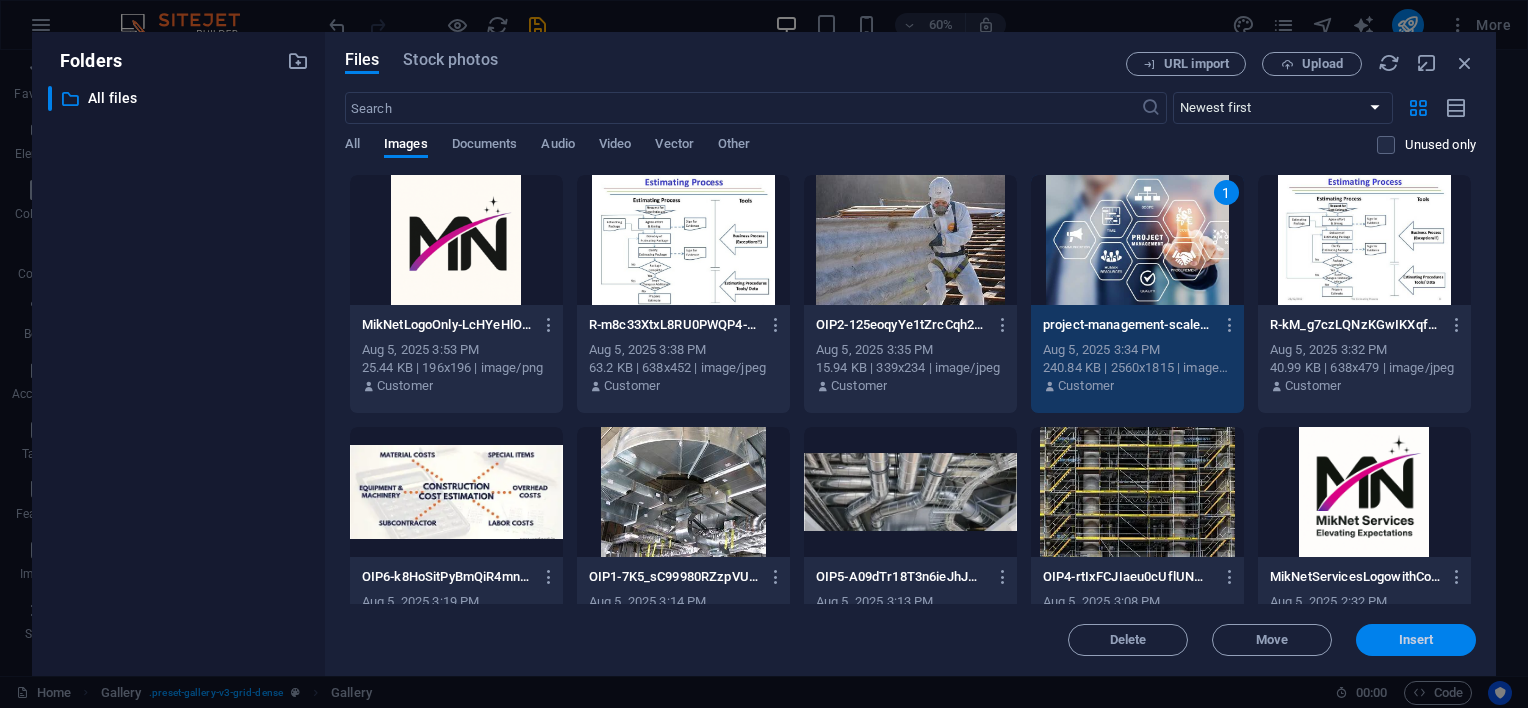 click on "Insert" at bounding box center [1416, 640] 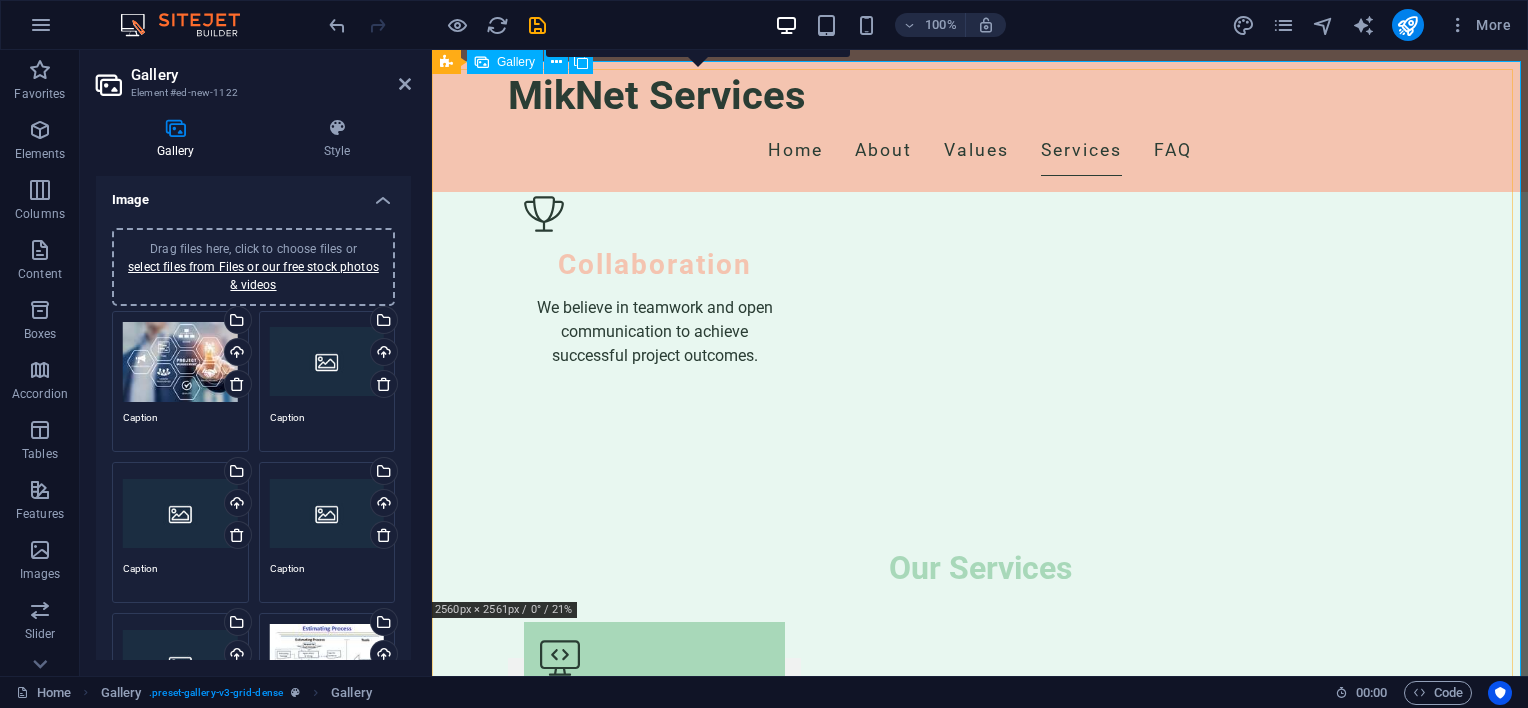 scroll, scrollTop: 4200, scrollLeft: 0, axis: vertical 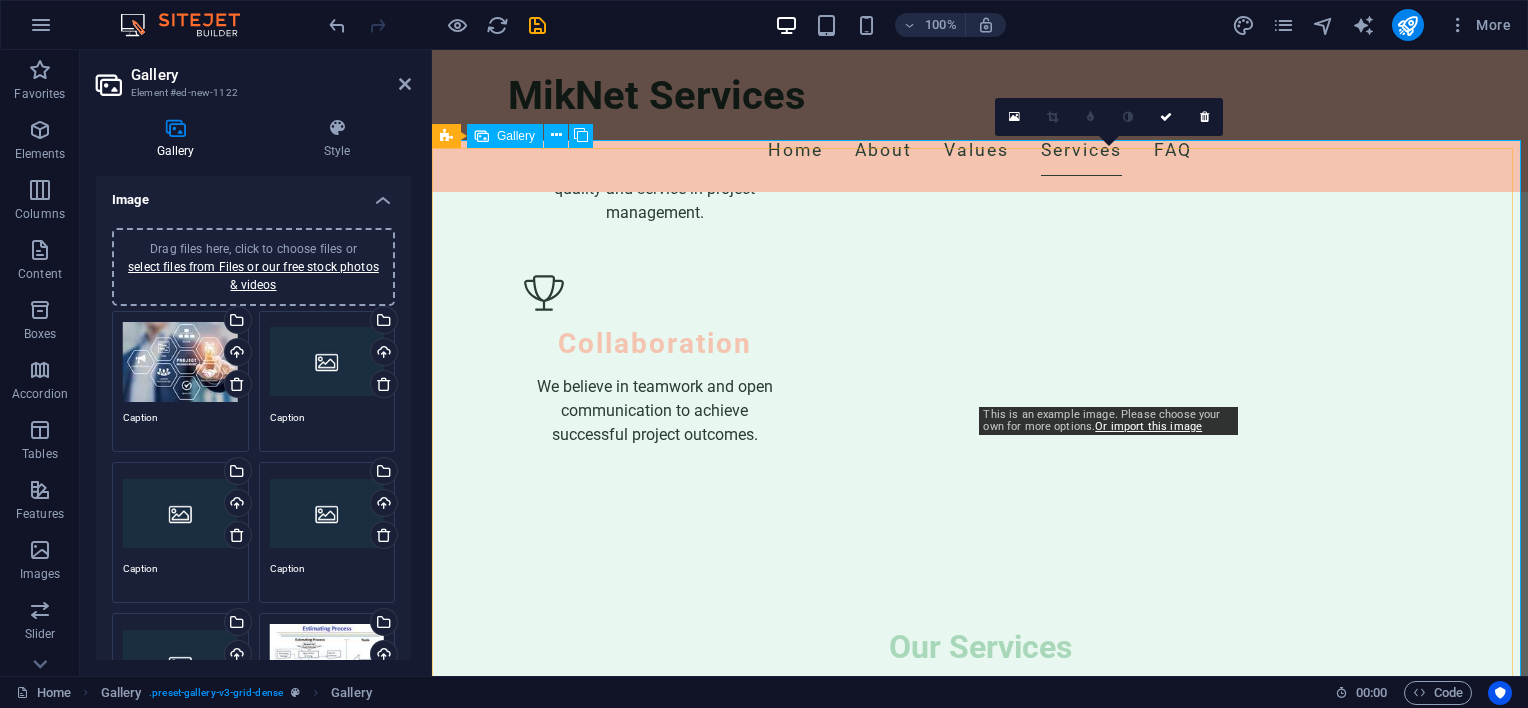 click at bounding box center (1119, 3039) 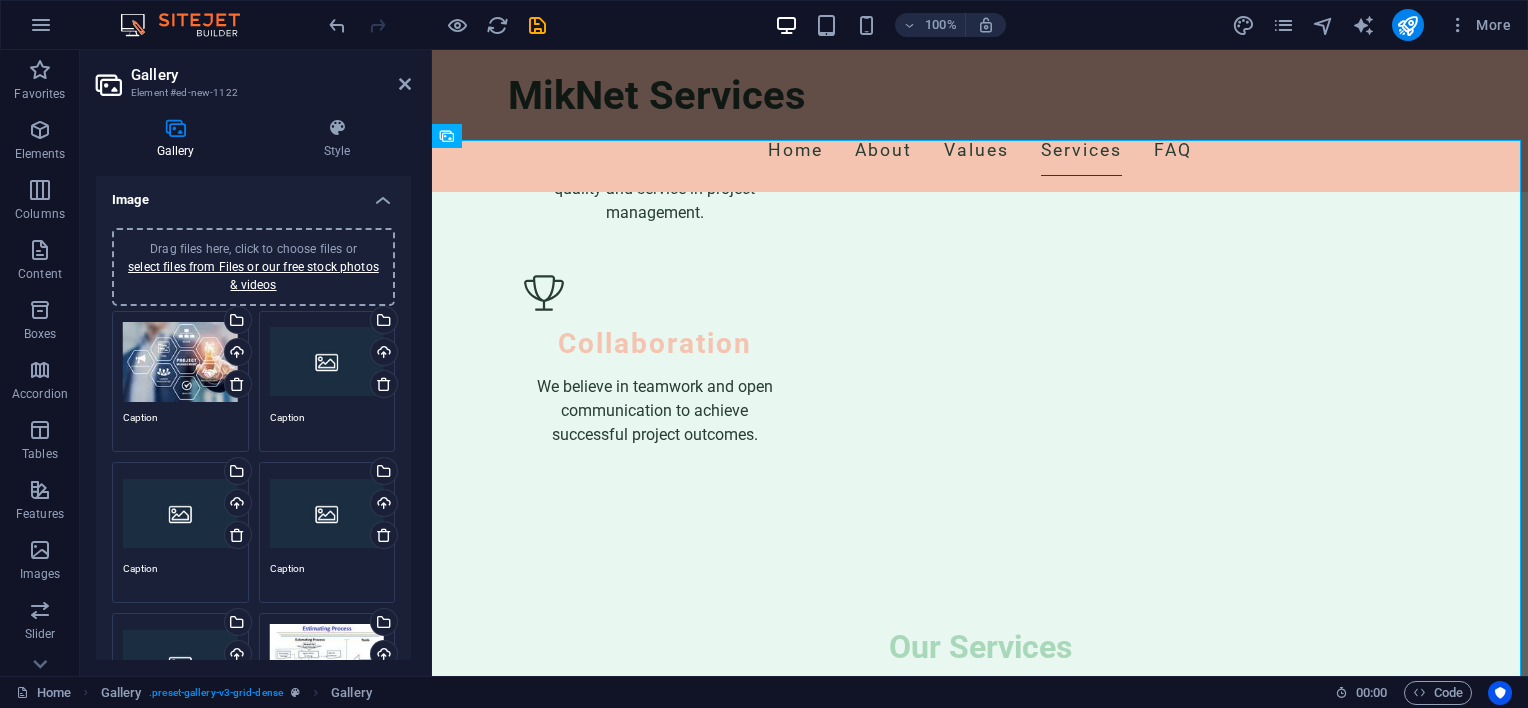 click on "Drag files here, click to choose files or select files from Files or our free stock photos & videos" at bounding box center [327, 362] 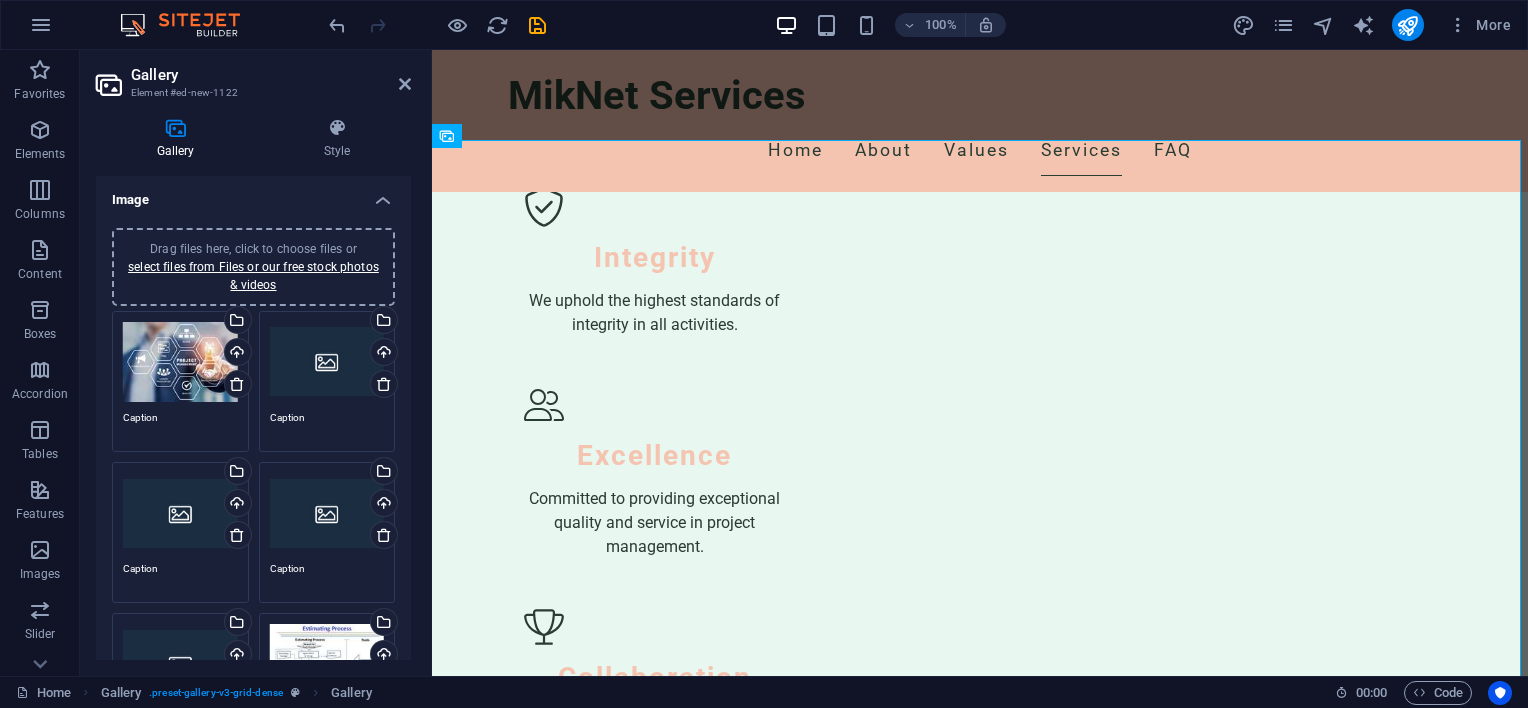 scroll, scrollTop: 4284, scrollLeft: 0, axis: vertical 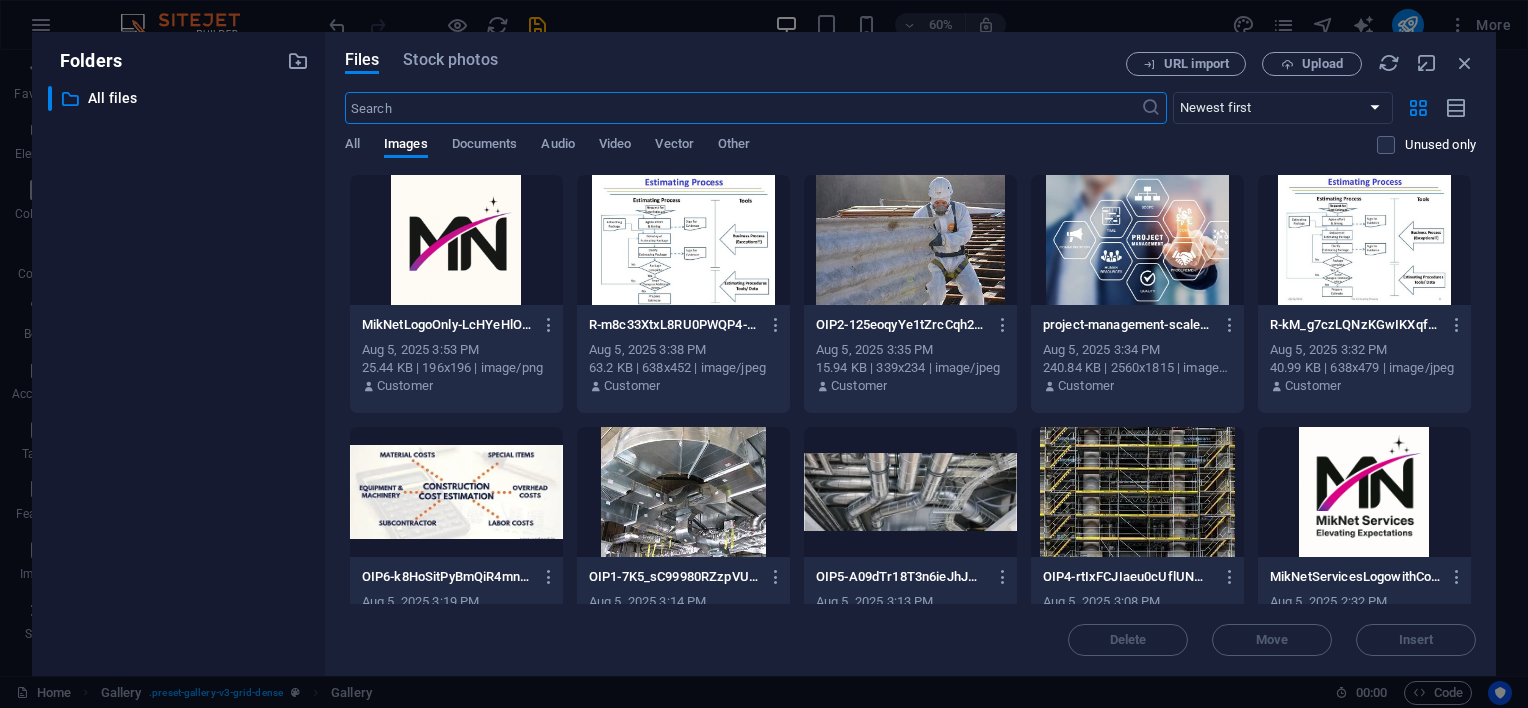 click at bounding box center [456, 492] 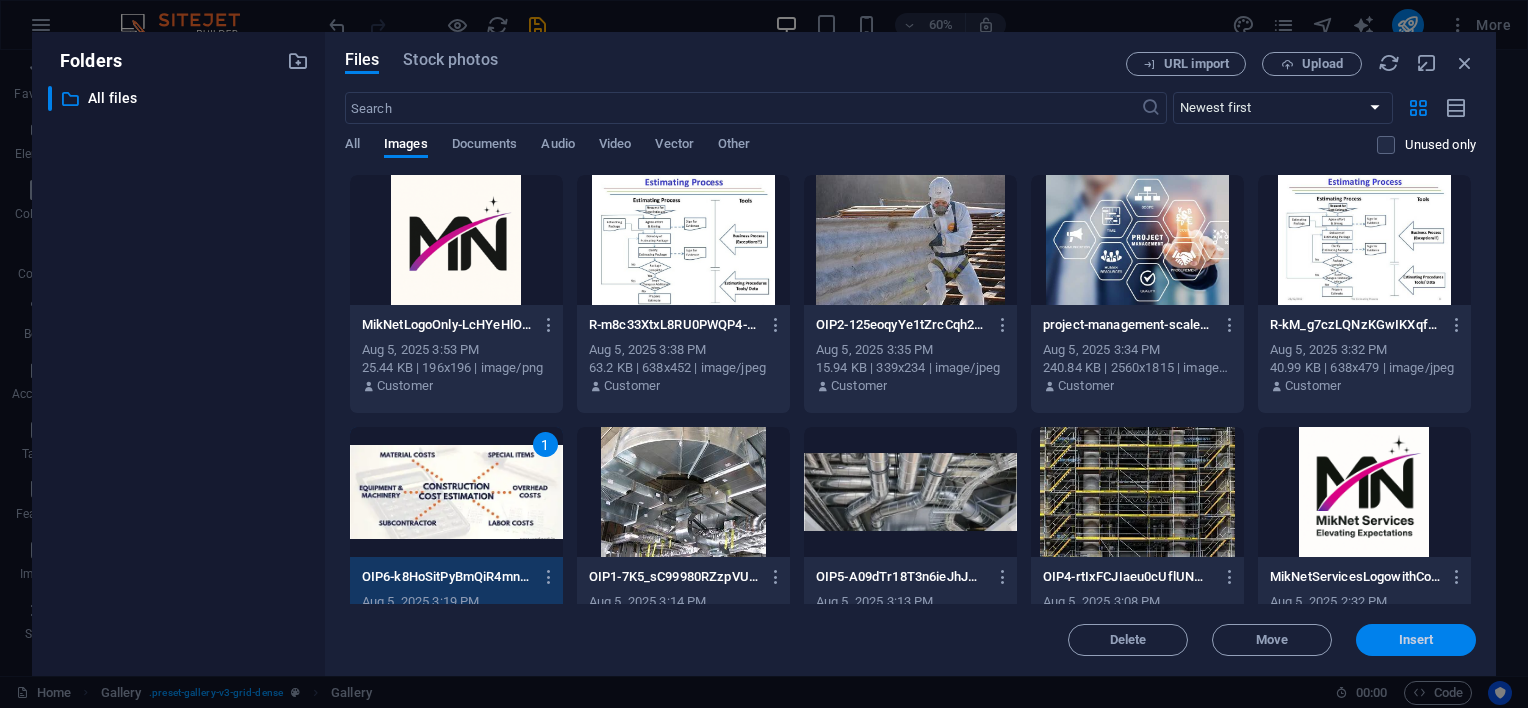 click on "Insert" at bounding box center (1416, 640) 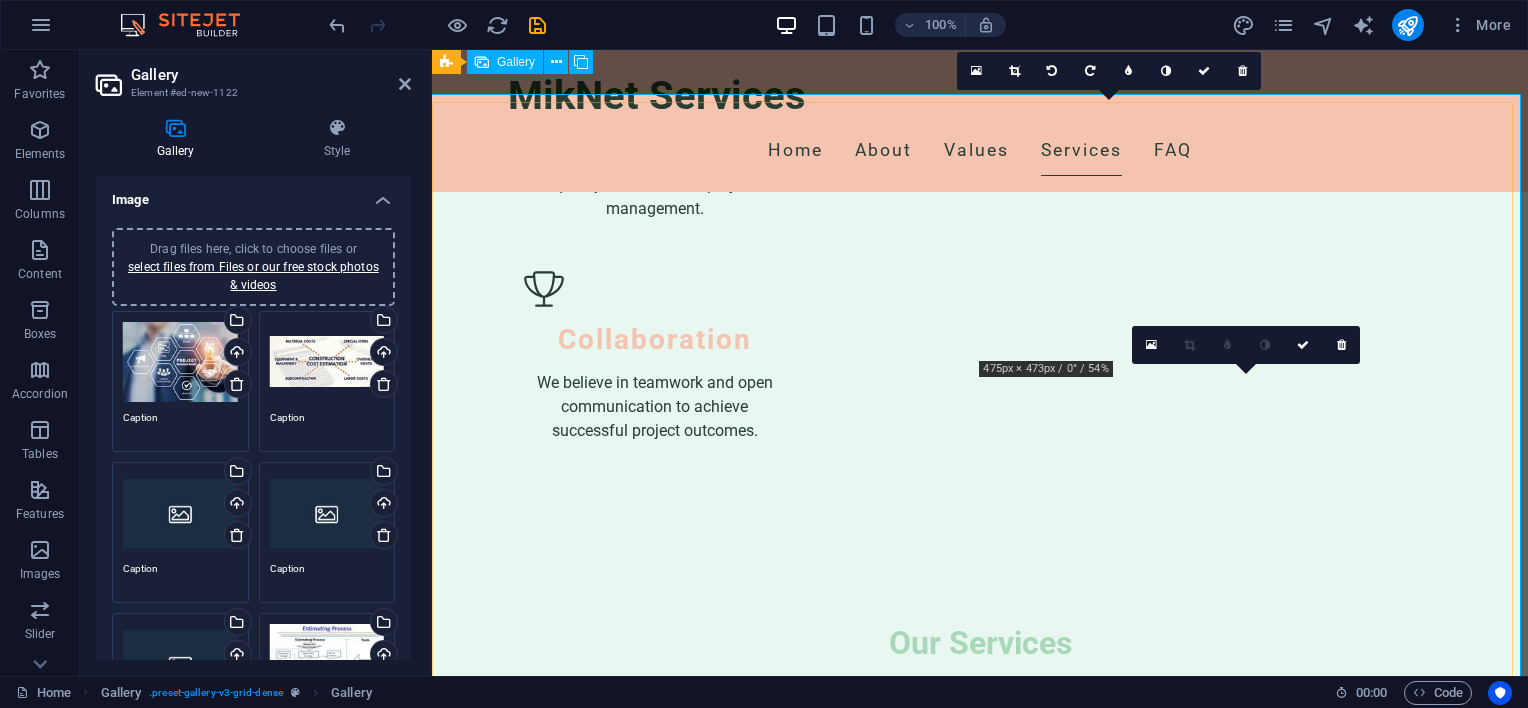 scroll, scrollTop: 4200, scrollLeft: 0, axis: vertical 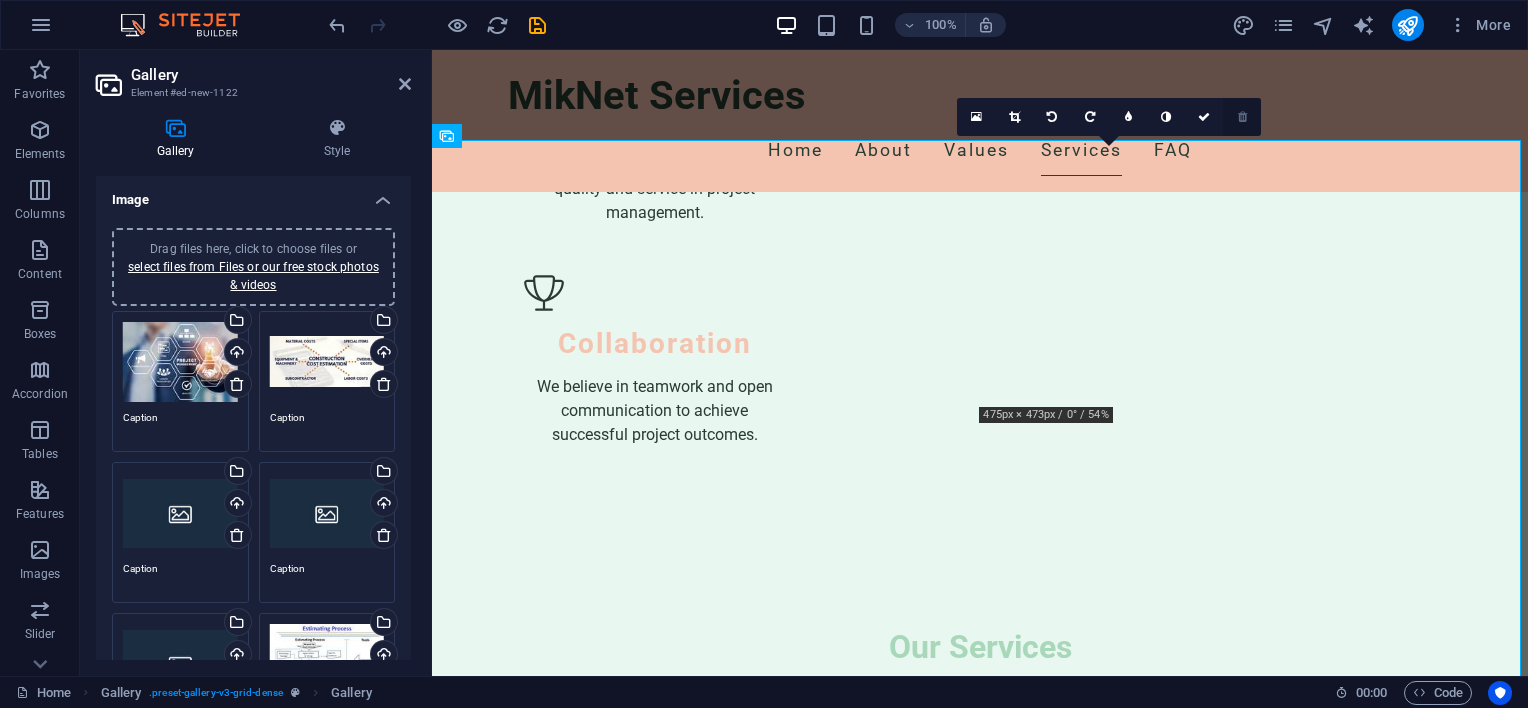click at bounding box center (1242, 117) 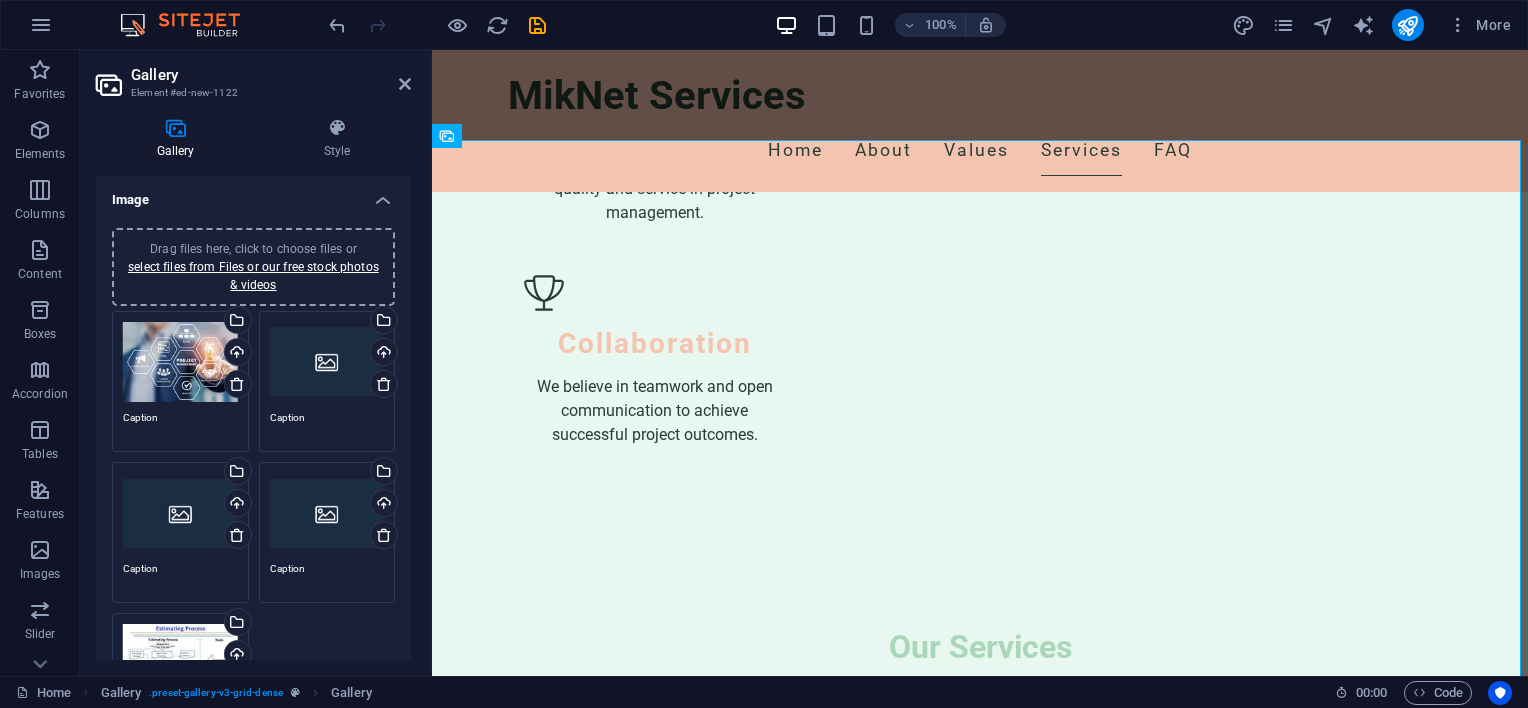 click on "Drag files here, click to choose files or select files from Files or our free stock photos & videos" at bounding box center (327, 513) 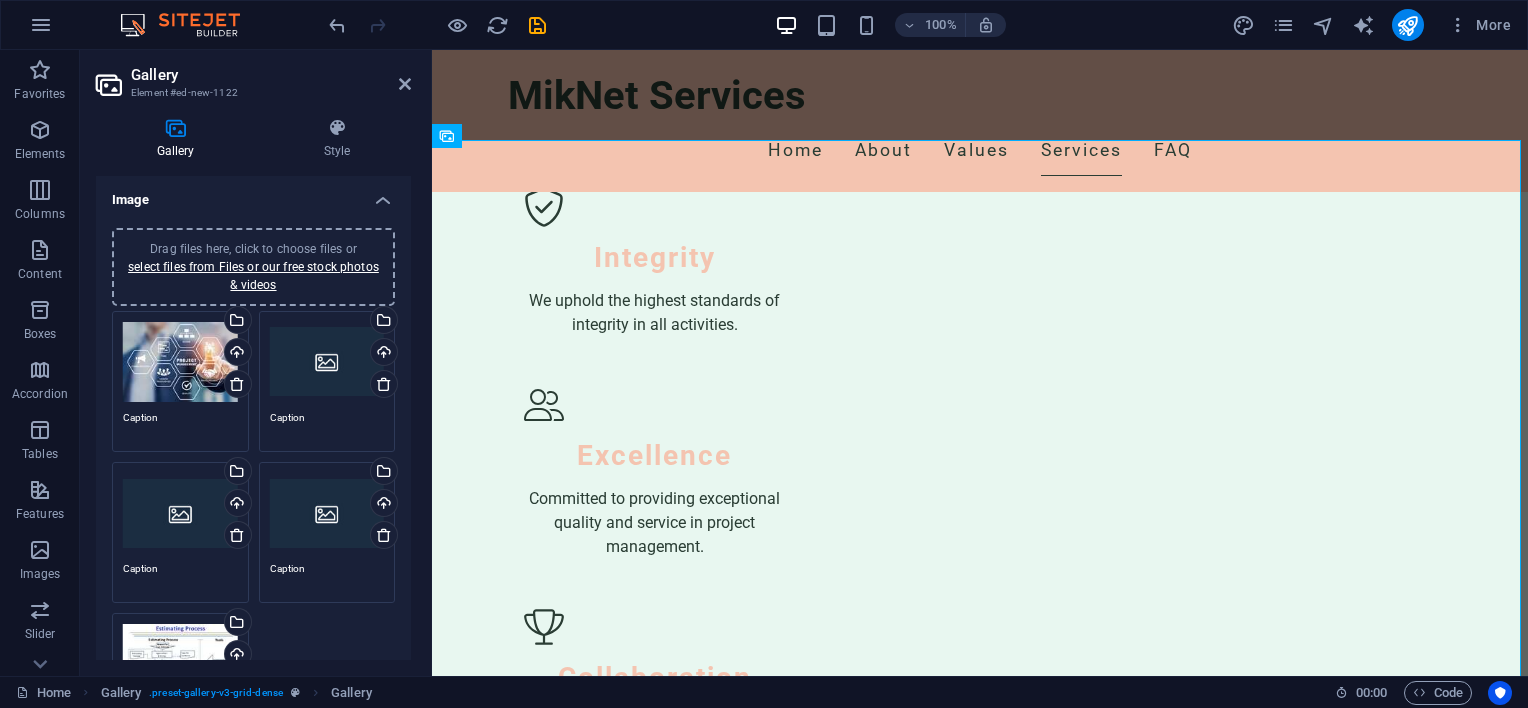 scroll, scrollTop: 4284, scrollLeft: 0, axis: vertical 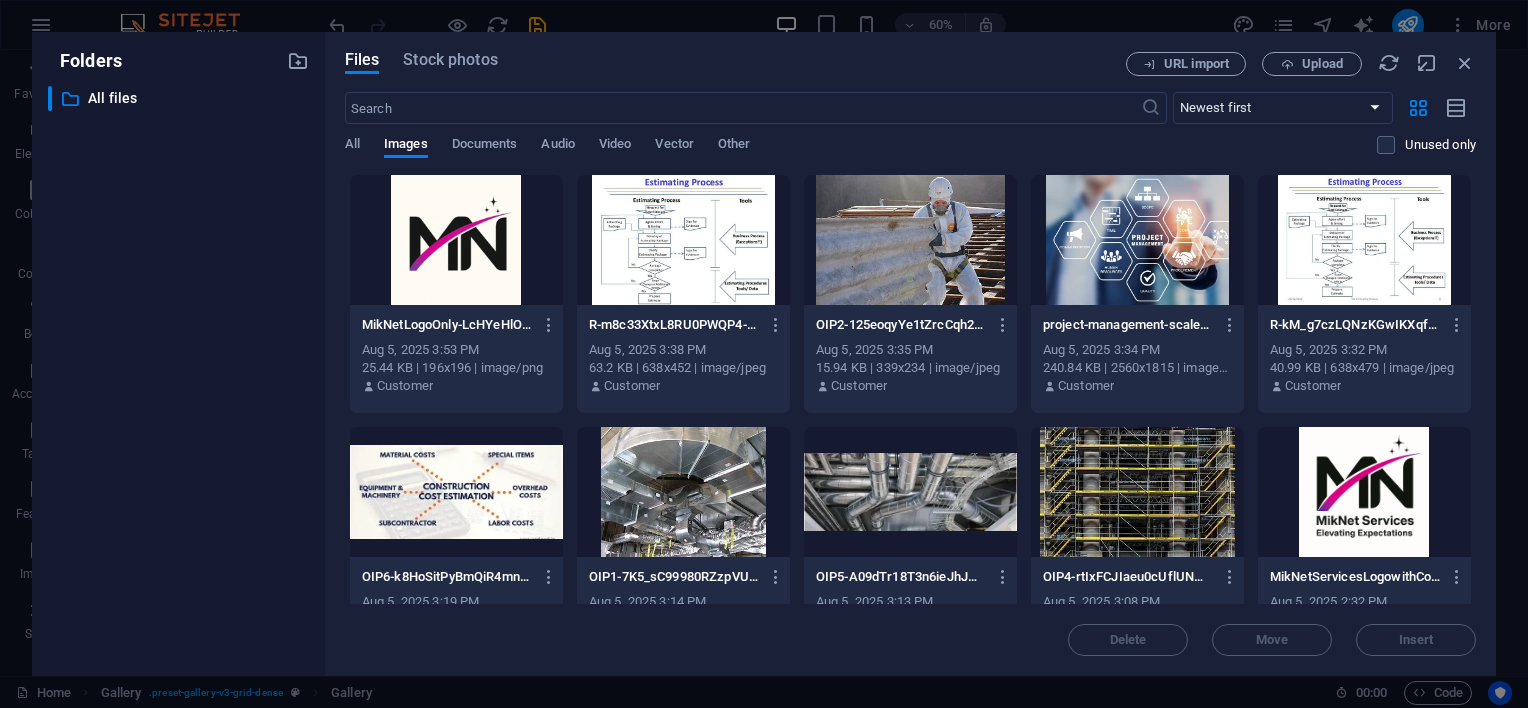 click at bounding box center (456, 492) 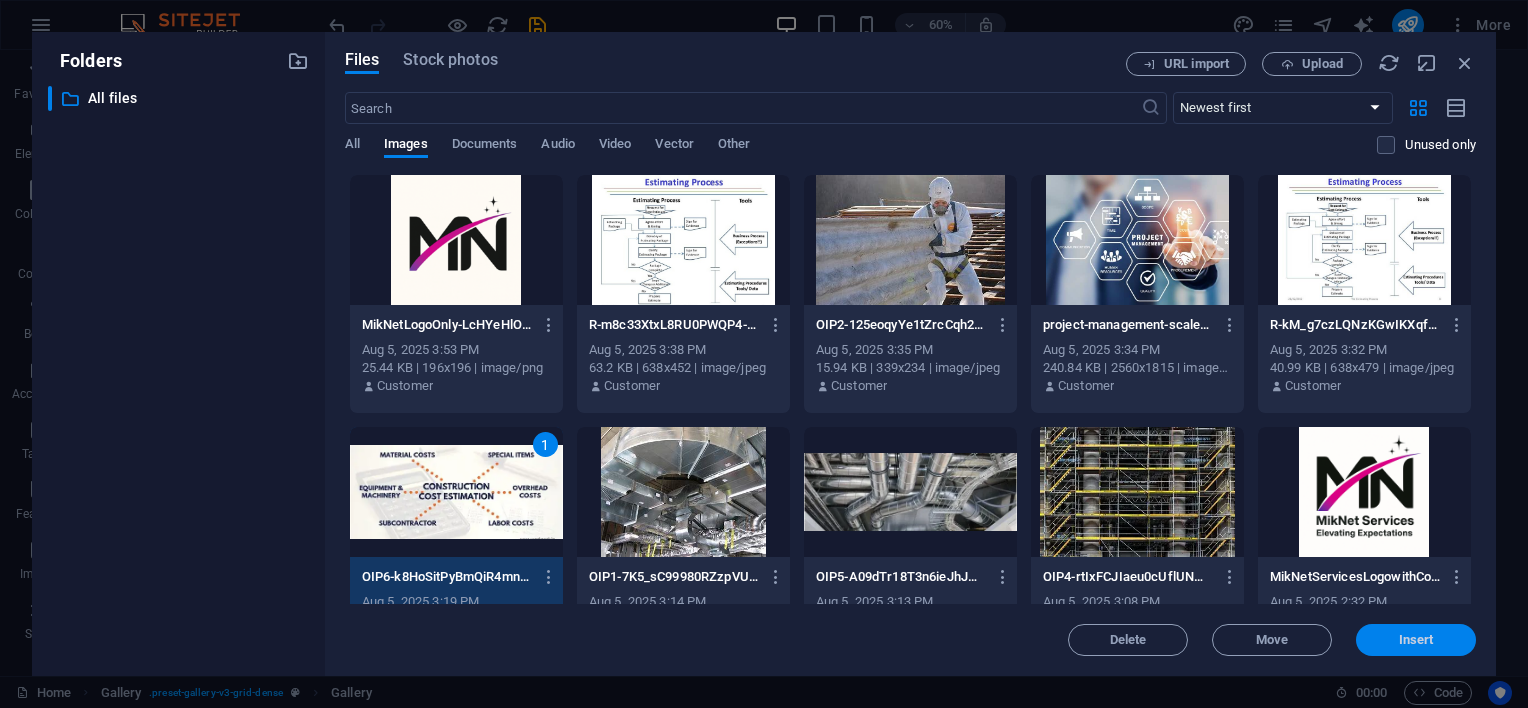 click on "Insert" at bounding box center [1416, 640] 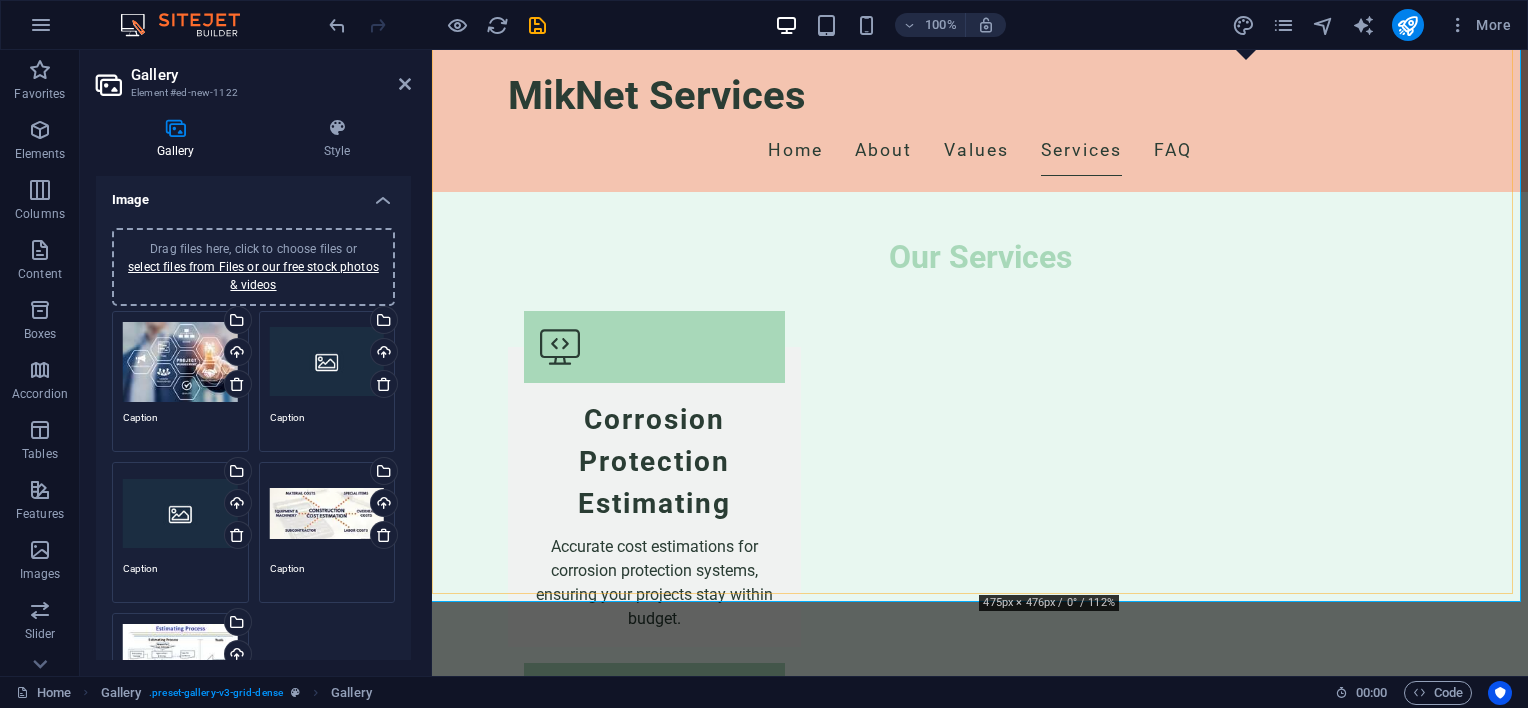 scroll, scrollTop: 4600, scrollLeft: 0, axis: vertical 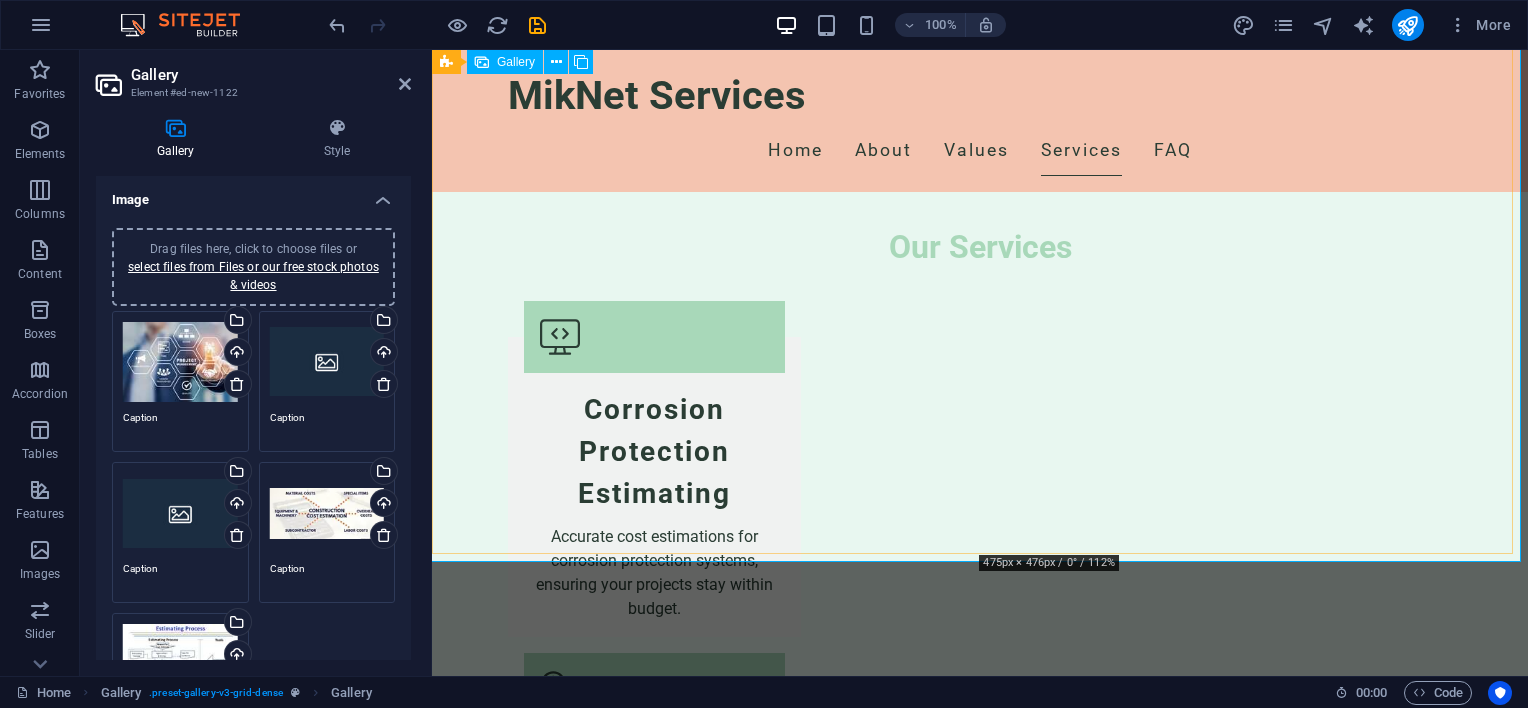 click at bounding box center [1258, 3056] 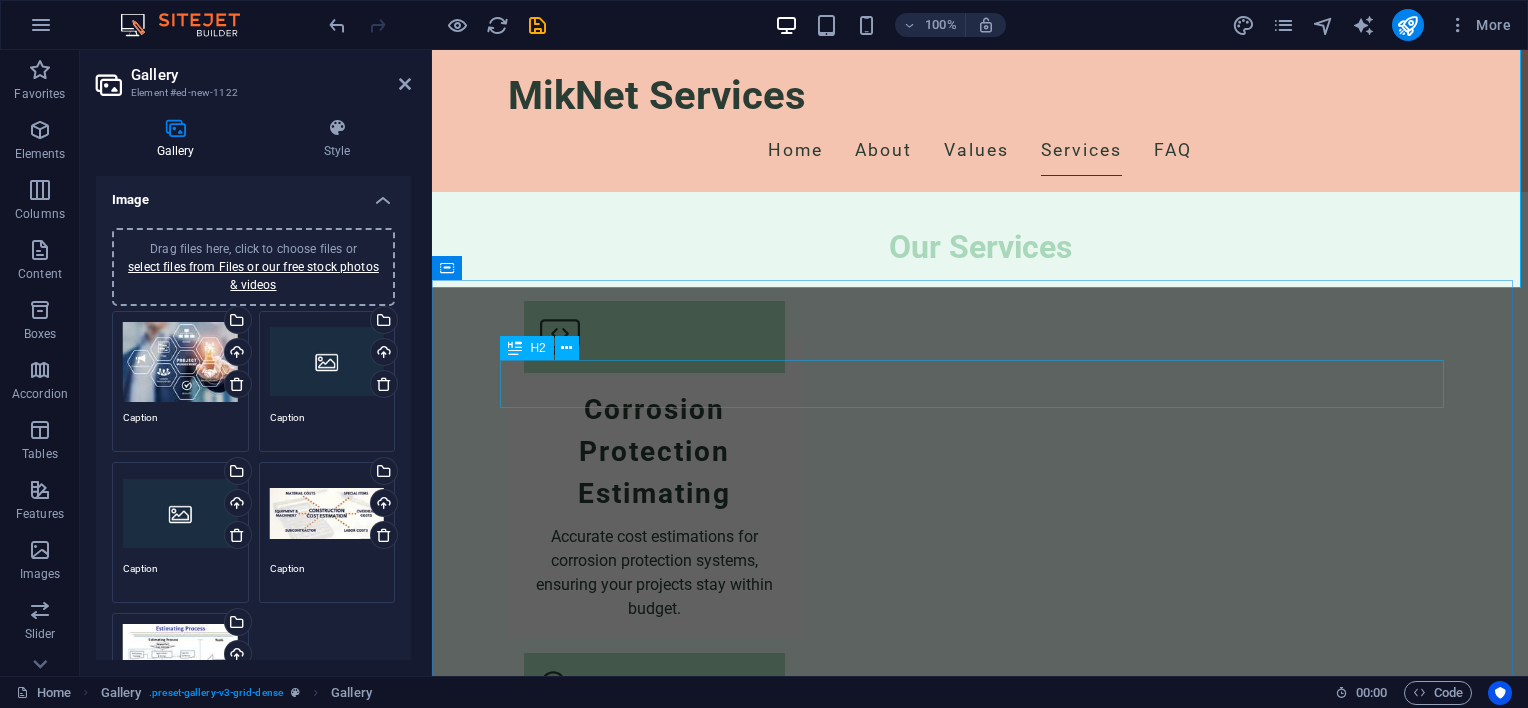 drag, startPoint x: 1285, startPoint y: 390, endPoint x: 1208, endPoint y: 393, distance: 77.05842 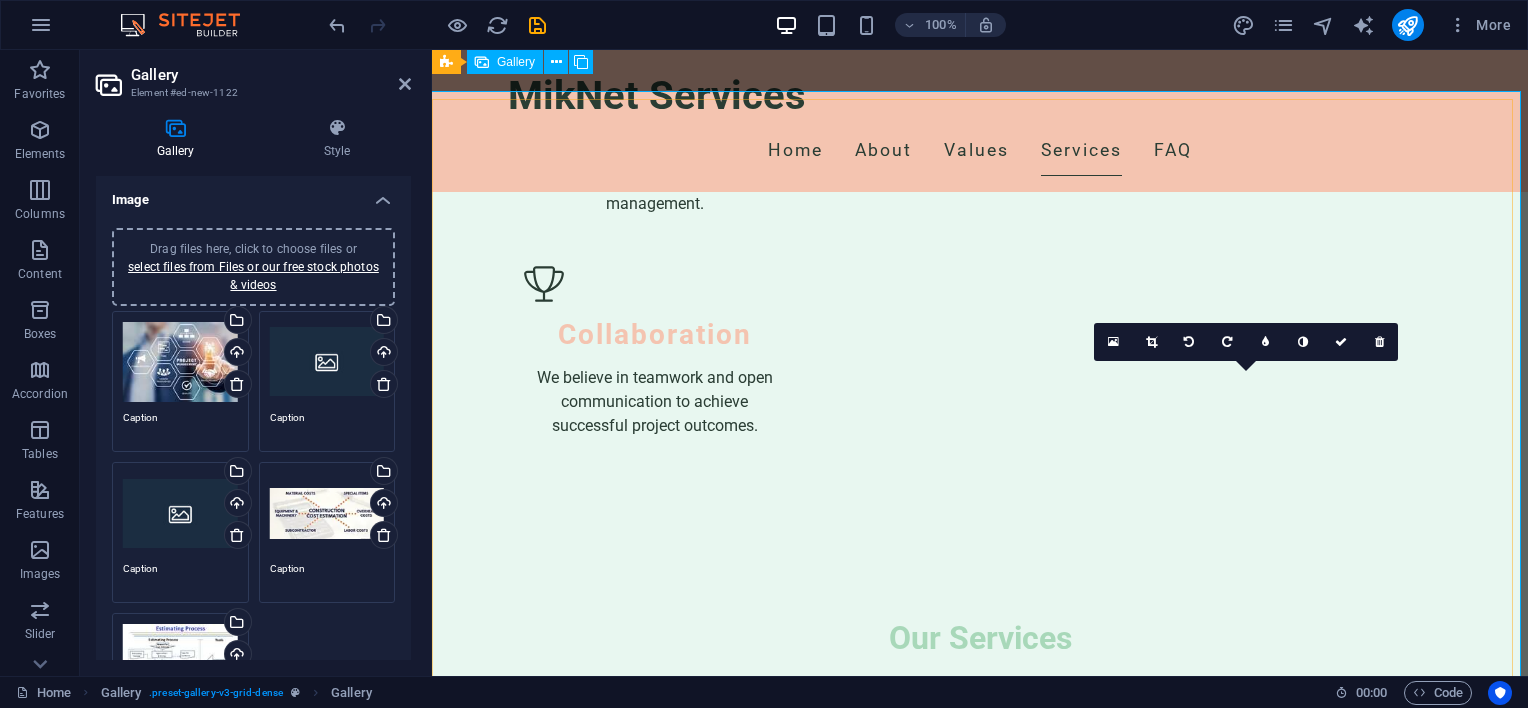 scroll, scrollTop: 4200, scrollLeft: 0, axis: vertical 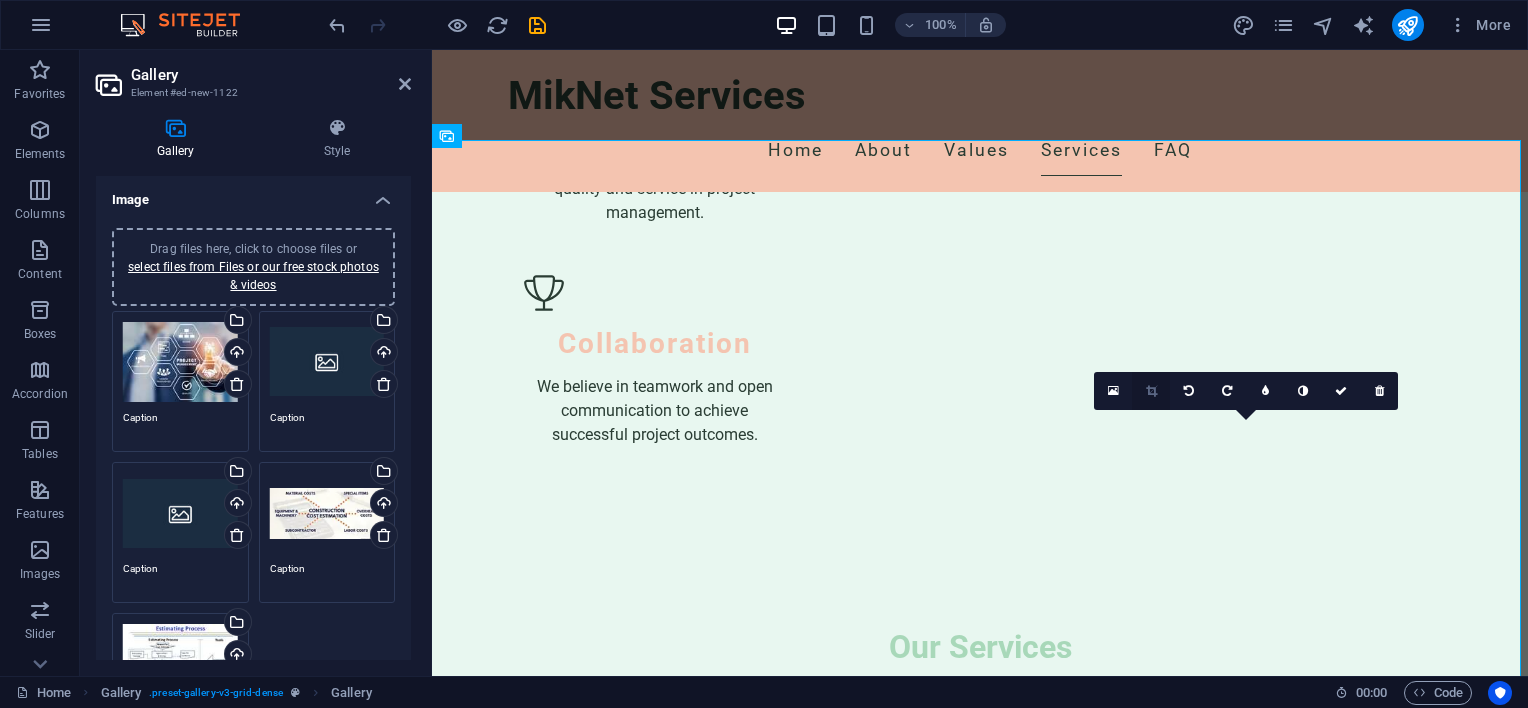 click at bounding box center (1151, 391) 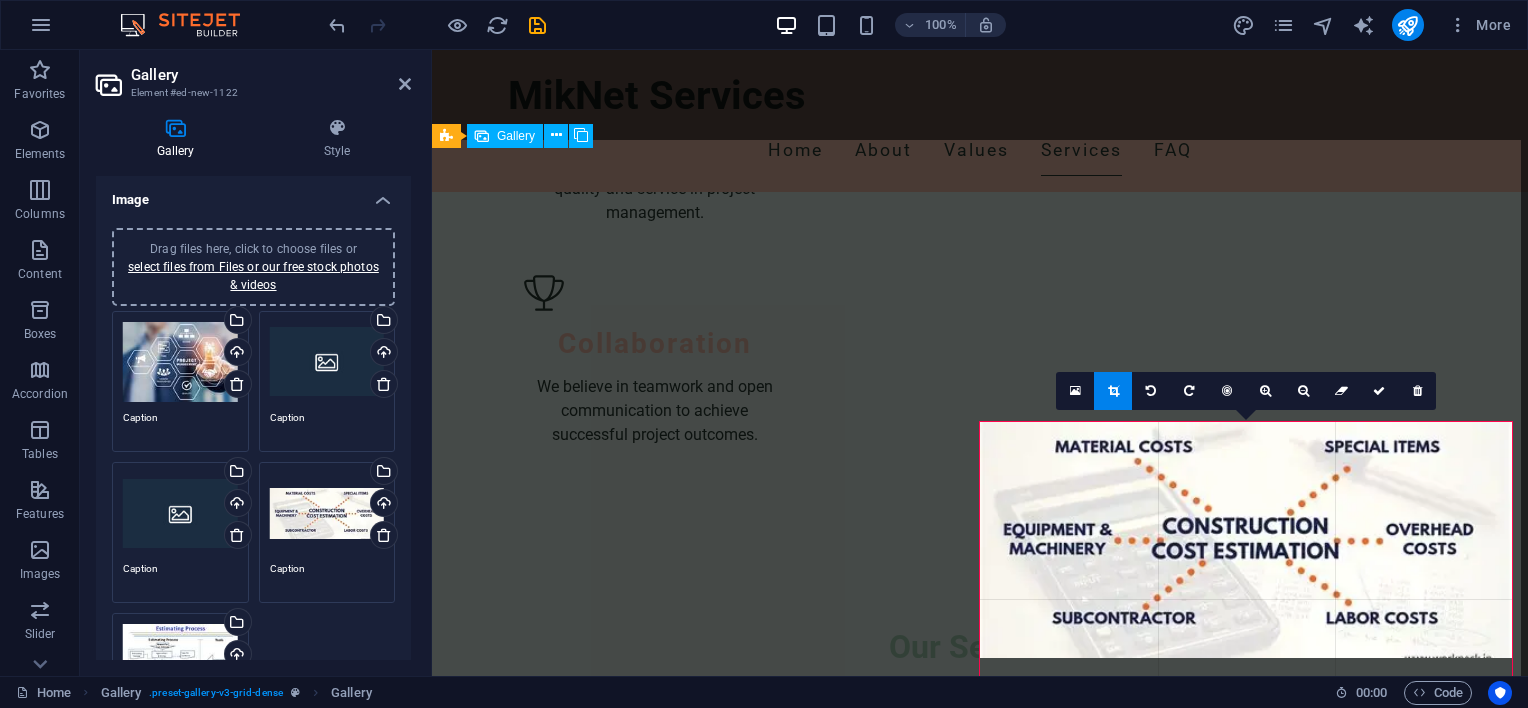 click at bounding box center (1119, 3039) 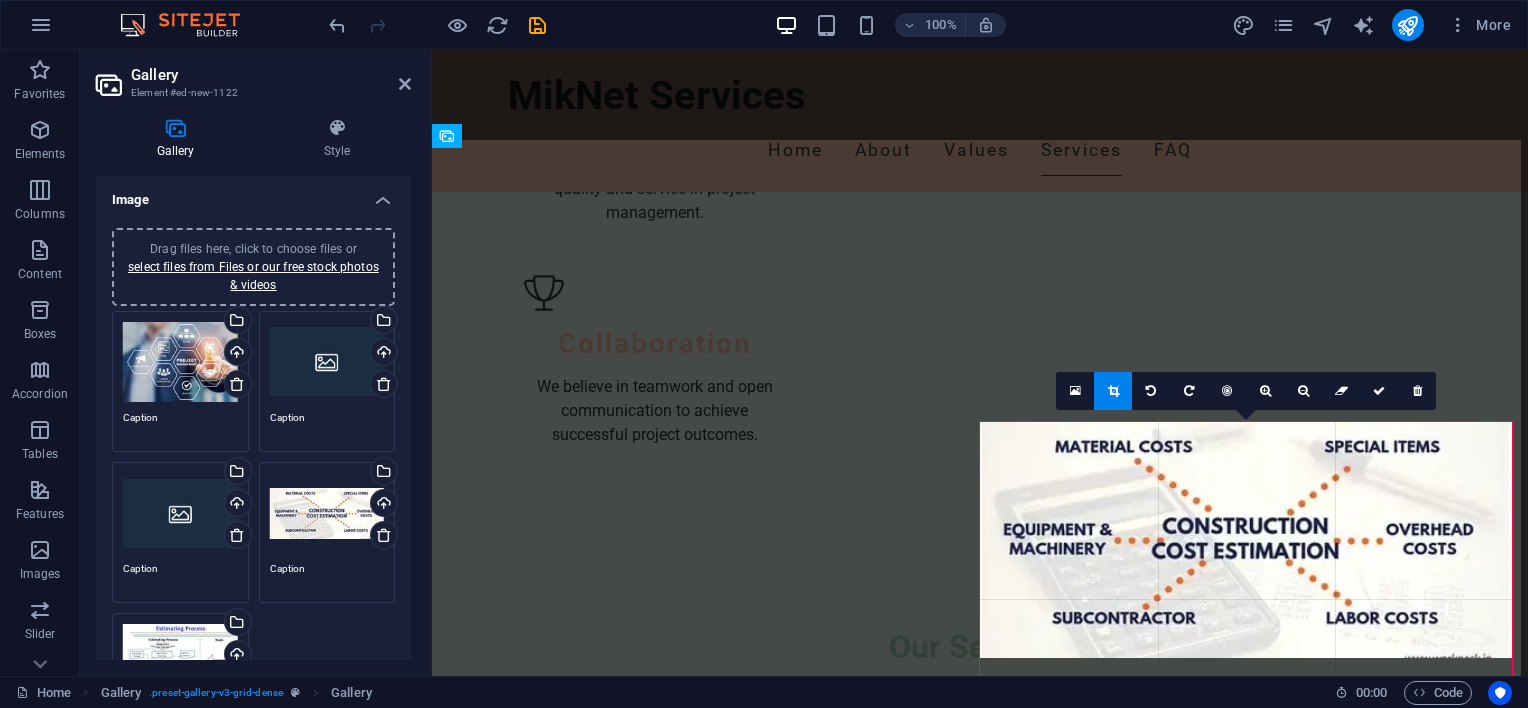 click on "Drag files here, click to choose files or select files from Files or our free stock photos & videos" at bounding box center (327, 362) 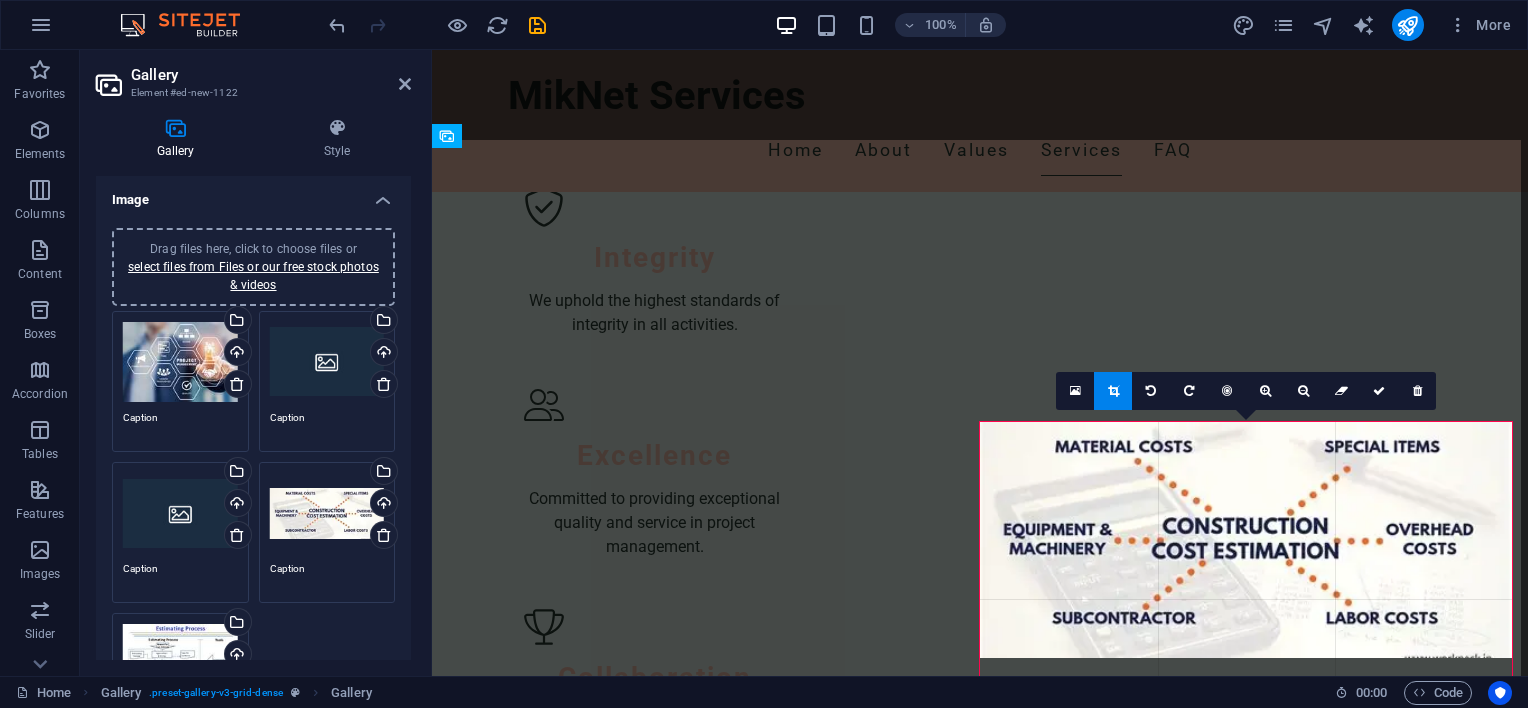 scroll, scrollTop: 4284, scrollLeft: 0, axis: vertical 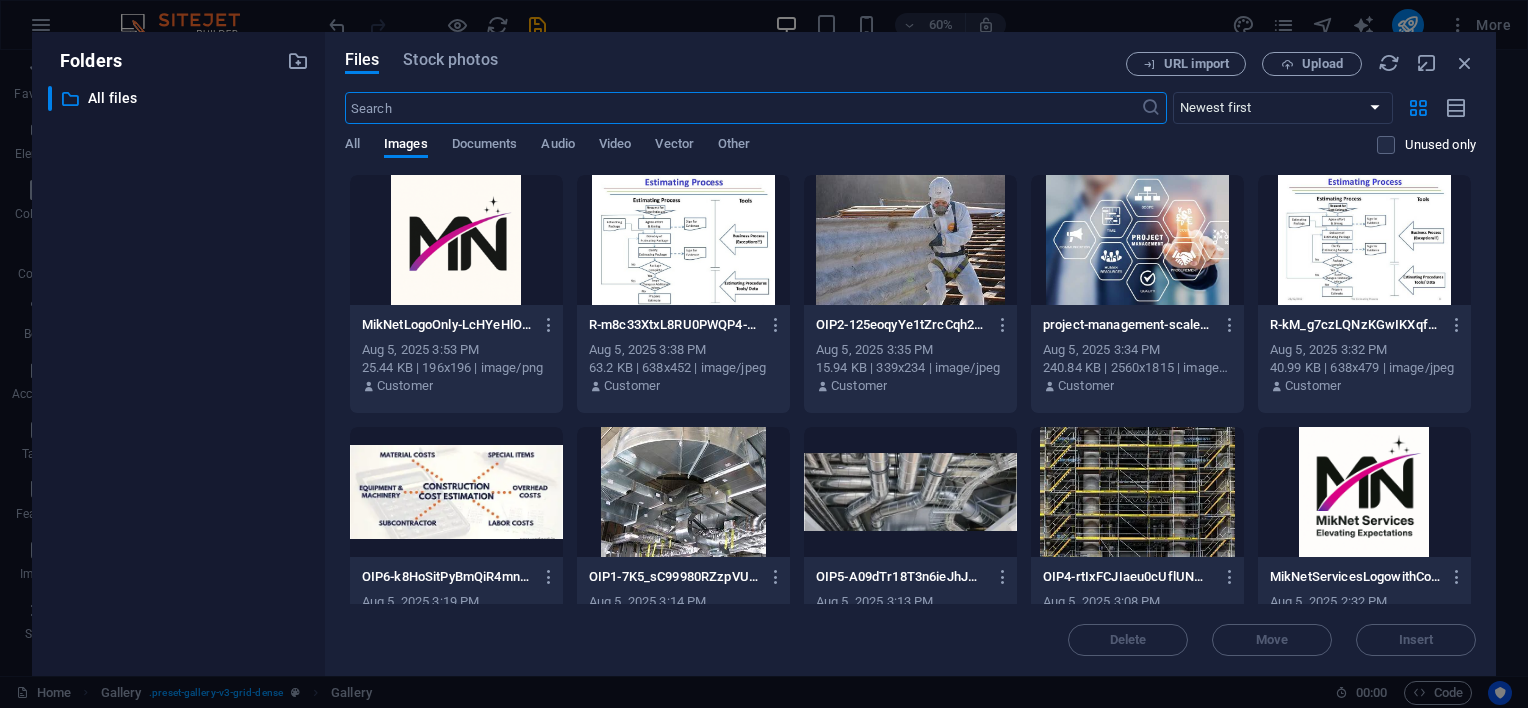 click at bounding box center (910, 240) 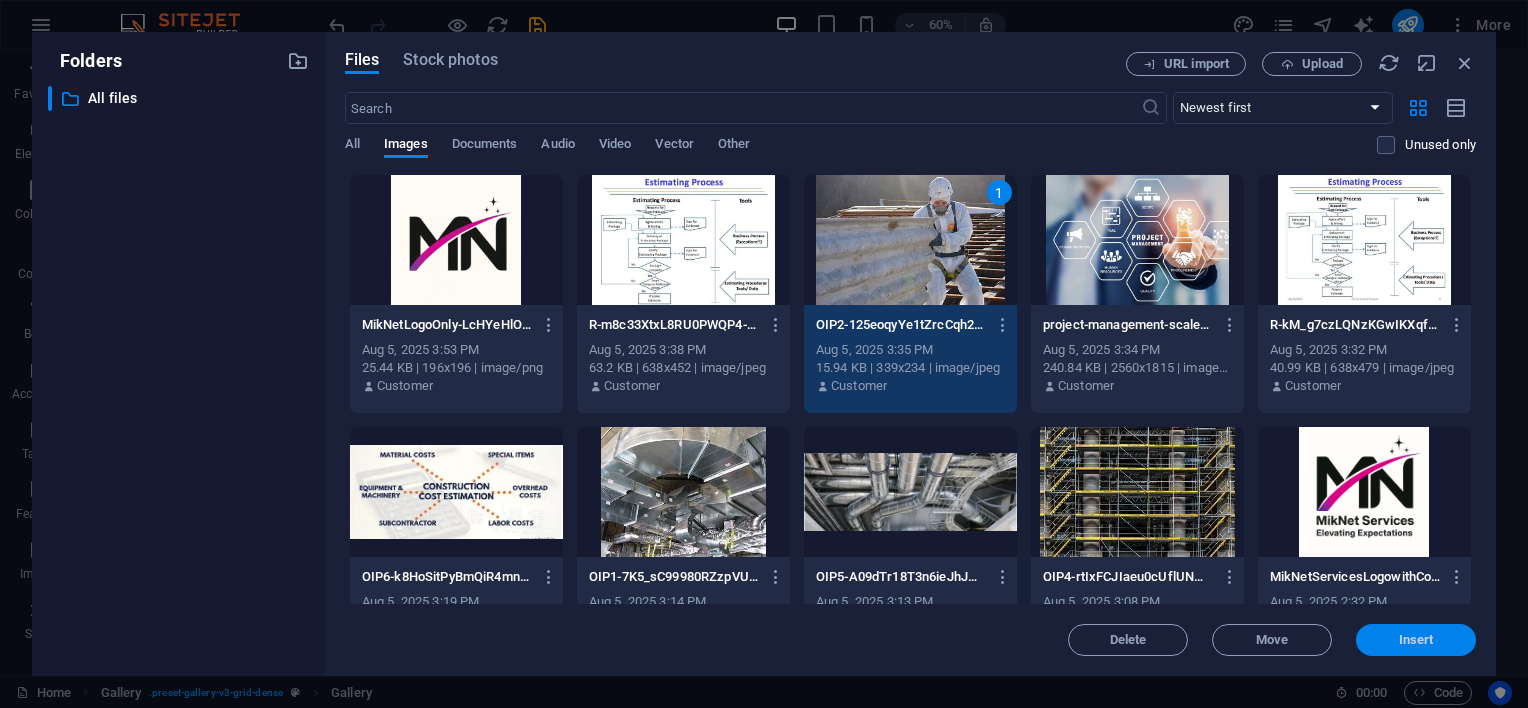 click on "Insert" at bounding box center (1416, 640) 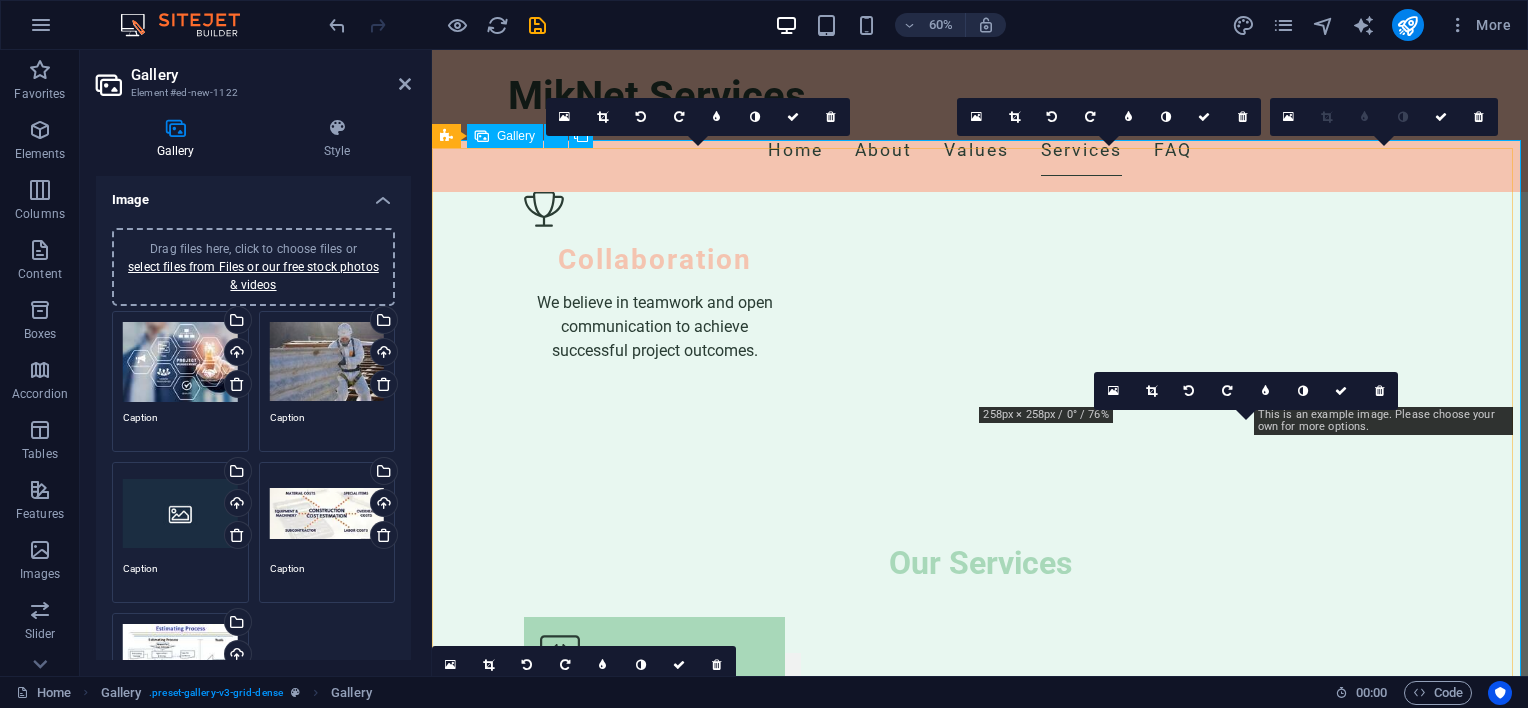 scroll, scrollTop: 4200, scrollLeft: 0, axis: vertical 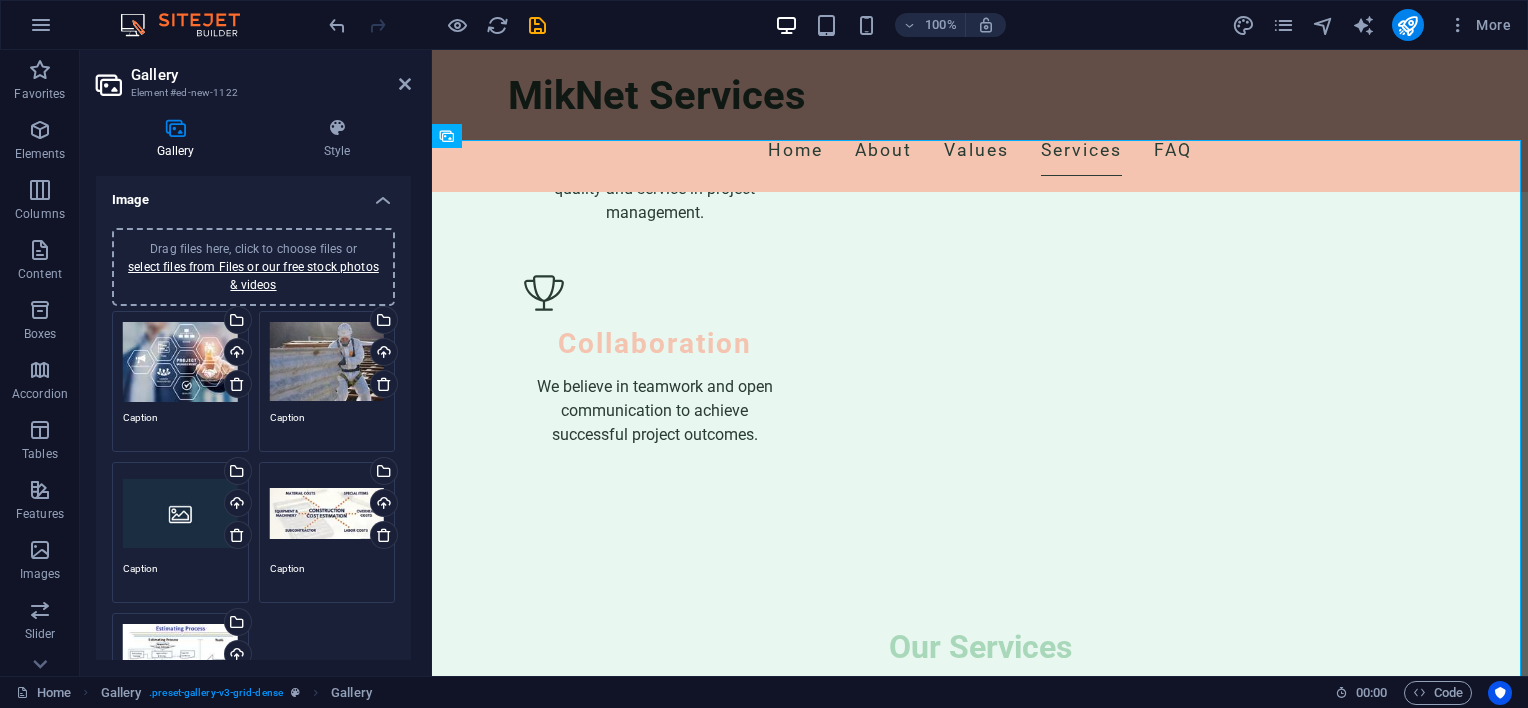 click on "Drag files here, click to choose files or select files from Files or our free stock photos & videos" at bounding box center [180, 513] 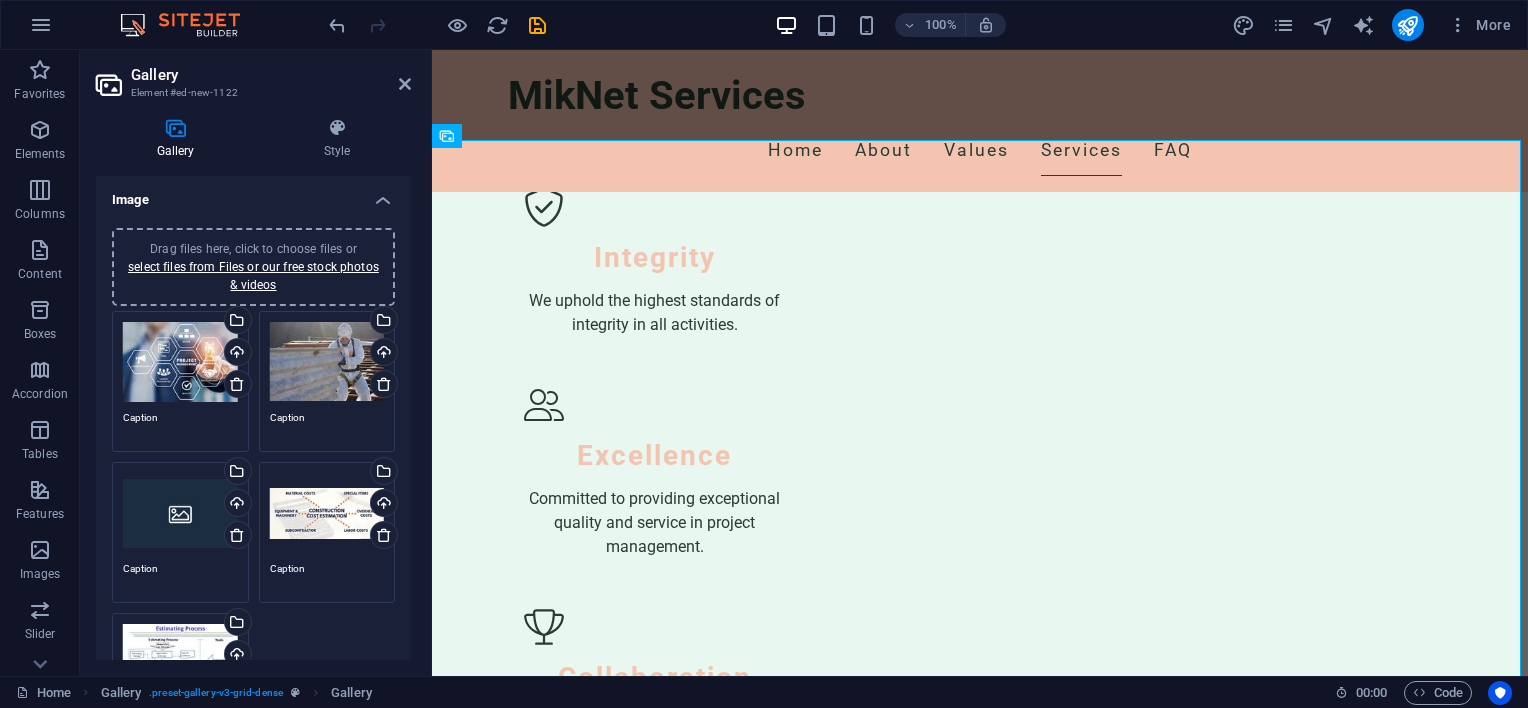 scroll, scrollTop: 4284, scrollLeft: 0, axis: vertical 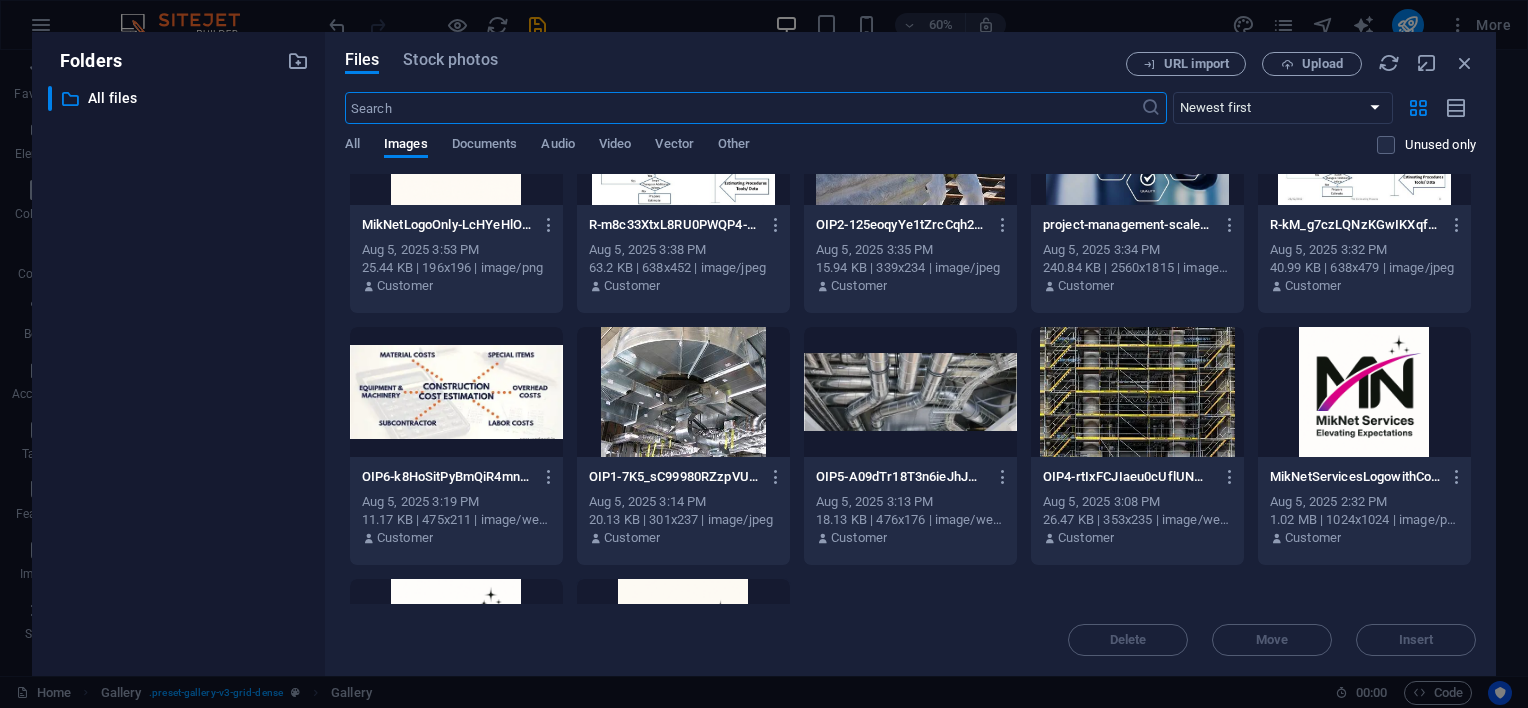 click at bounding box center [683, 392] 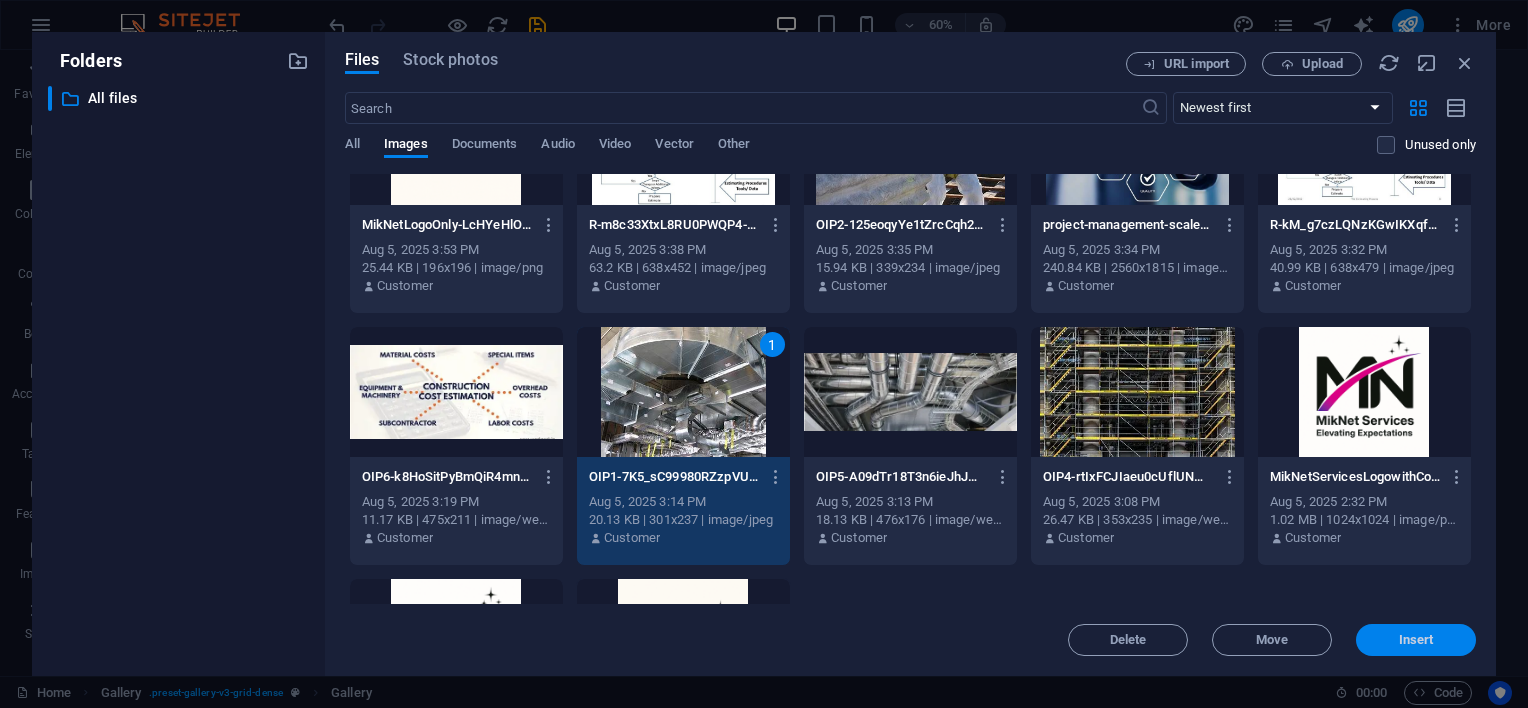 click on "Insert" at bounding box center [1416, 640] 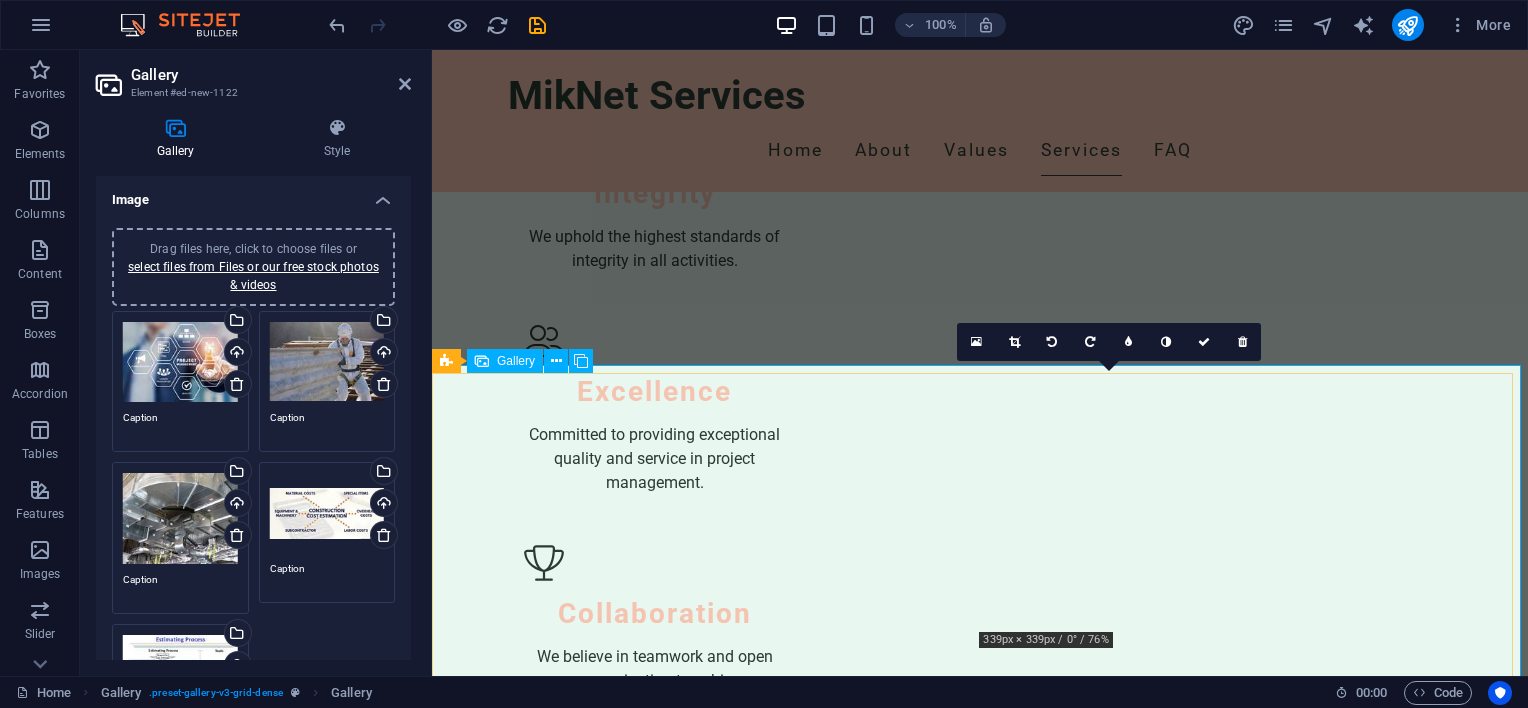 scroll, scrollTop: 3900, scrollLeft: 0, axis: vertical 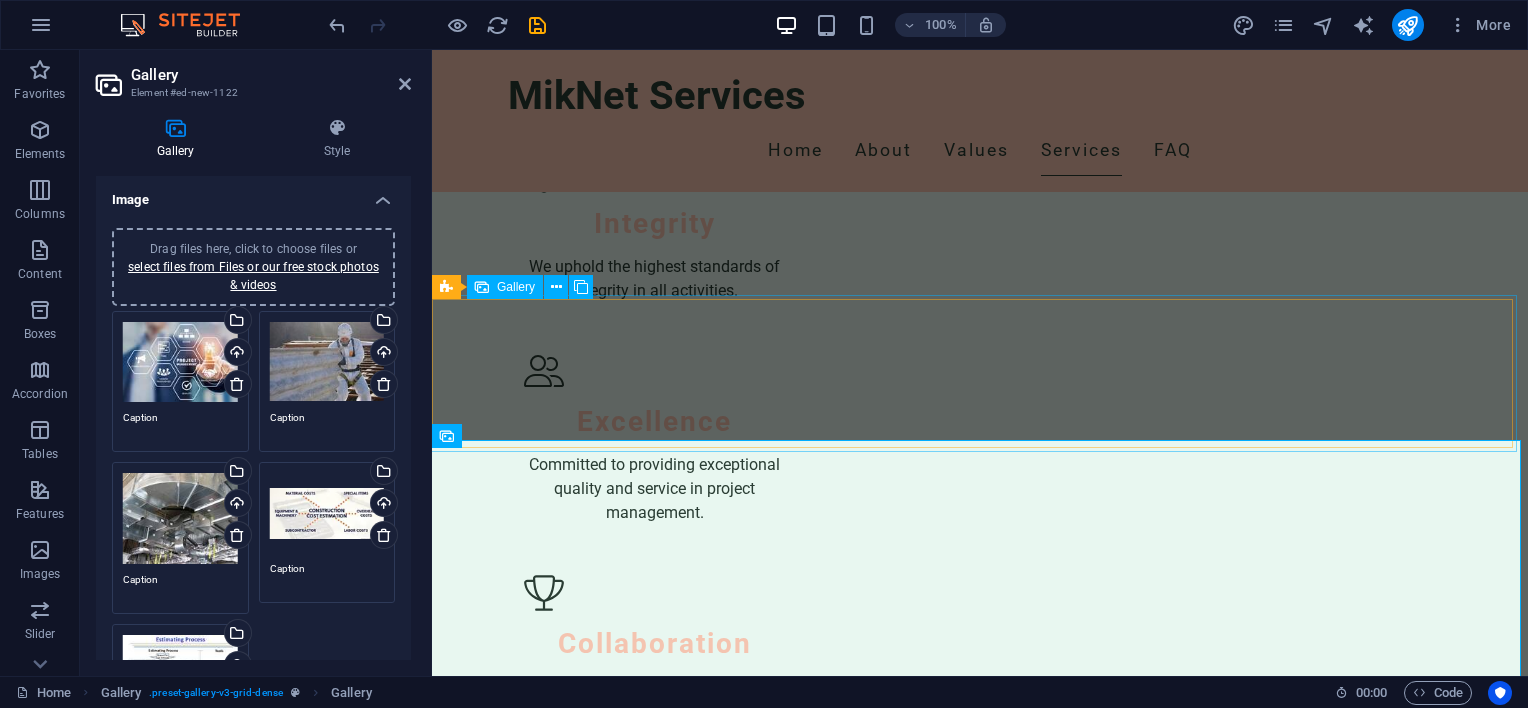 click at bounding box center (1421, 3132) 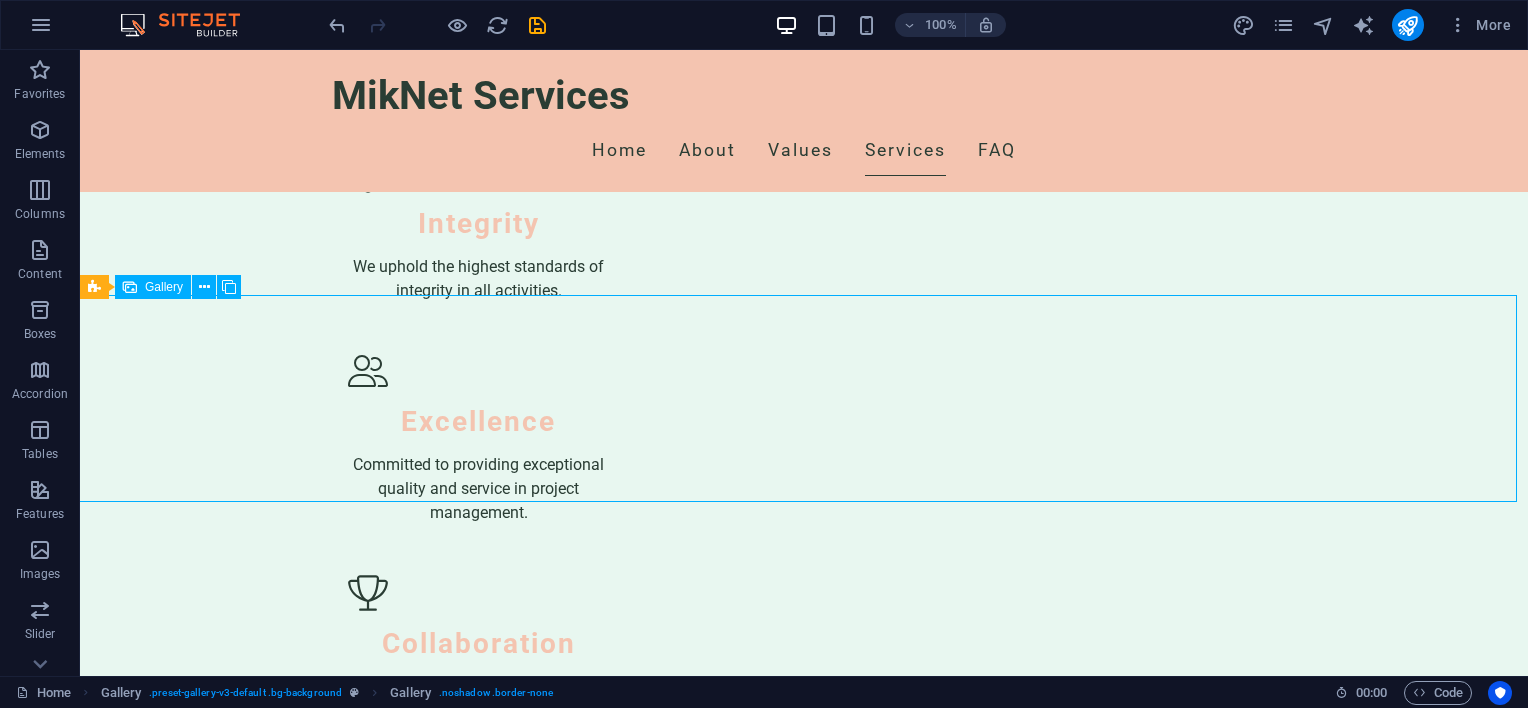 click at bounding box center (1386, 3157) 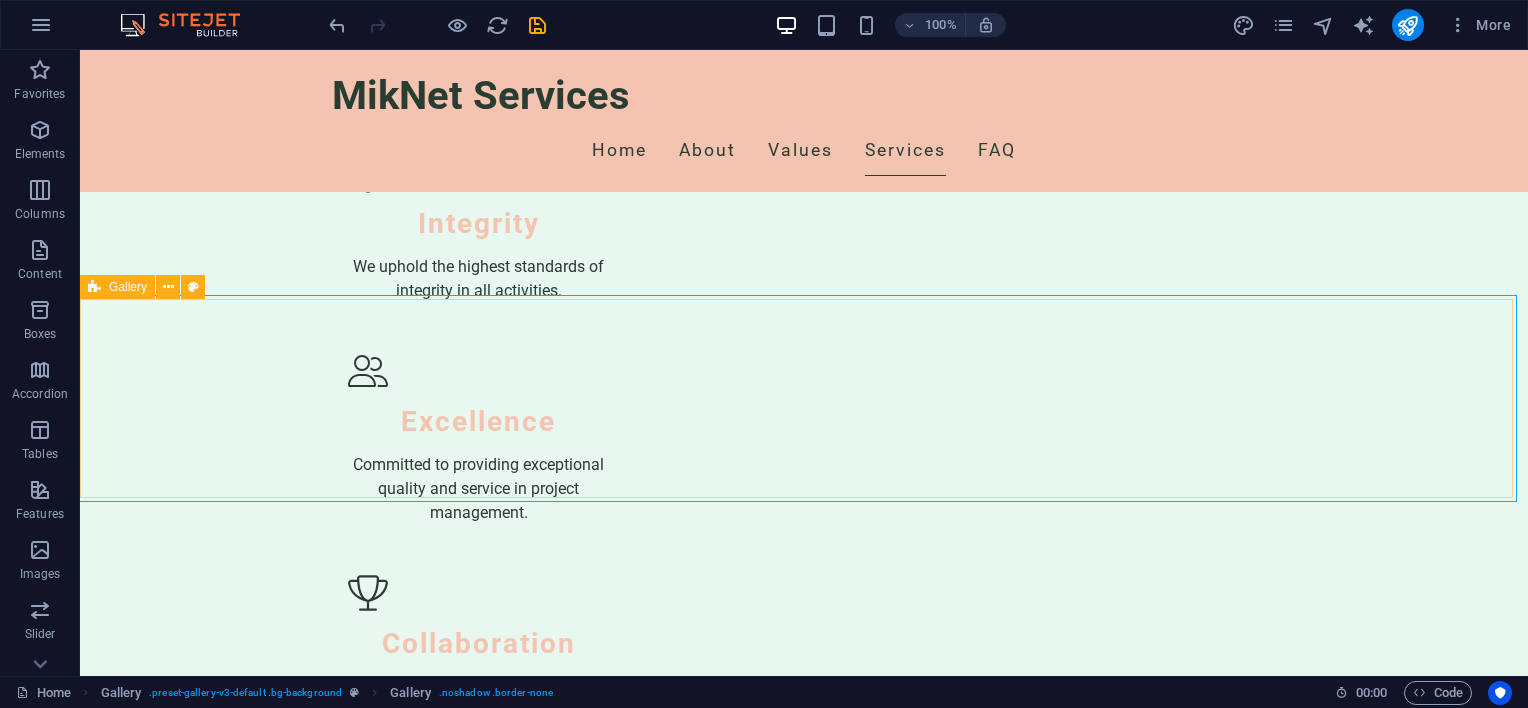 click on "Gallery" at bounding box center (128, 287) 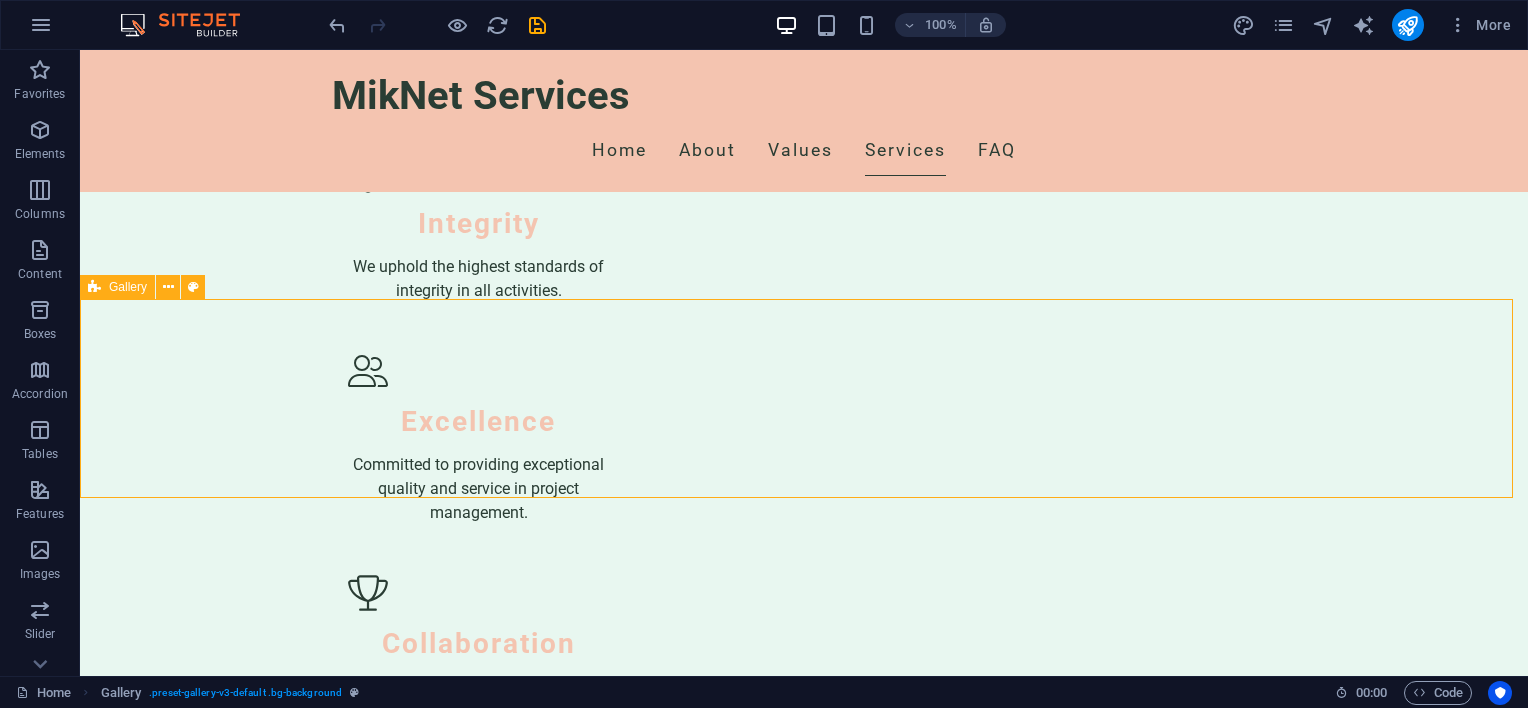 click on "Gallery" at bounding box center (128, 287) 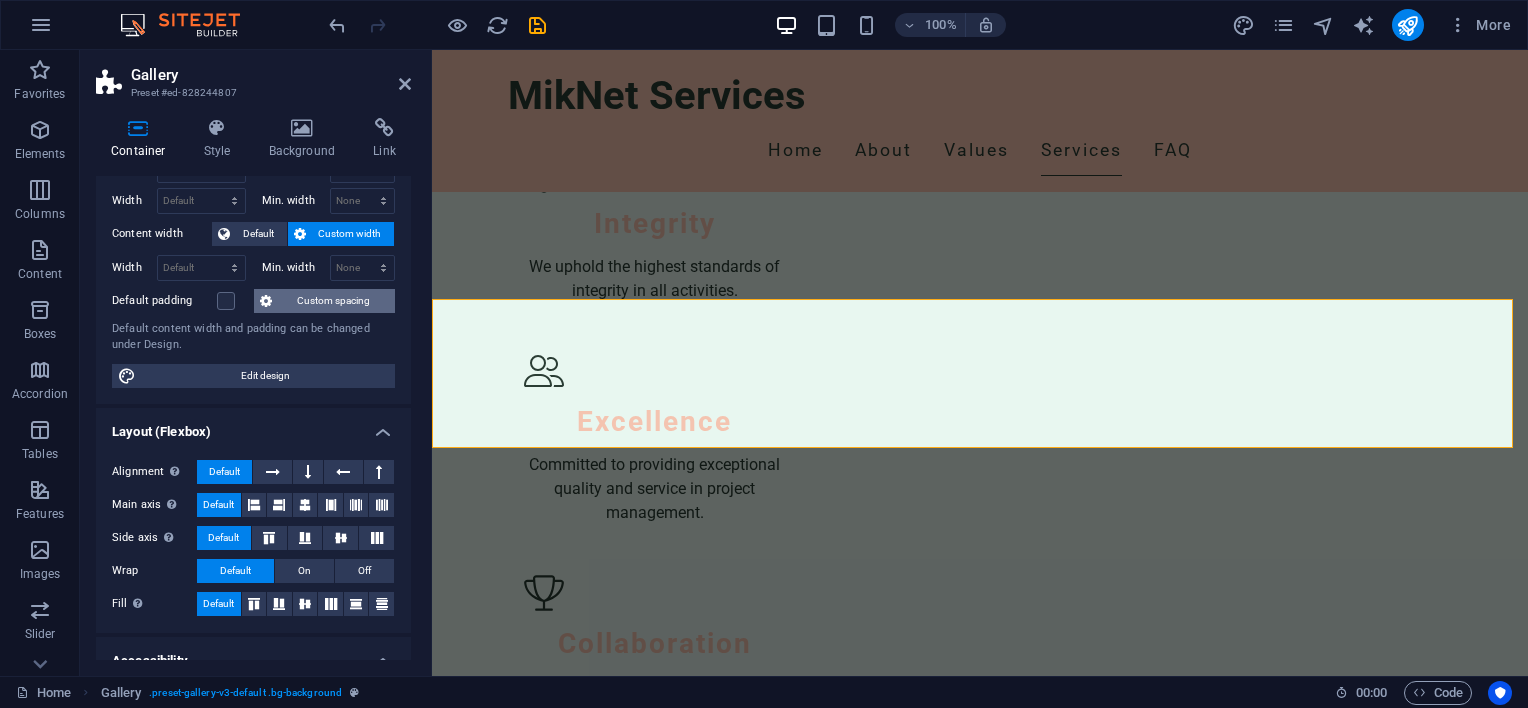 scroll, scrollTop: 0, scrollLeft: 0, axis: both 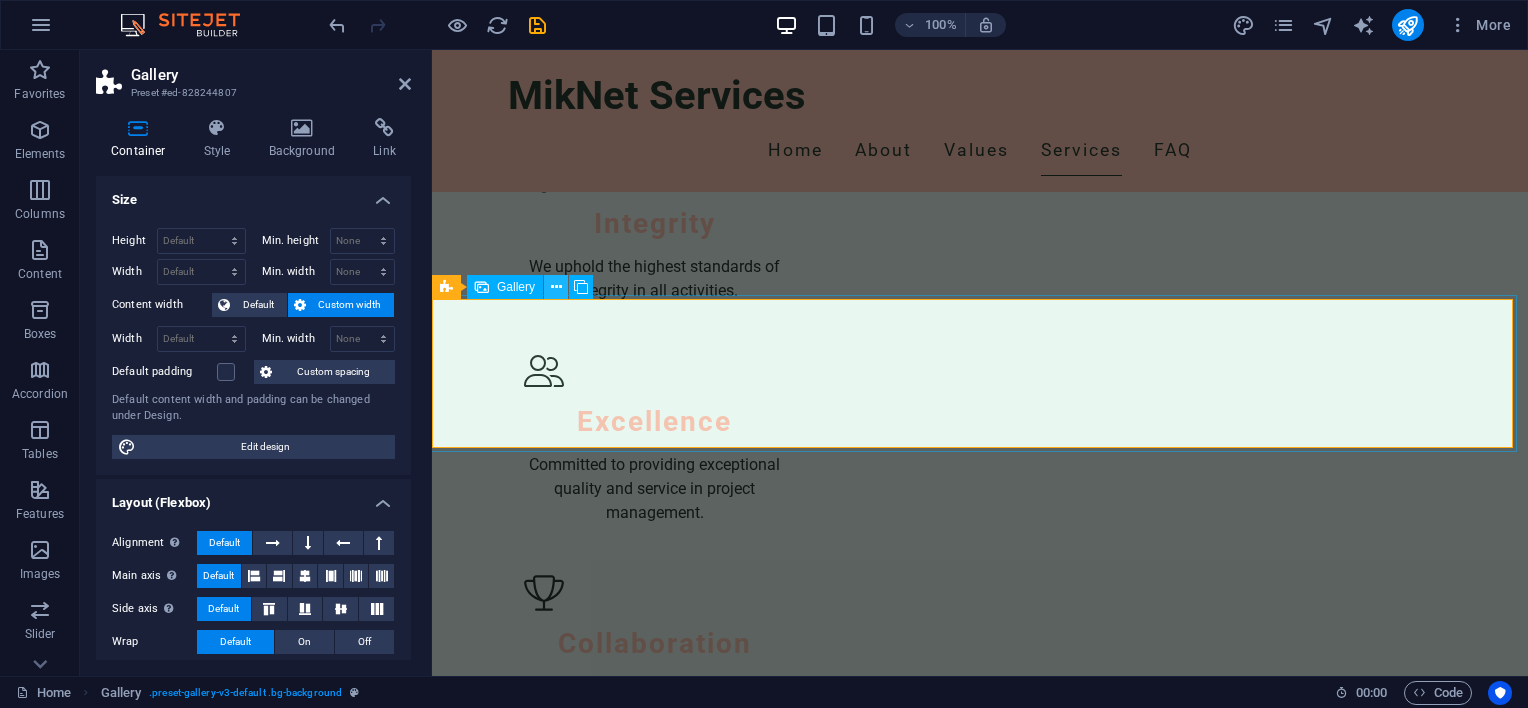 click at bounding box center (556, 287) 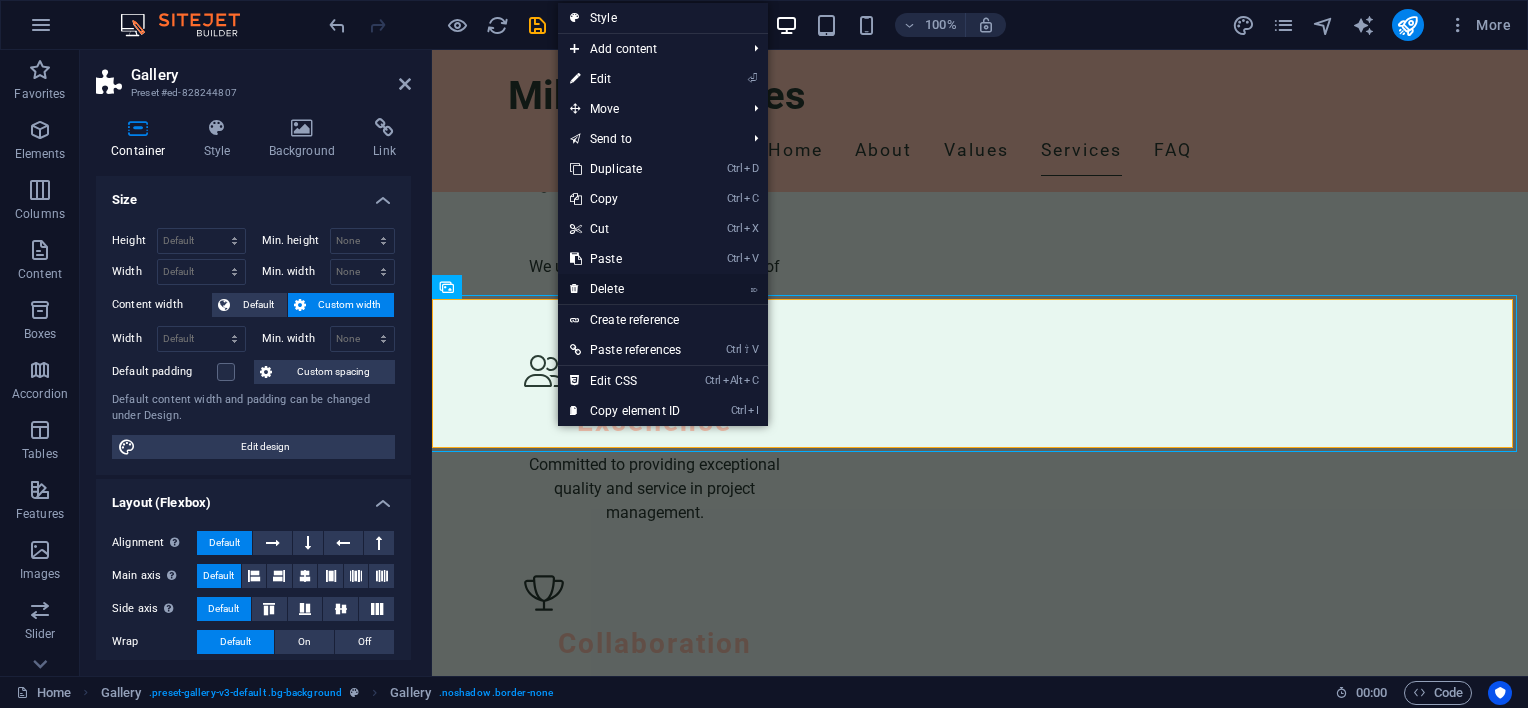 click on "⌦  Delete" at bounding box center (625, 289) 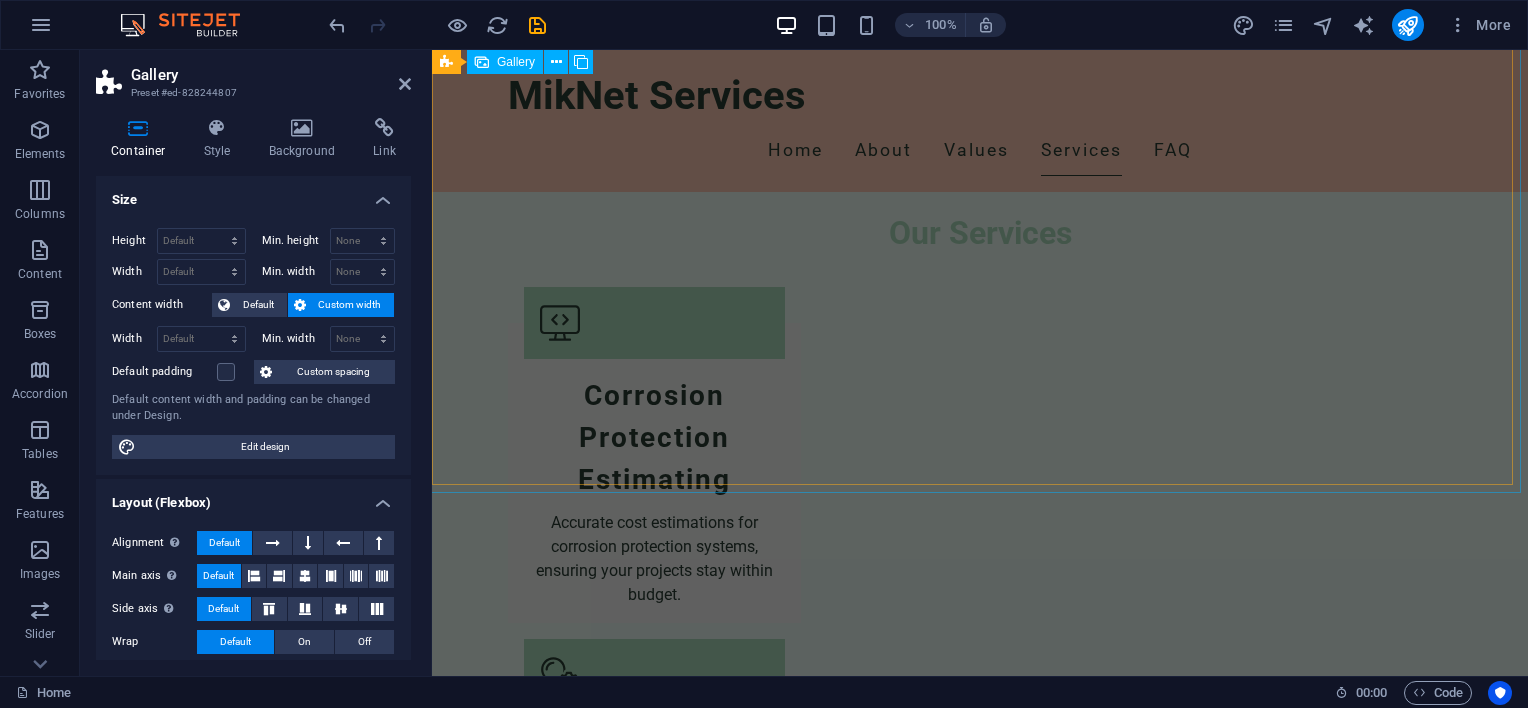 scroll, scrollTop: 4700, scrollLeft: 0, axis: vertical 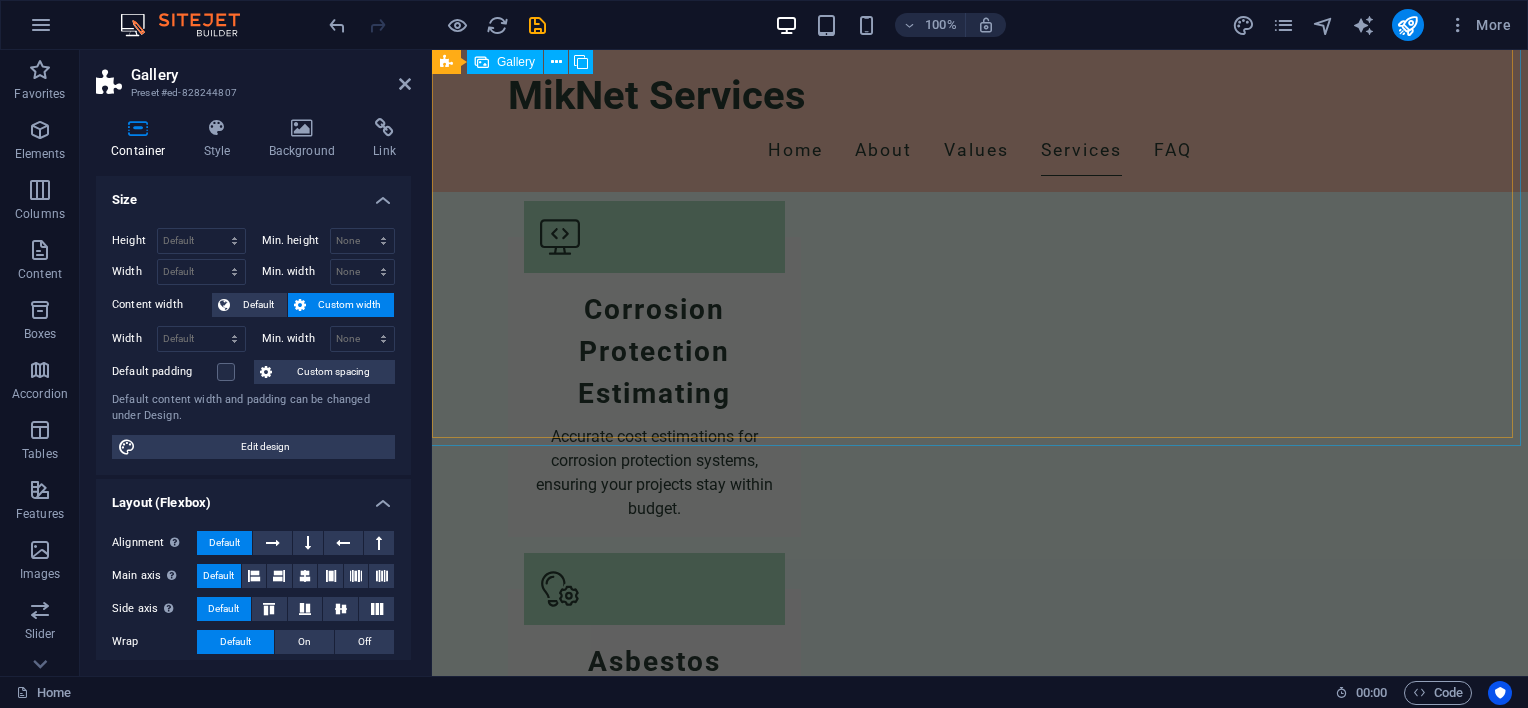 click at bounding box center (980, 2800) 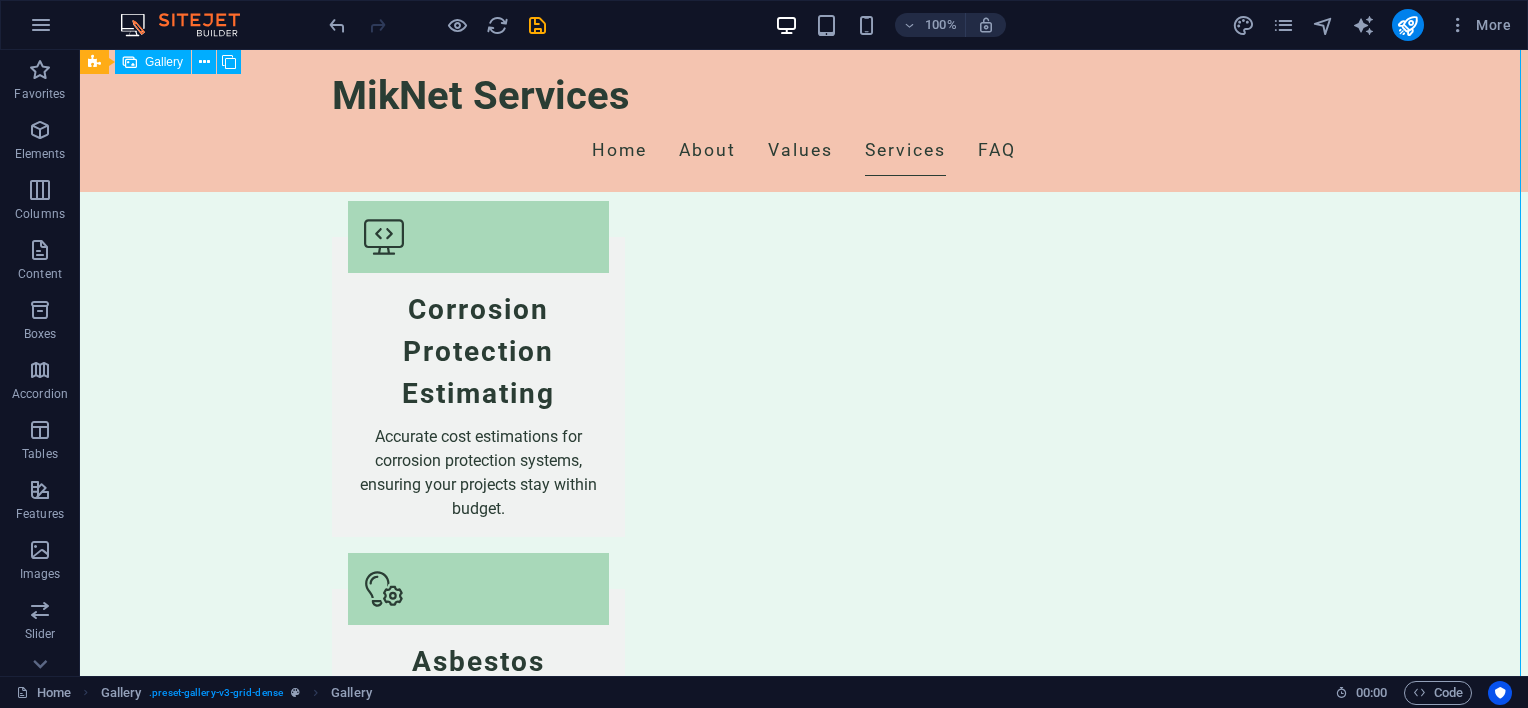 click at bounding box center (804, 2932) 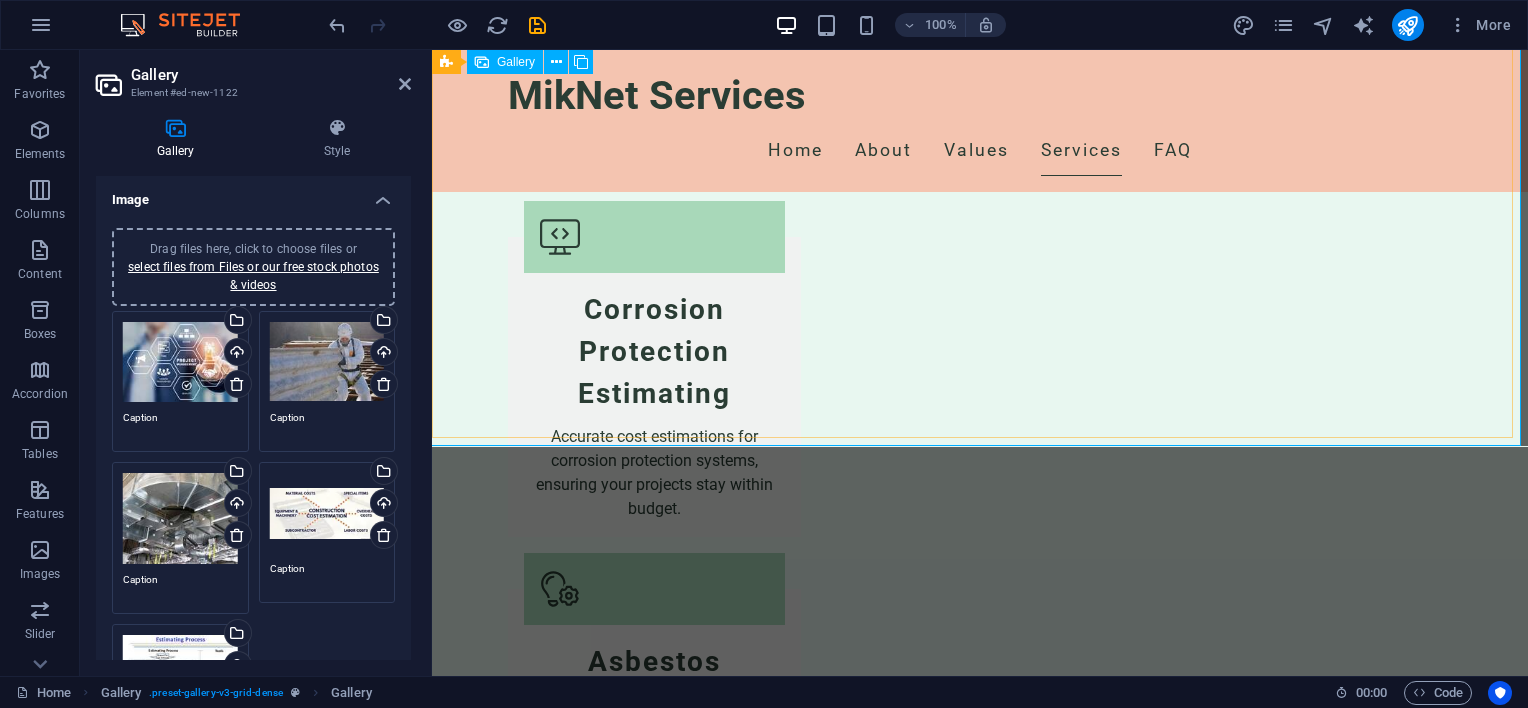 click at bounding box center (980, 2800) 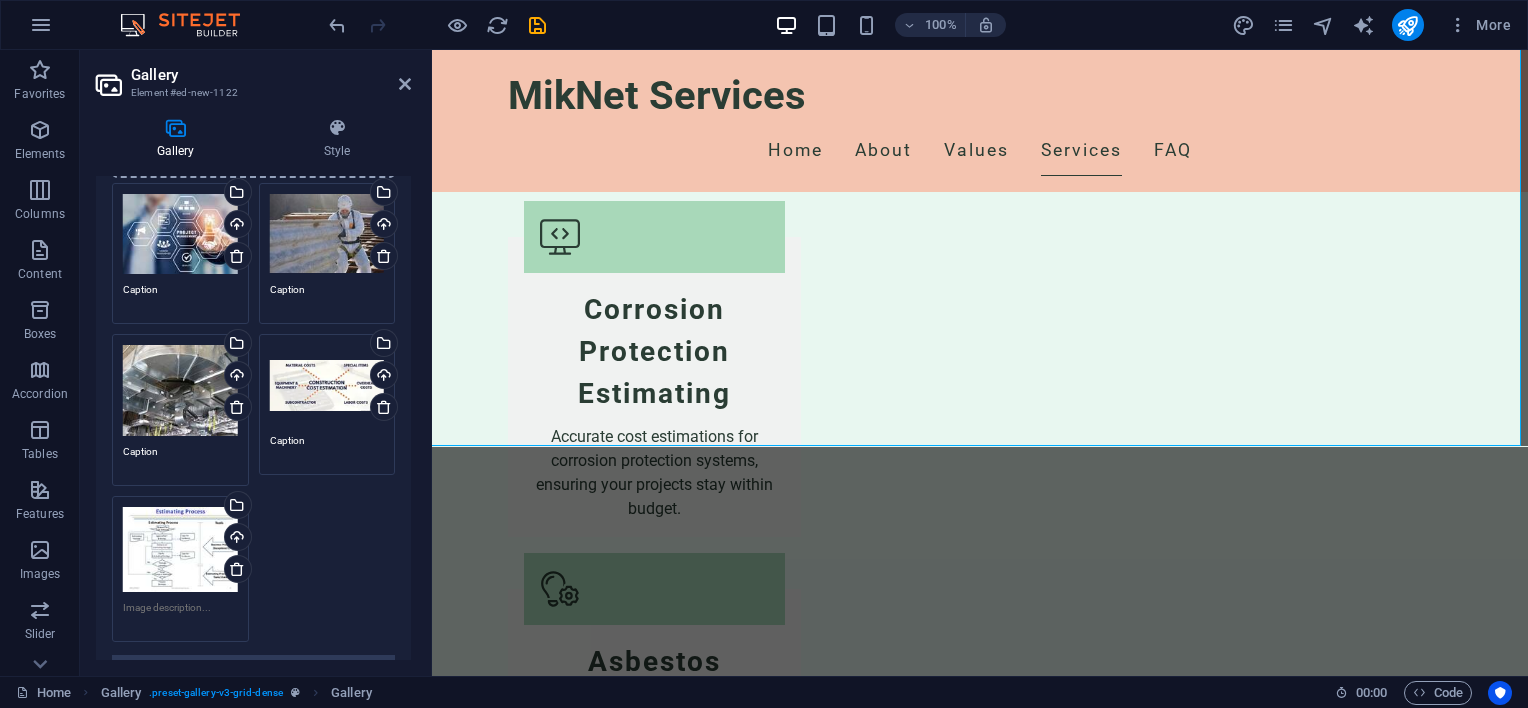 scroll, scrollTop: 100, scrollLeft: 0, axis: vertical 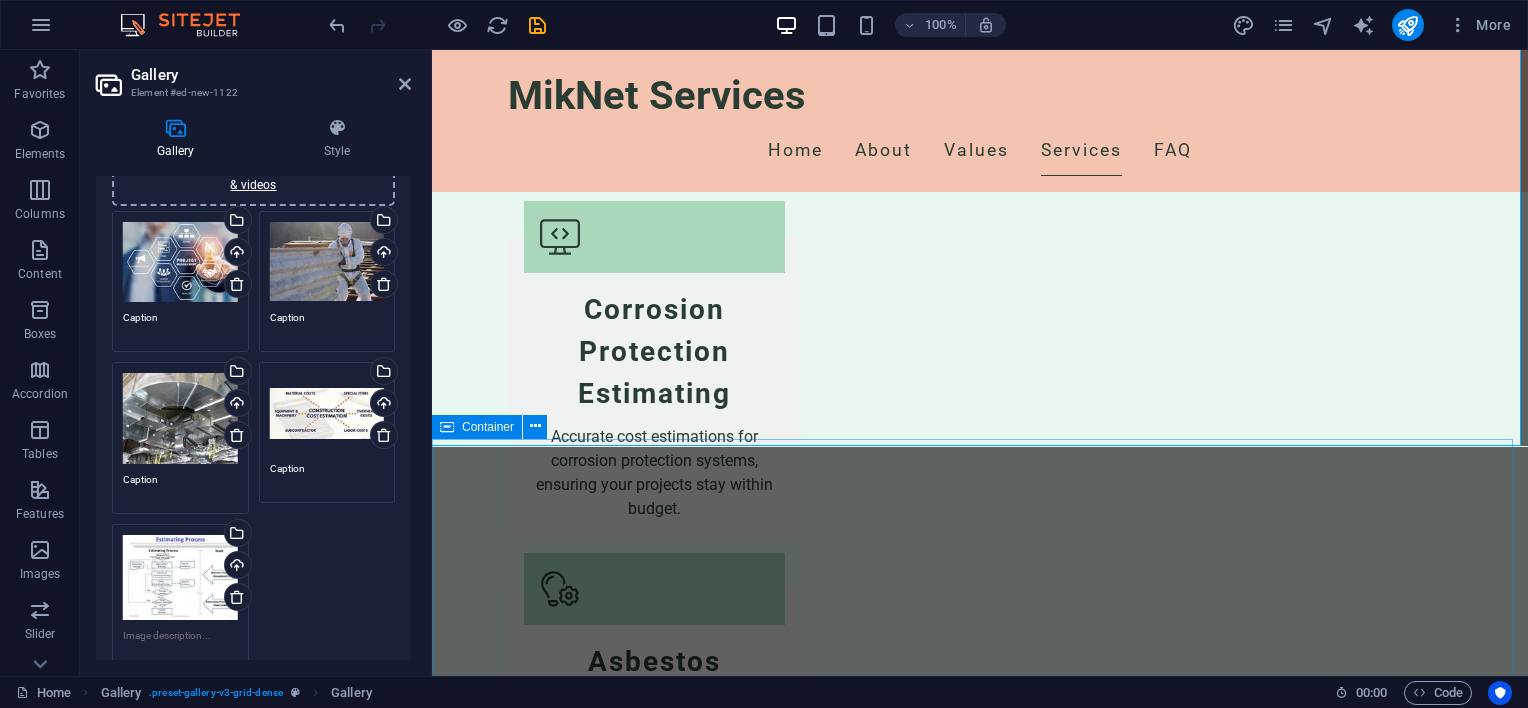click on "FAQs What types of services does MikNet Services offer? We specialize in estimating for corrosion protection, asbestos removal, access scaffolding, thermal insulation, cladding, sheeting removal and replacement including HVAC ducting manufacturing and installation using our own developed Ductpro cost calculator. How can I get a quote for my project? You can contact us via email or phone, and we will be happy to provide a detailed quote. Do you offer consultations for project management? Yes, we offer initial consultations to discuss your project needs and how we can assist. Is MikNet Services licensed? Yes, we are fully licensed and insured to operate in the project management and estimating sector. What is your turnaround time for estimates? Typically, we provide estimates within 5-7 business days, depending on project complexity. Can you handle large industrial projects? Absolutely, we have experience managing large-scale industrial projects effectively." at bounding box center (980, 3817) 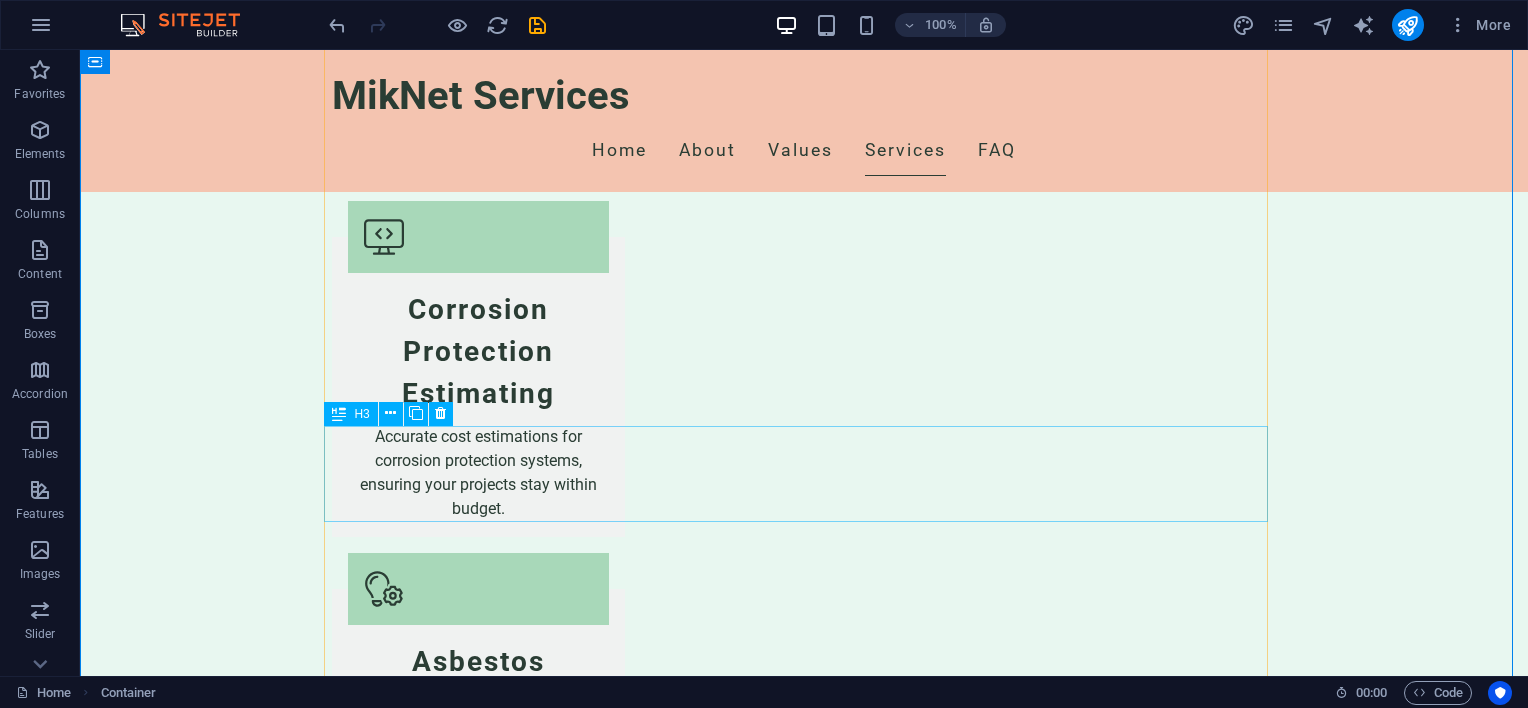 scroll, scrollTop: 5644, scrollLeft: 0, axis: vertical 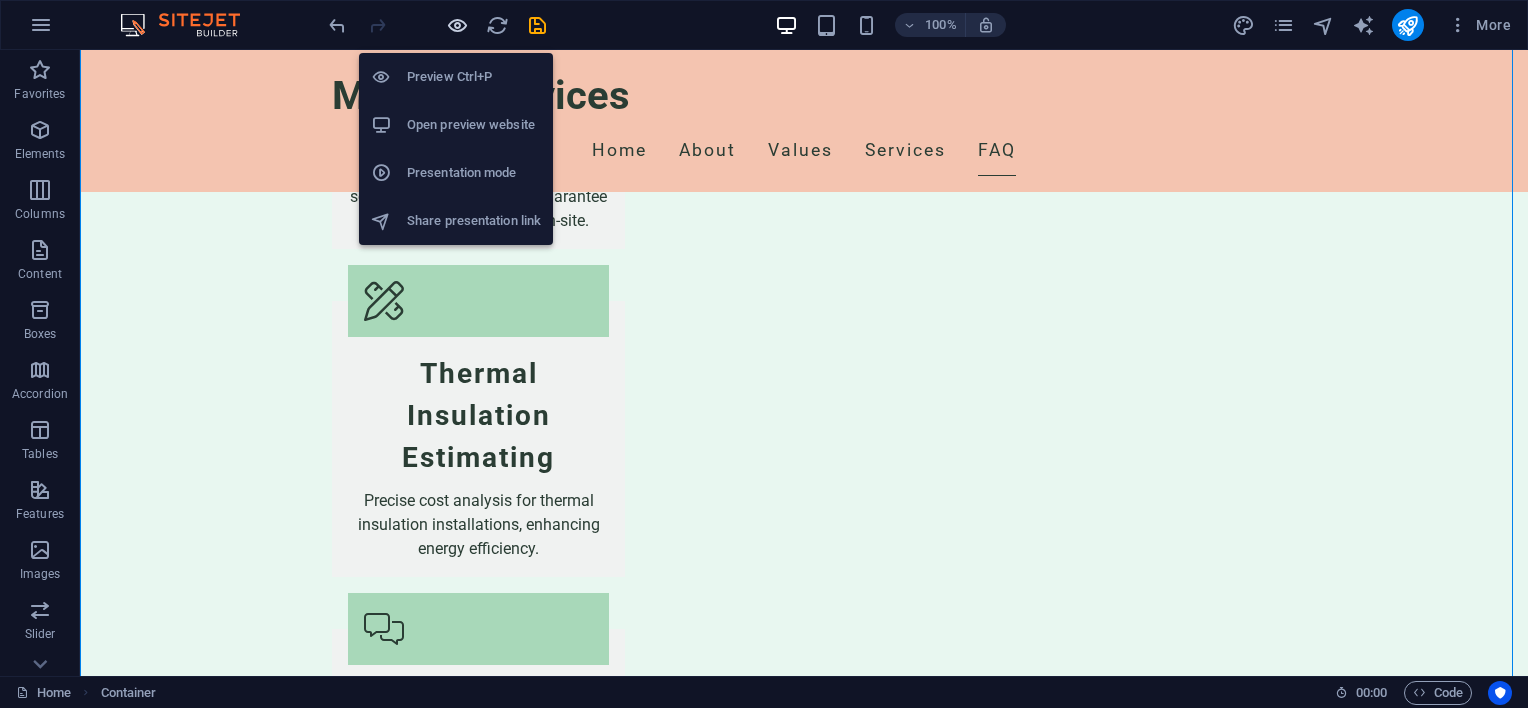 click at bounding box center (457, 25) 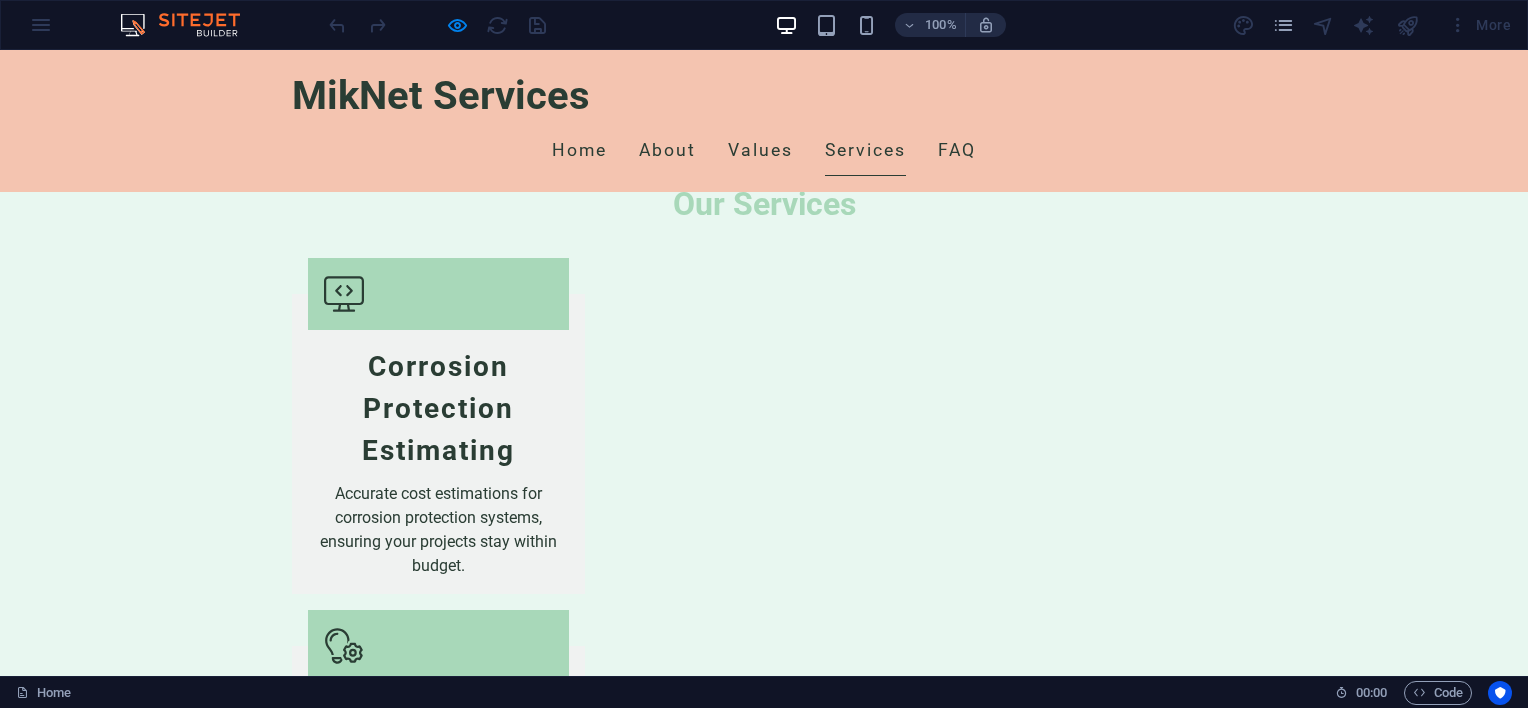scroll, scrollTop: 4600, scrollLeft: 0, axis: vertical 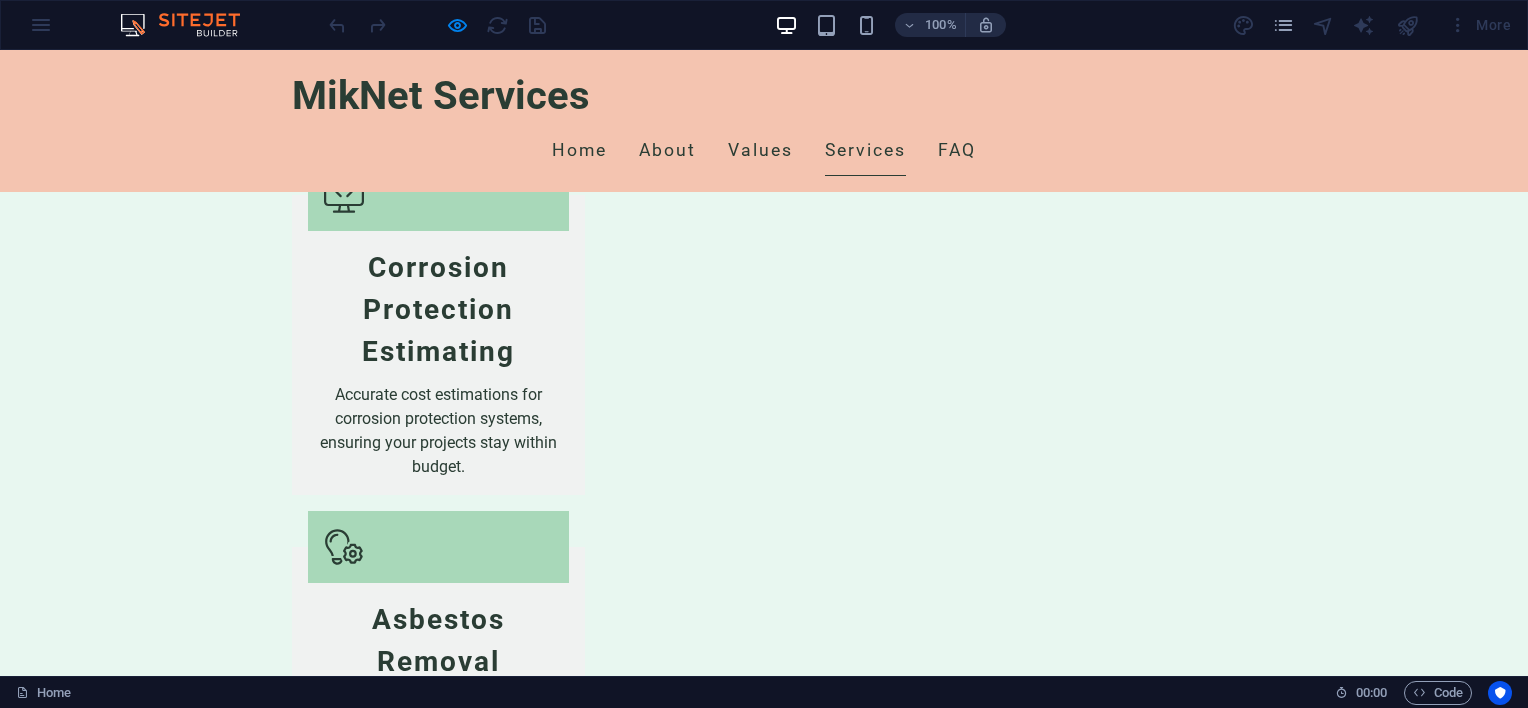 click at bounding box center [1150, 2979] 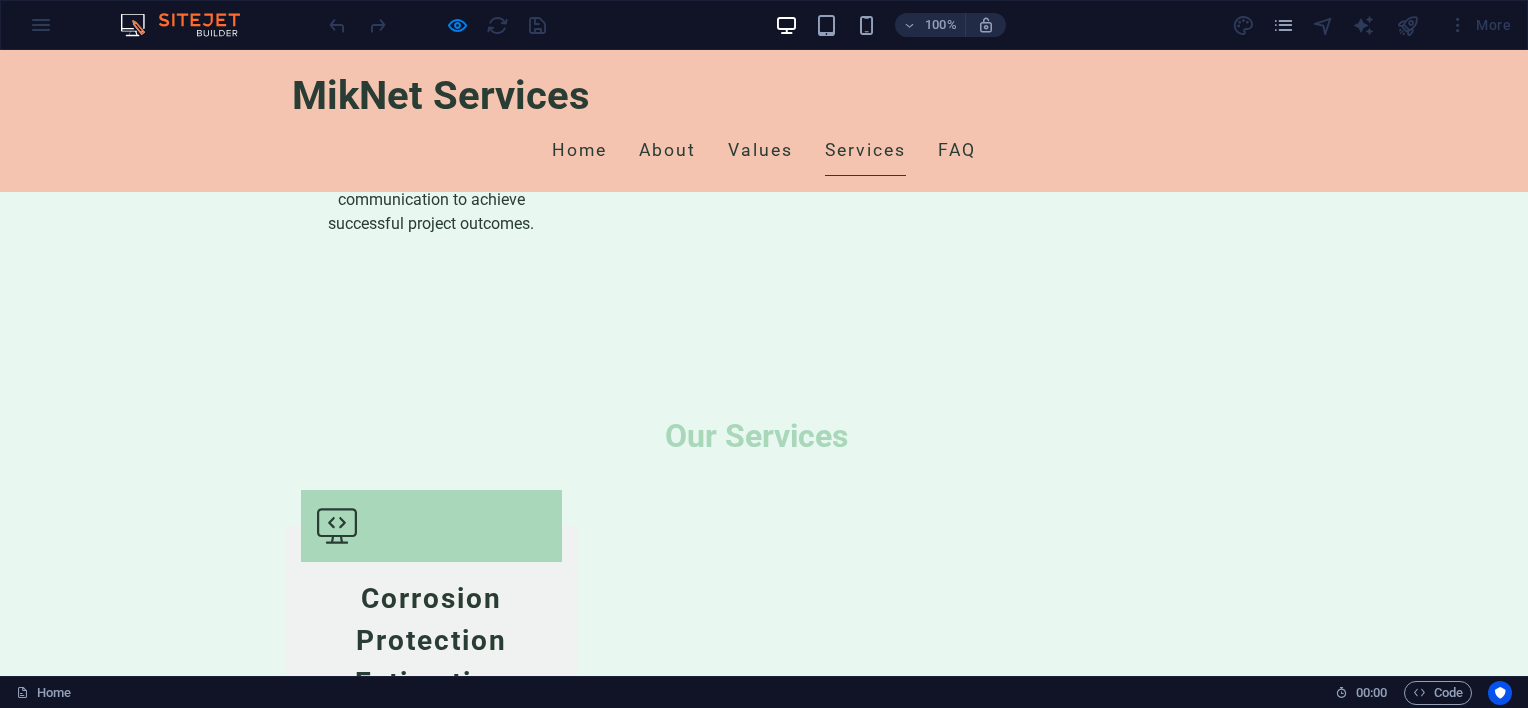 click on "×" at bounding box center (4, -4538) 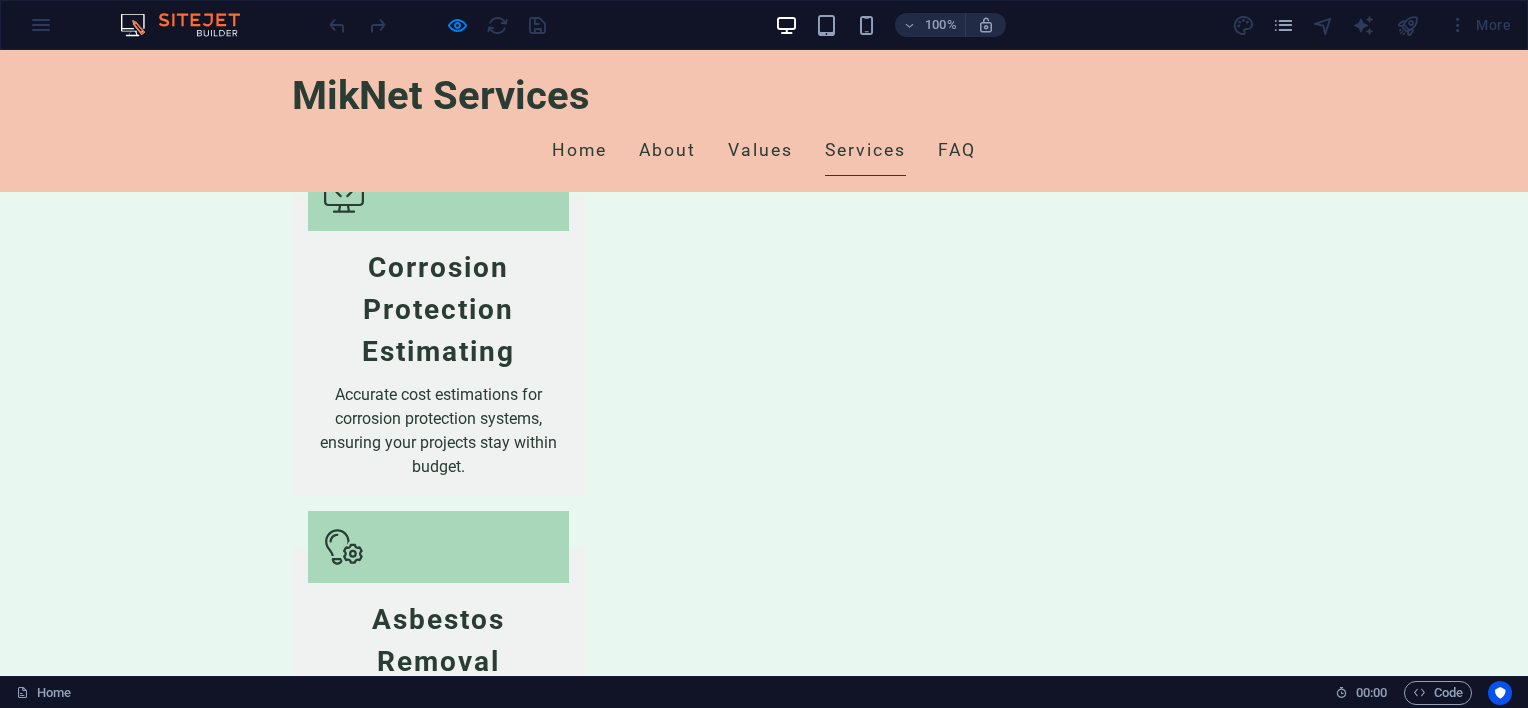 click at bounding box center [1150, 2979] 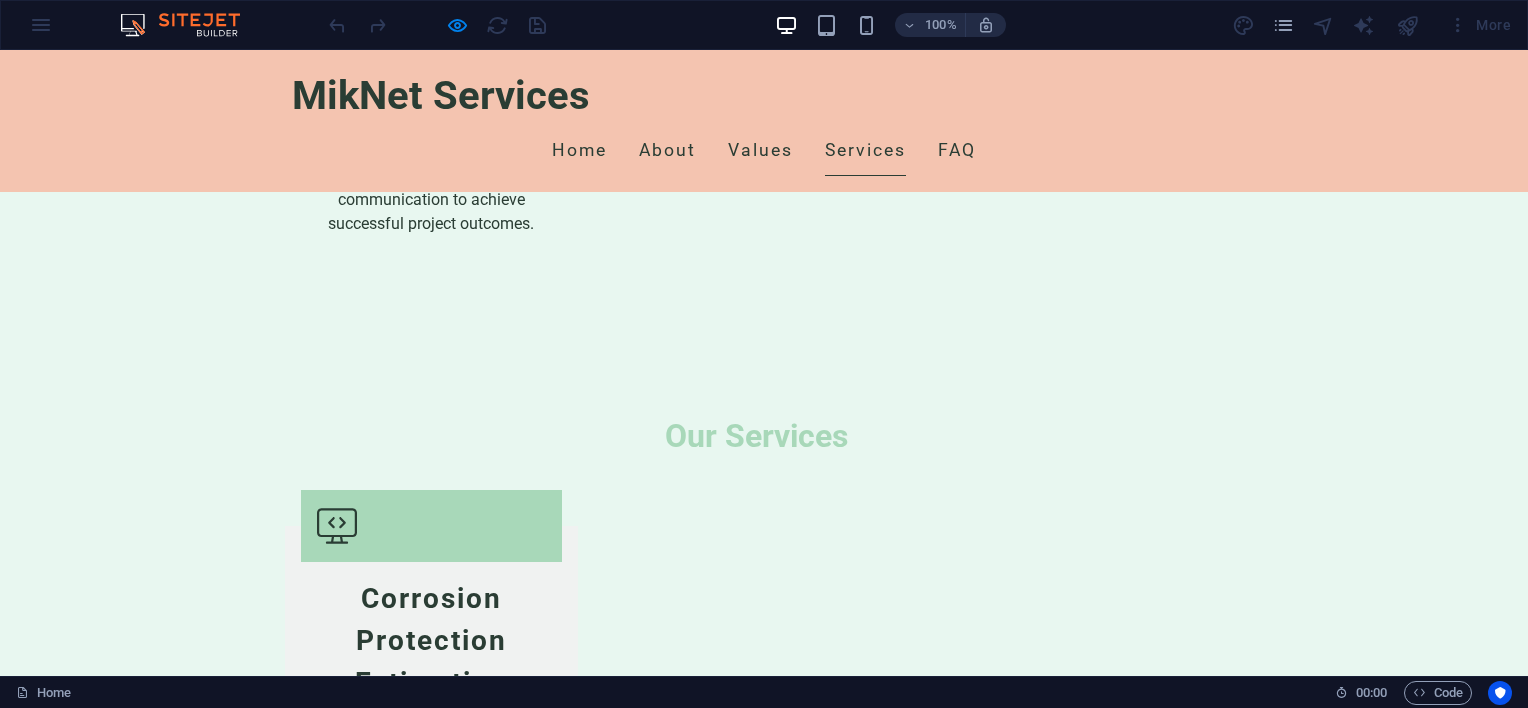 click on "× Caption 4/5 ..." at bounding box center (756, -4385) 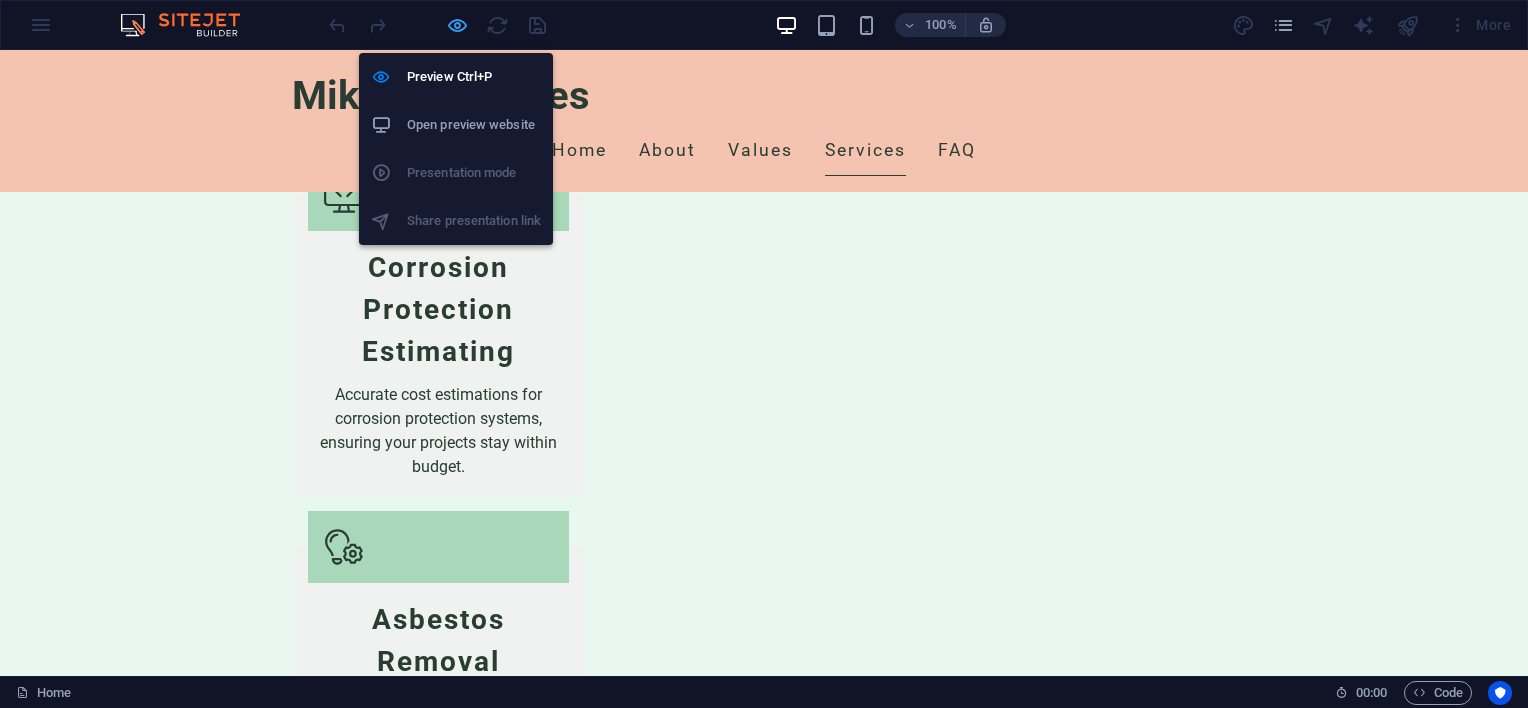 click at bounding box center [457, 25] 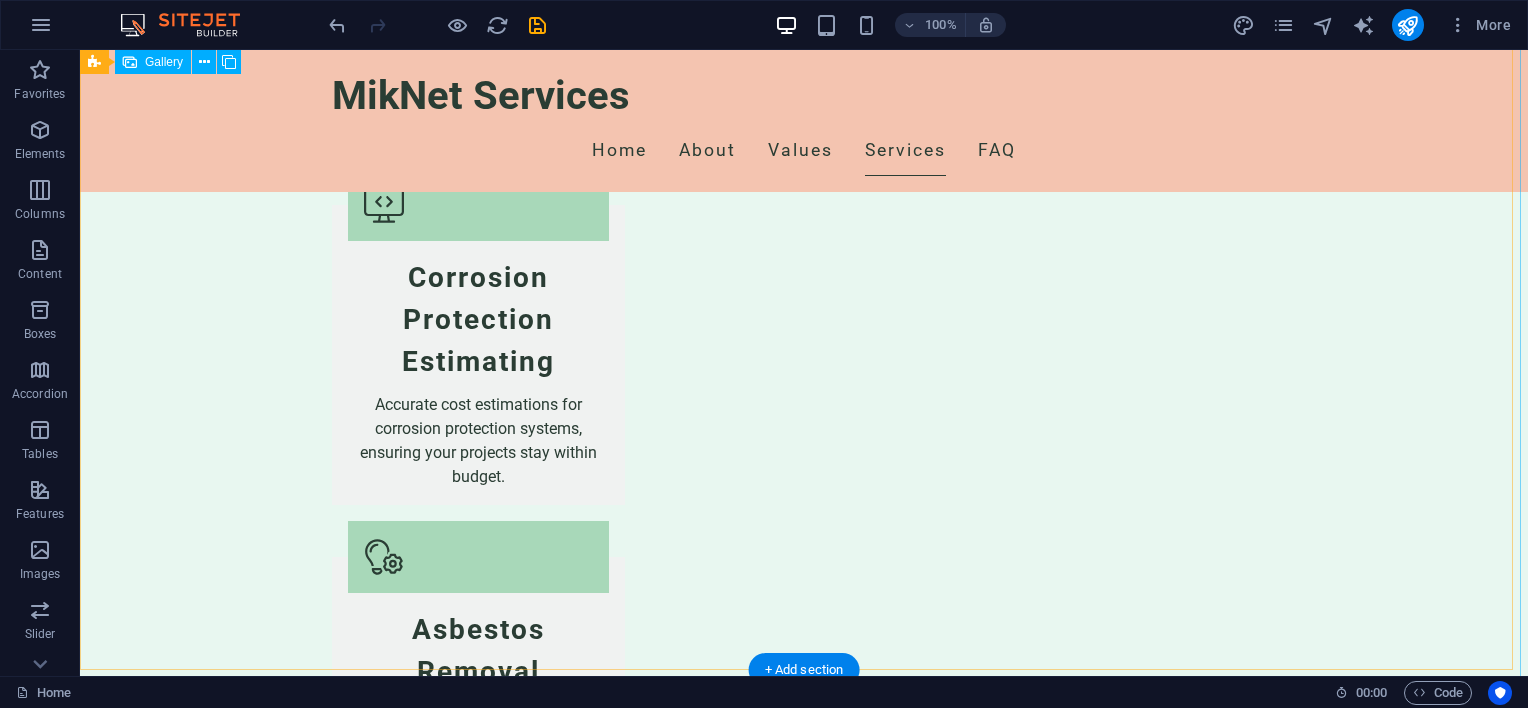 click at bounding box center [1170, 3083] 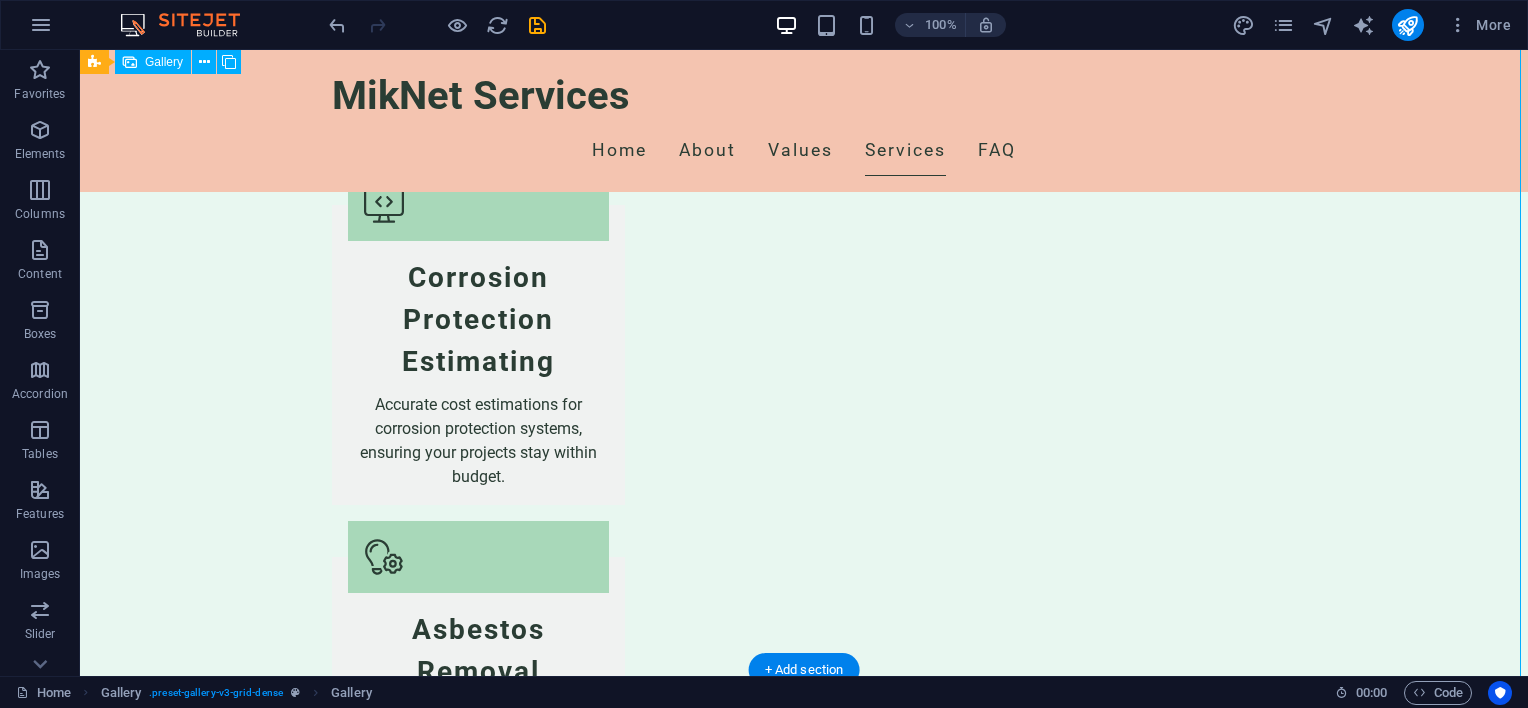 click at bounding box center [1170, 3083] 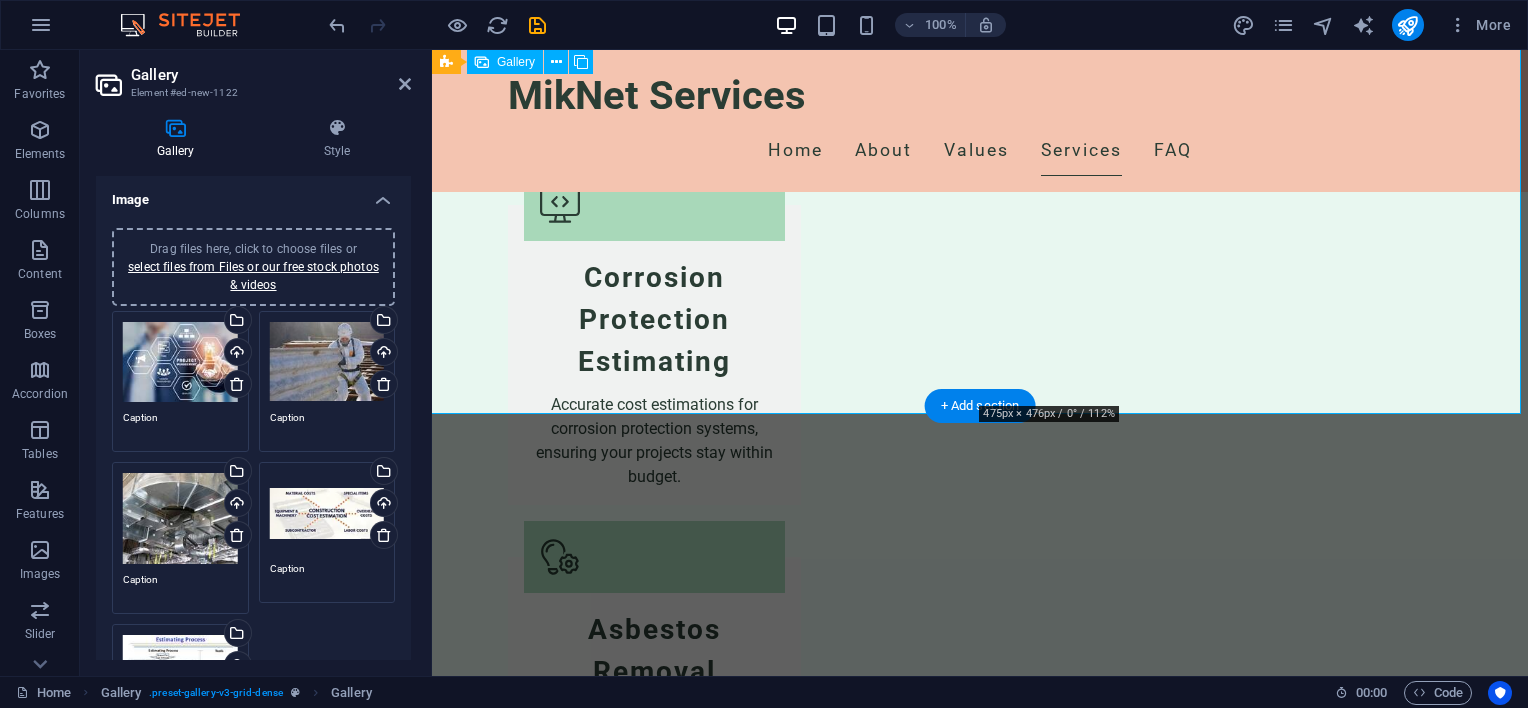 click at bounding box center (1258, 2907) 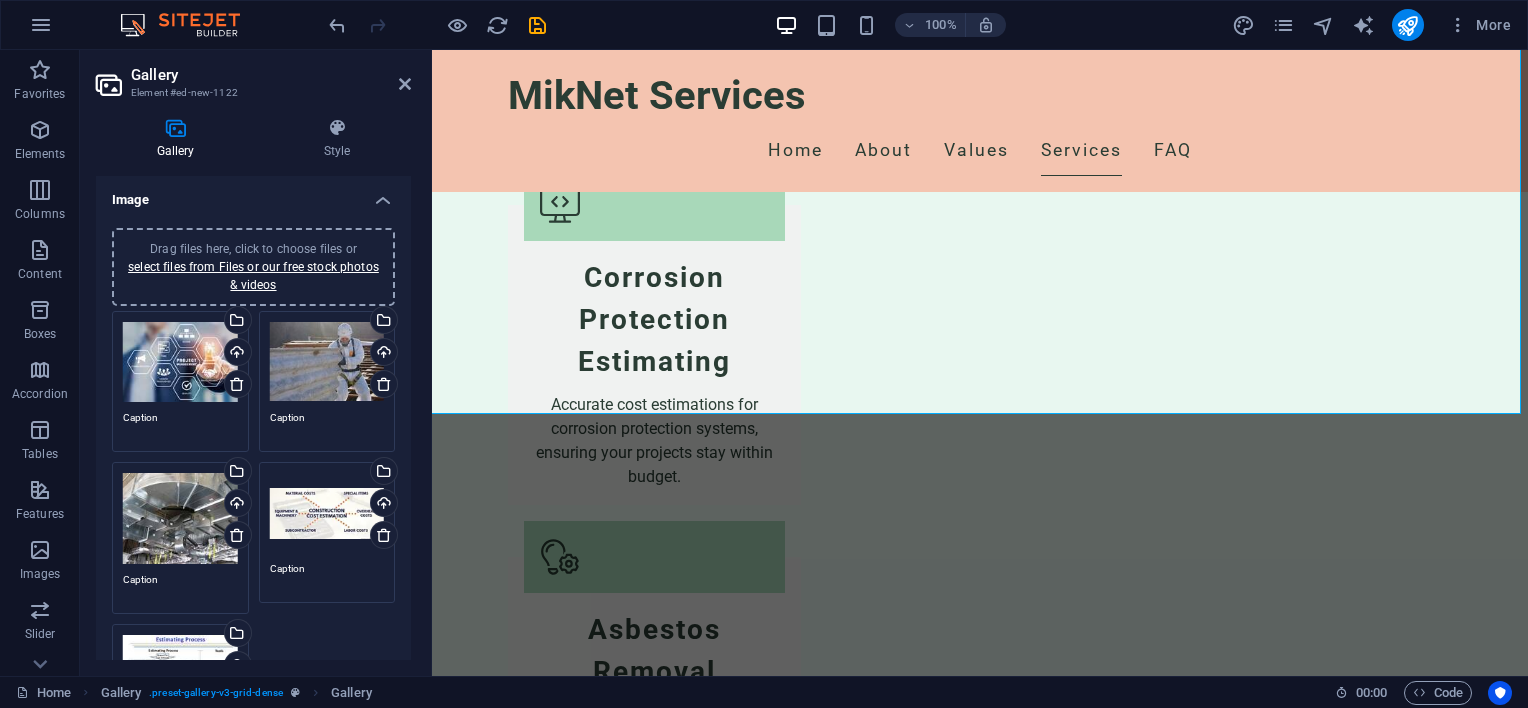 click on "Drag files here, click to choose files or select files from Files or our free stock photos & videos" at bounding box center (327, 513) 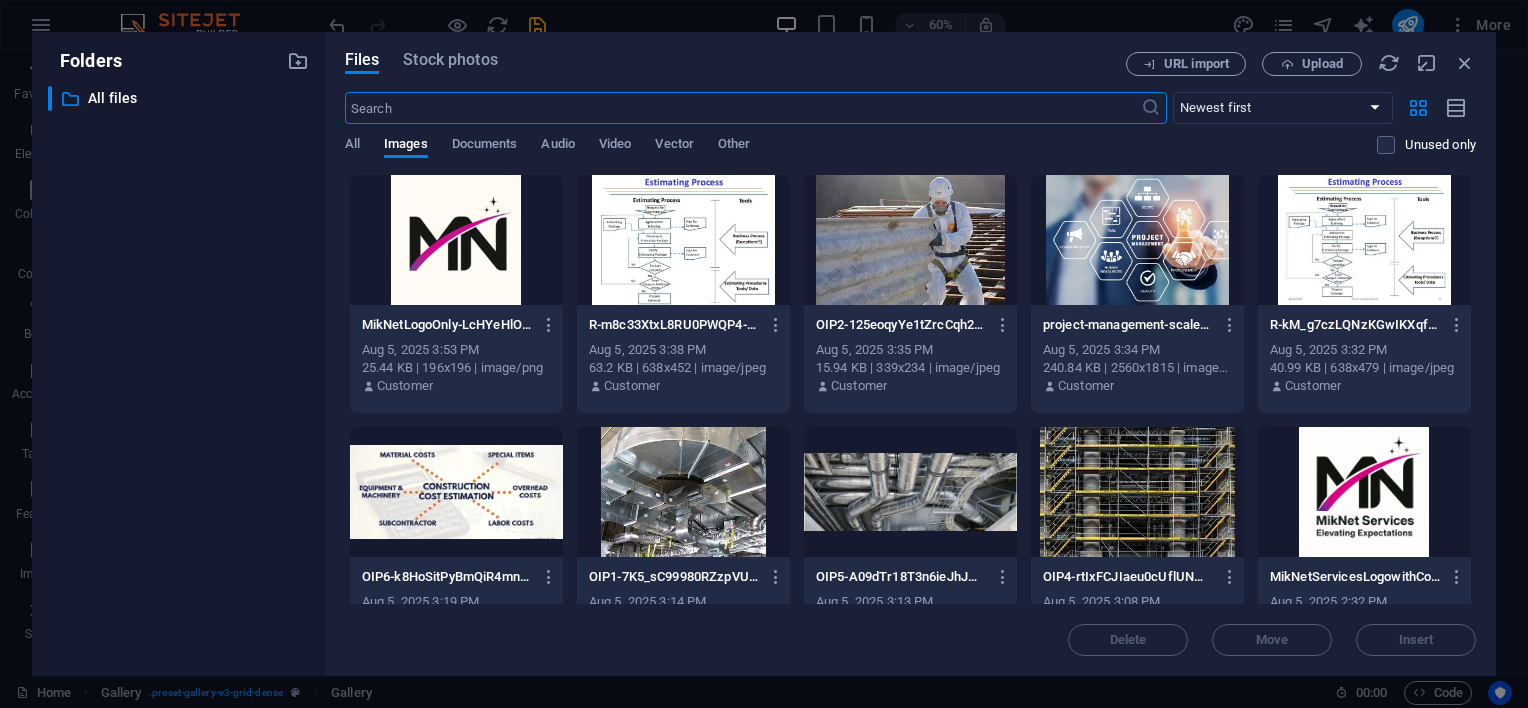scroll, scrollTop: 4816, scrollLeft: 0, axis: vertical 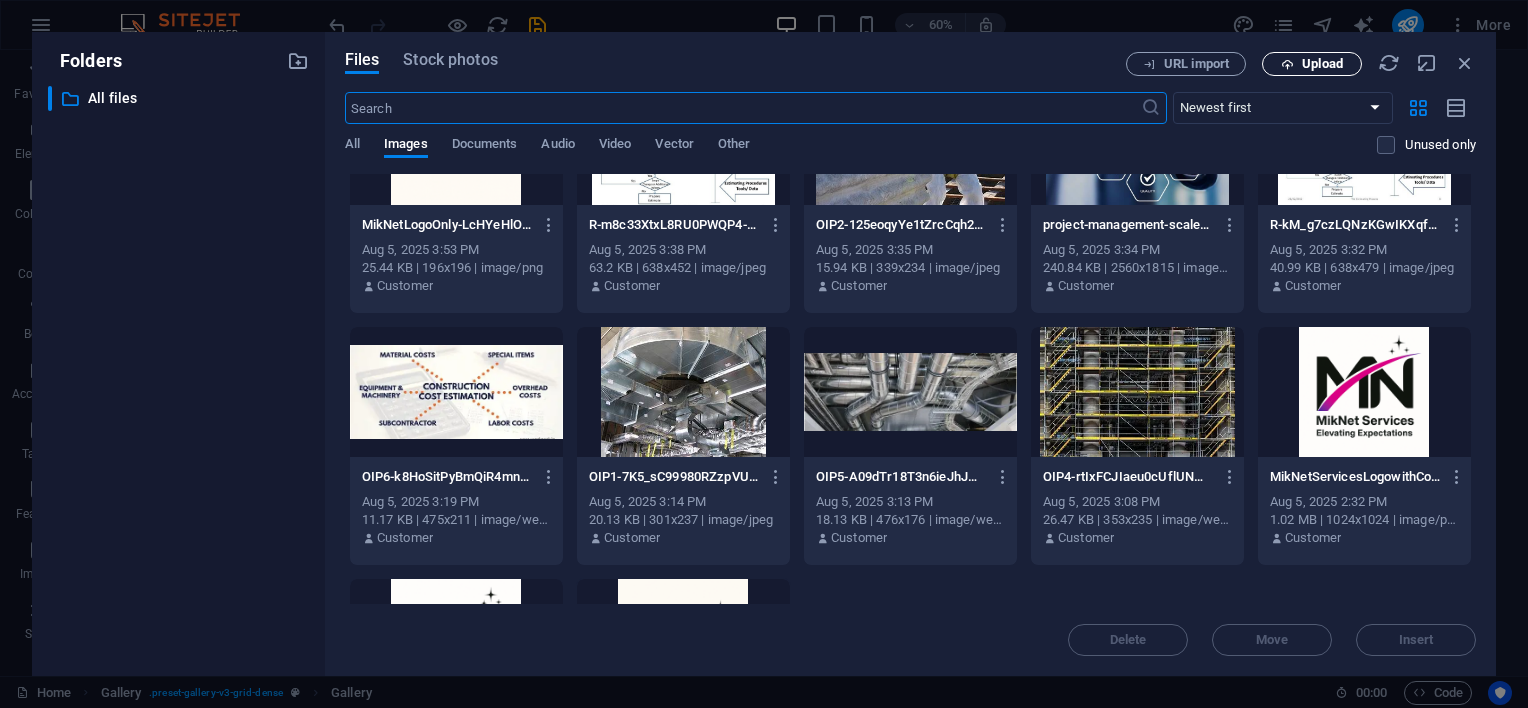 click on "Upload" at bounding box center (1322, 64) 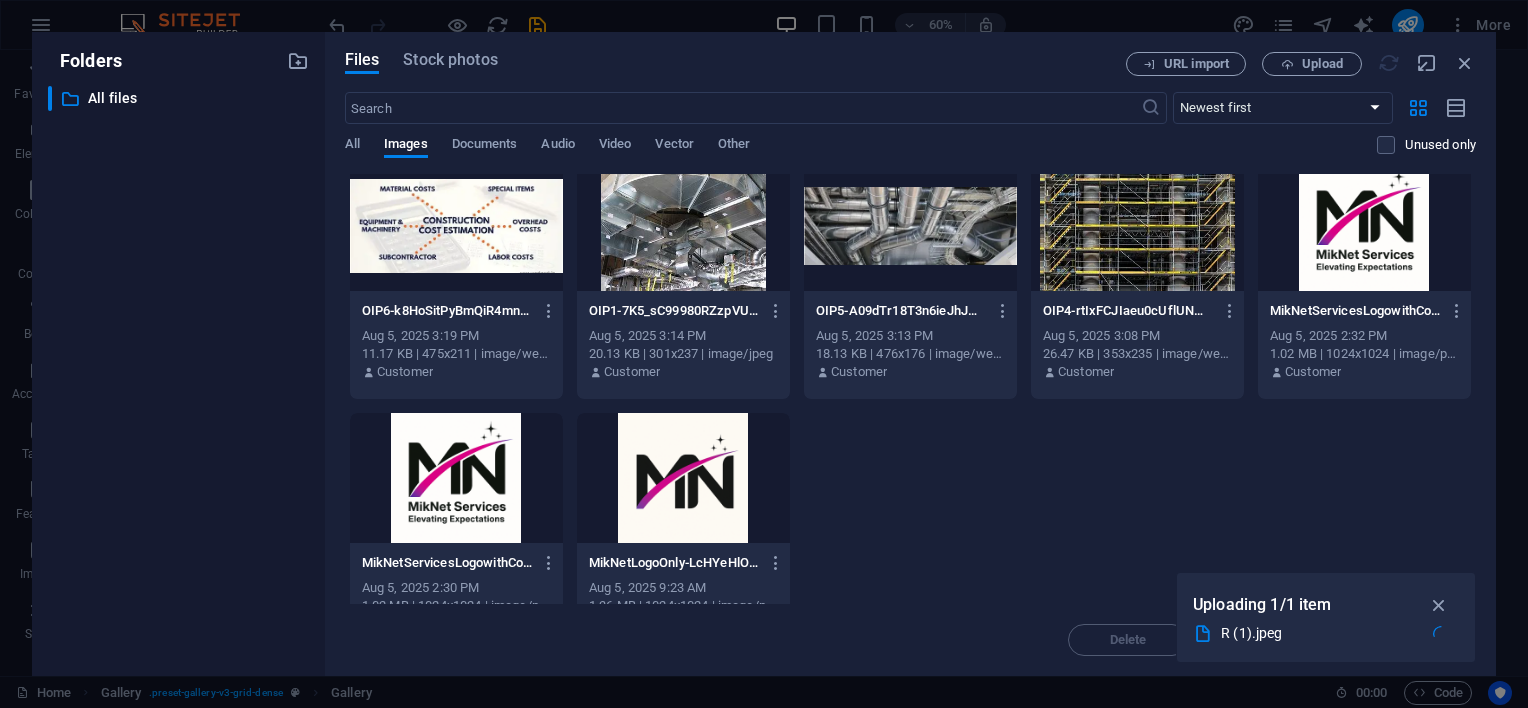 scroll, scrollTop: 300, scrollLeft: 0, axis: vertical 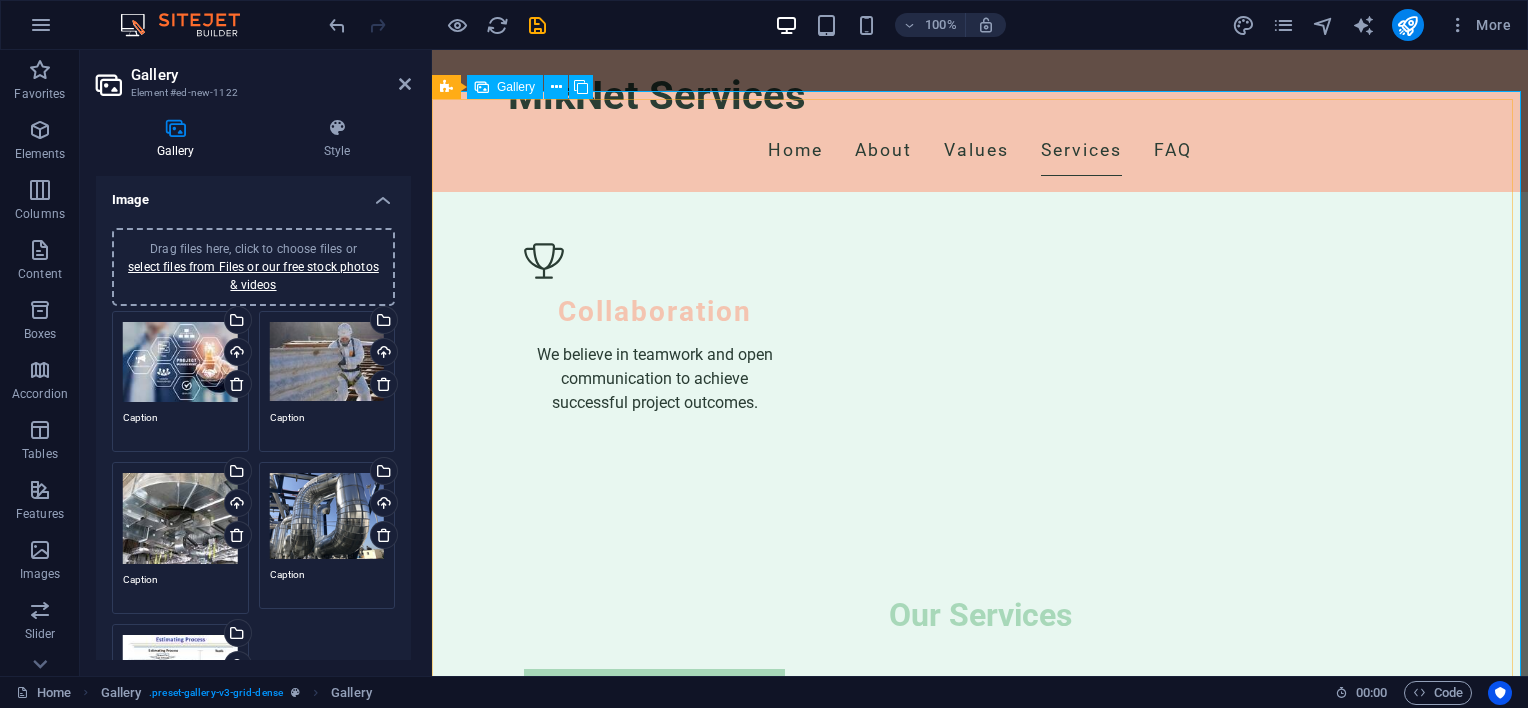 click at bounding box center [980, 3268] 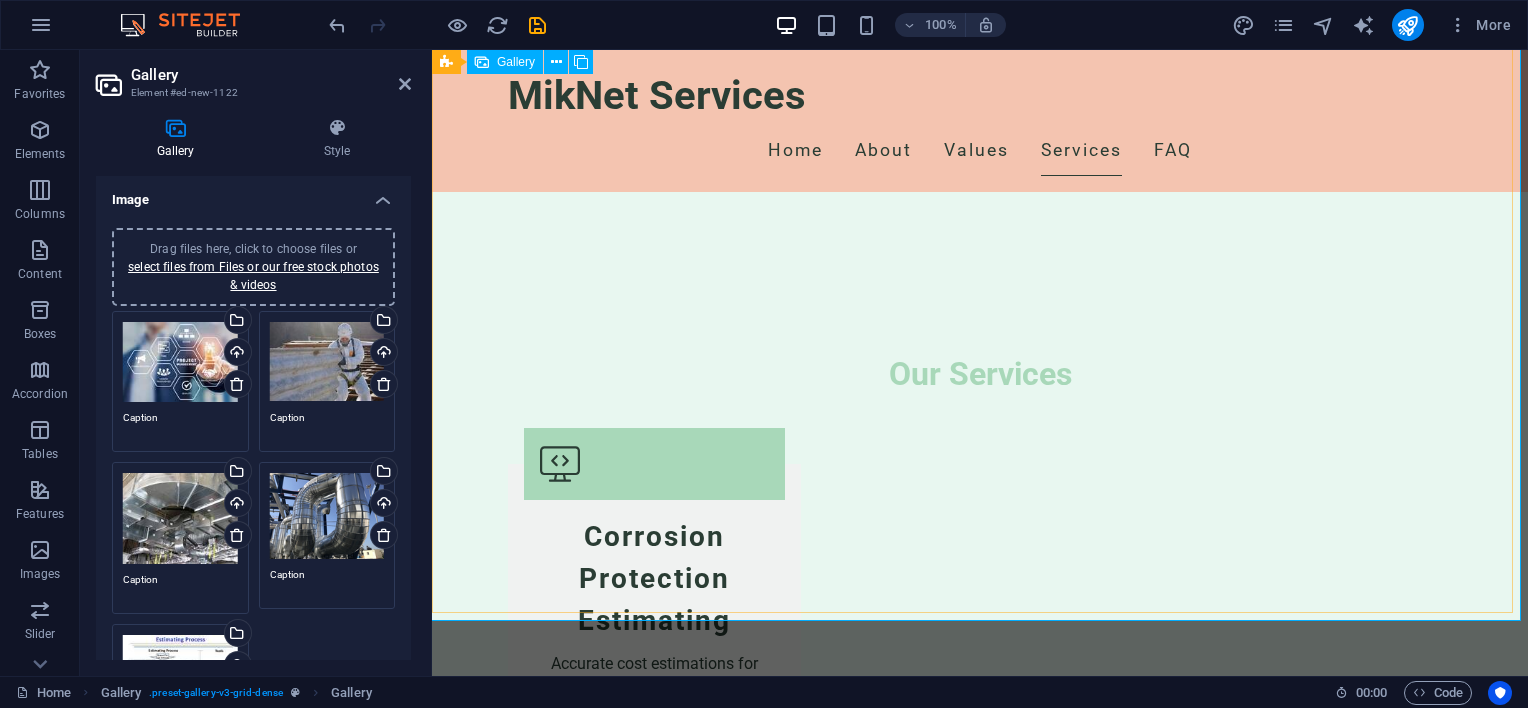 scroll, scrollTop: 4432, scrollLeft: 0, axis: vertical 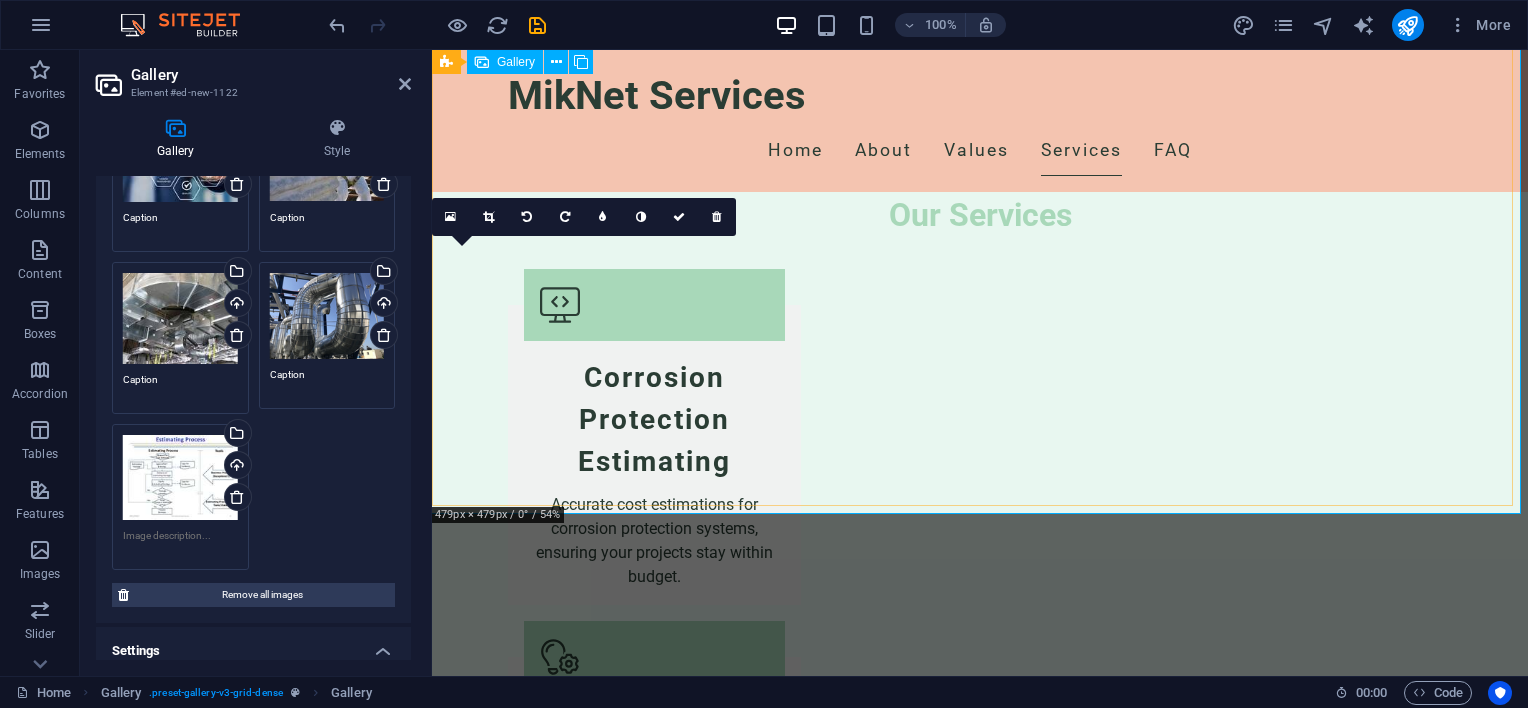 click at bounding box center (563, 3146) 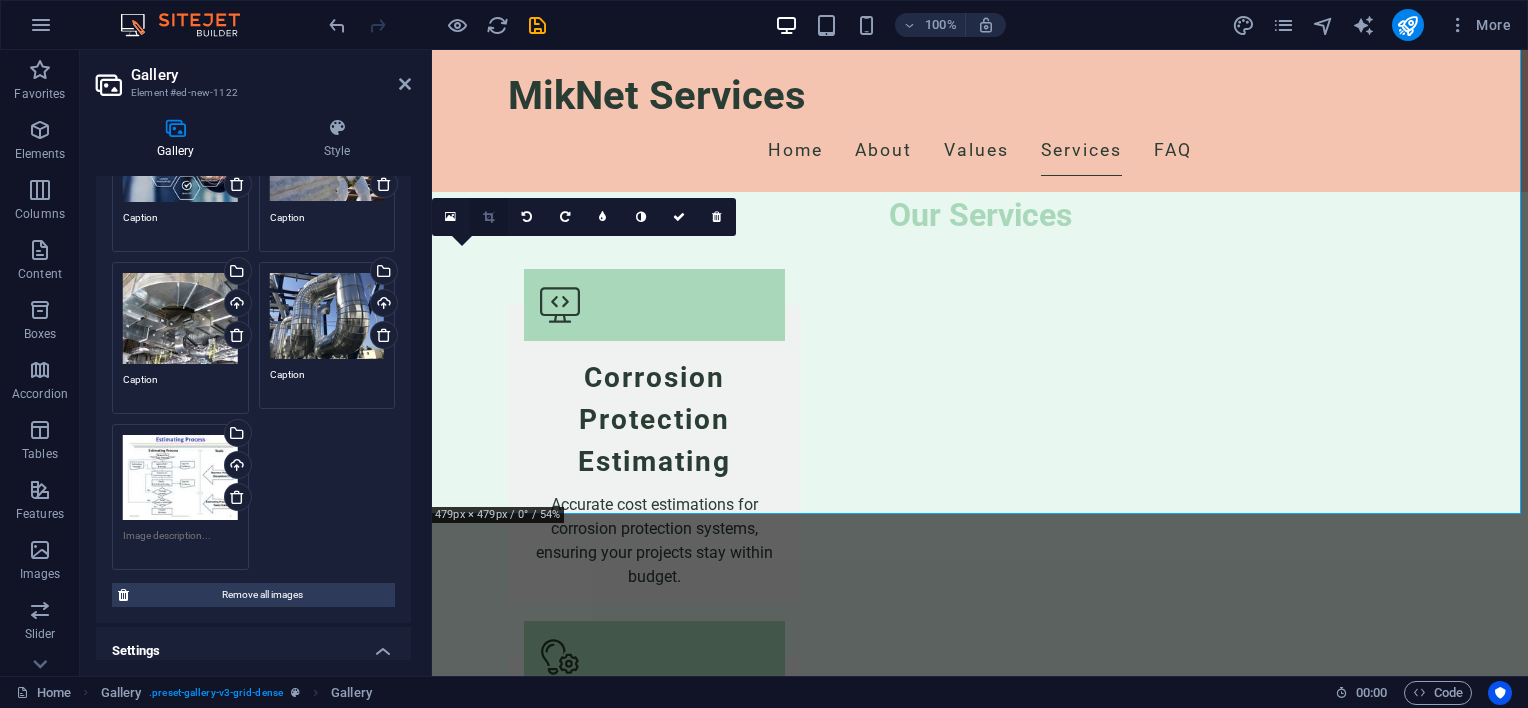 click at bounding box center [488, 217] 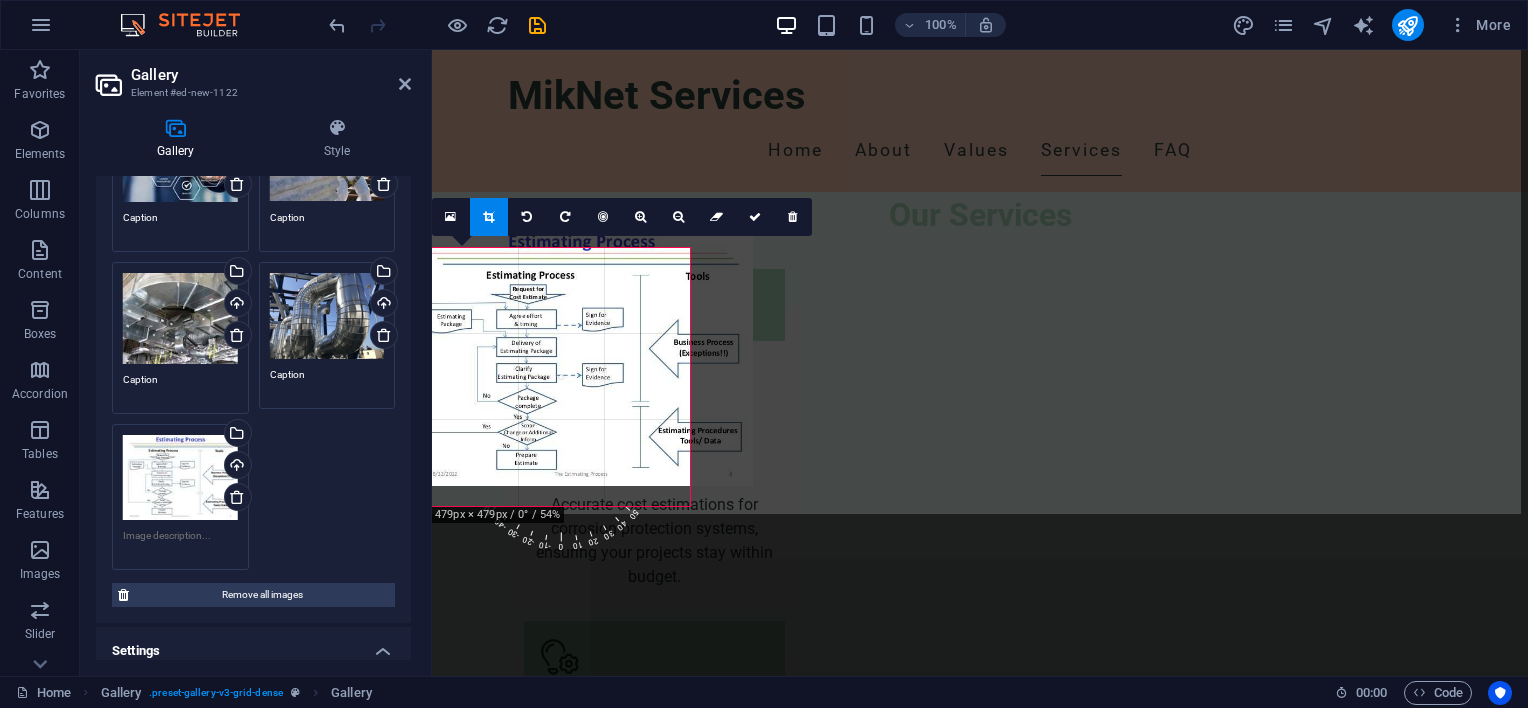 drag, startPoint x: 619, startPoint y: 452, endPoint x: 639, endPoint y: 432, distance: 28.284271 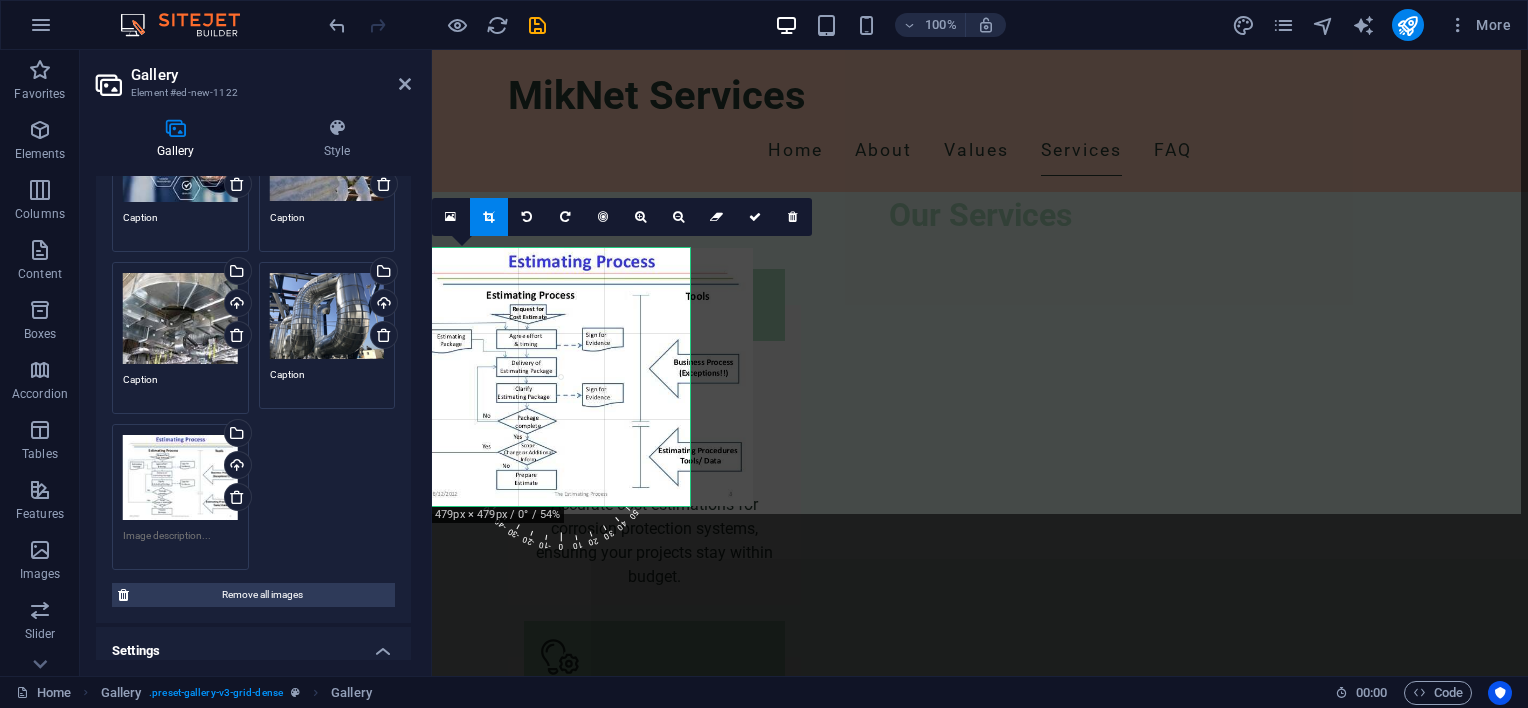 drag, startPoint x: 1044, startPoint y: 458, endPoint x: 795, endPoint y: 437, distance: 249.88397 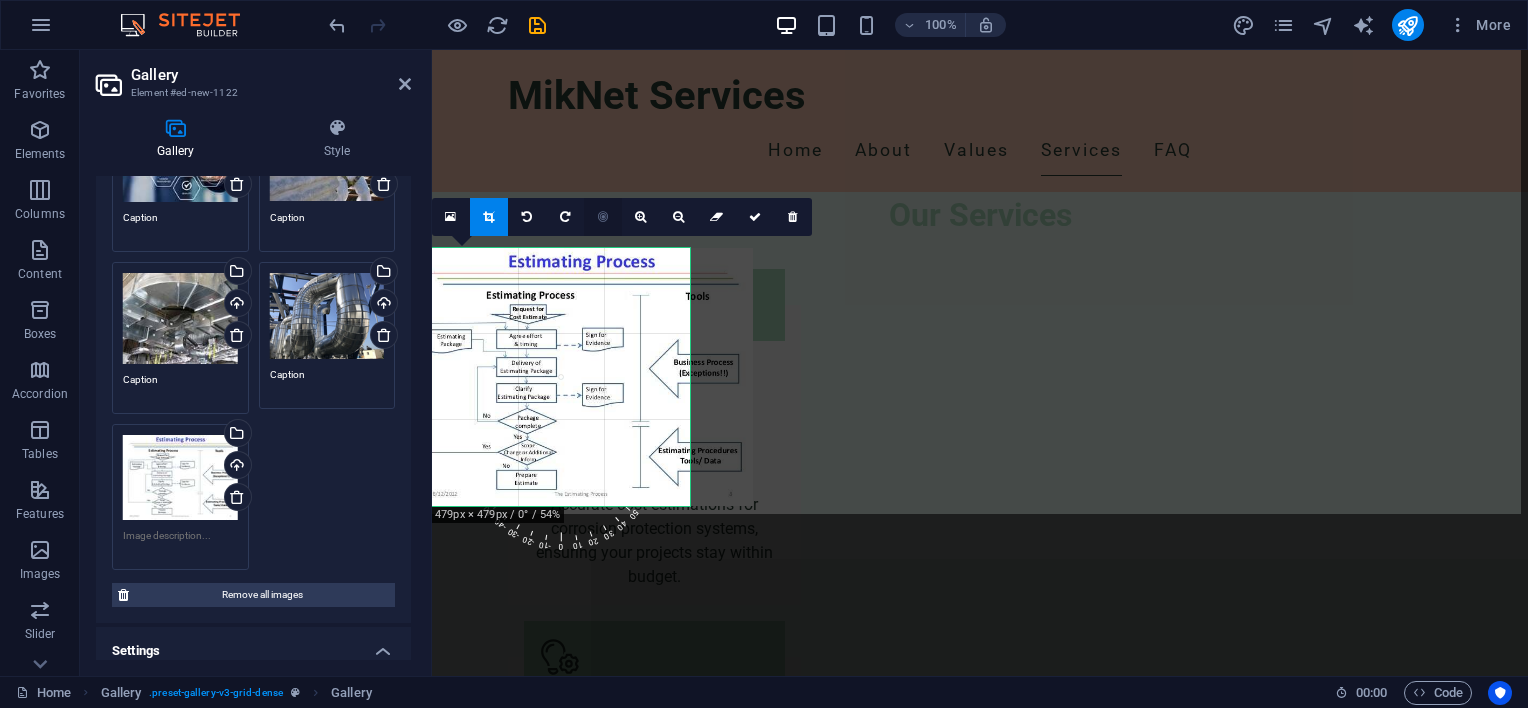click at bounding box center (603, 217) 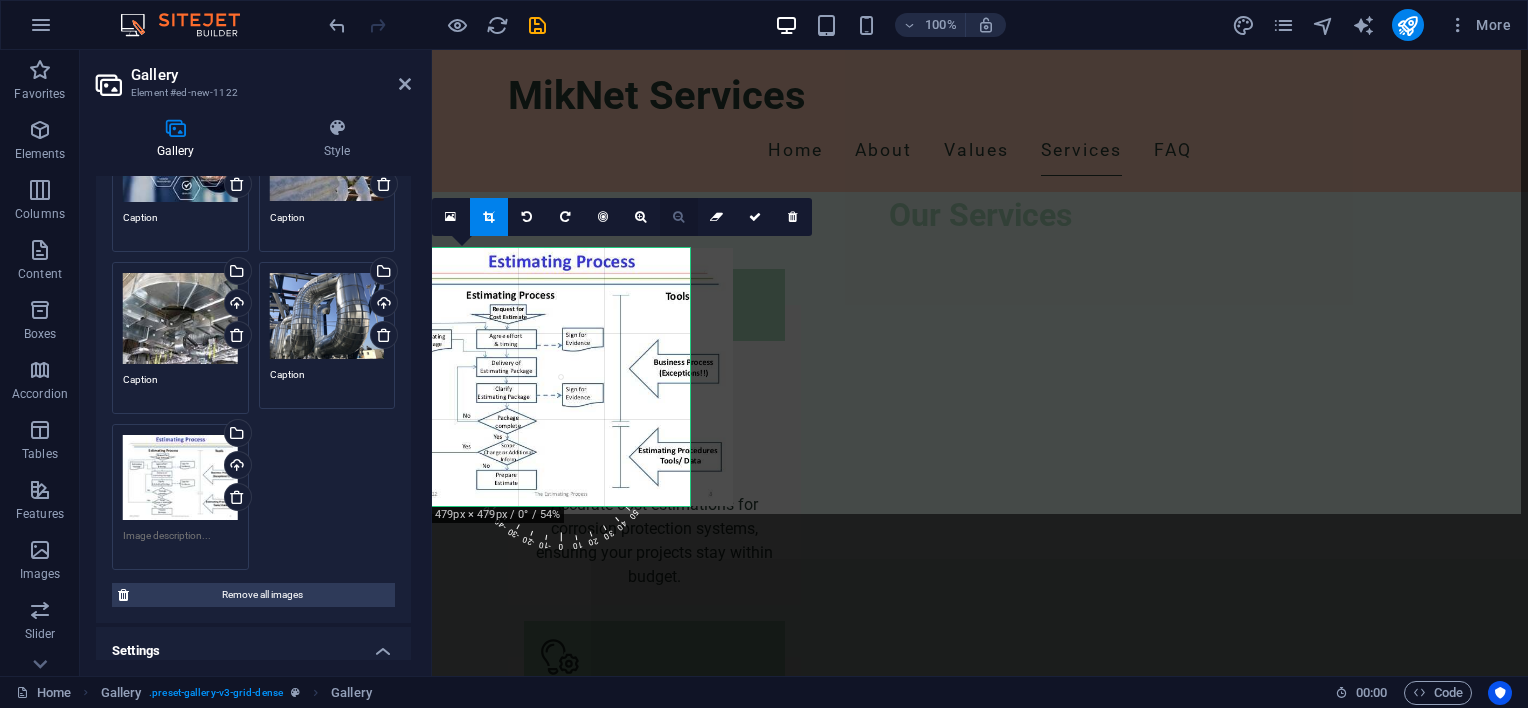 click at bounding box center [678, 217] 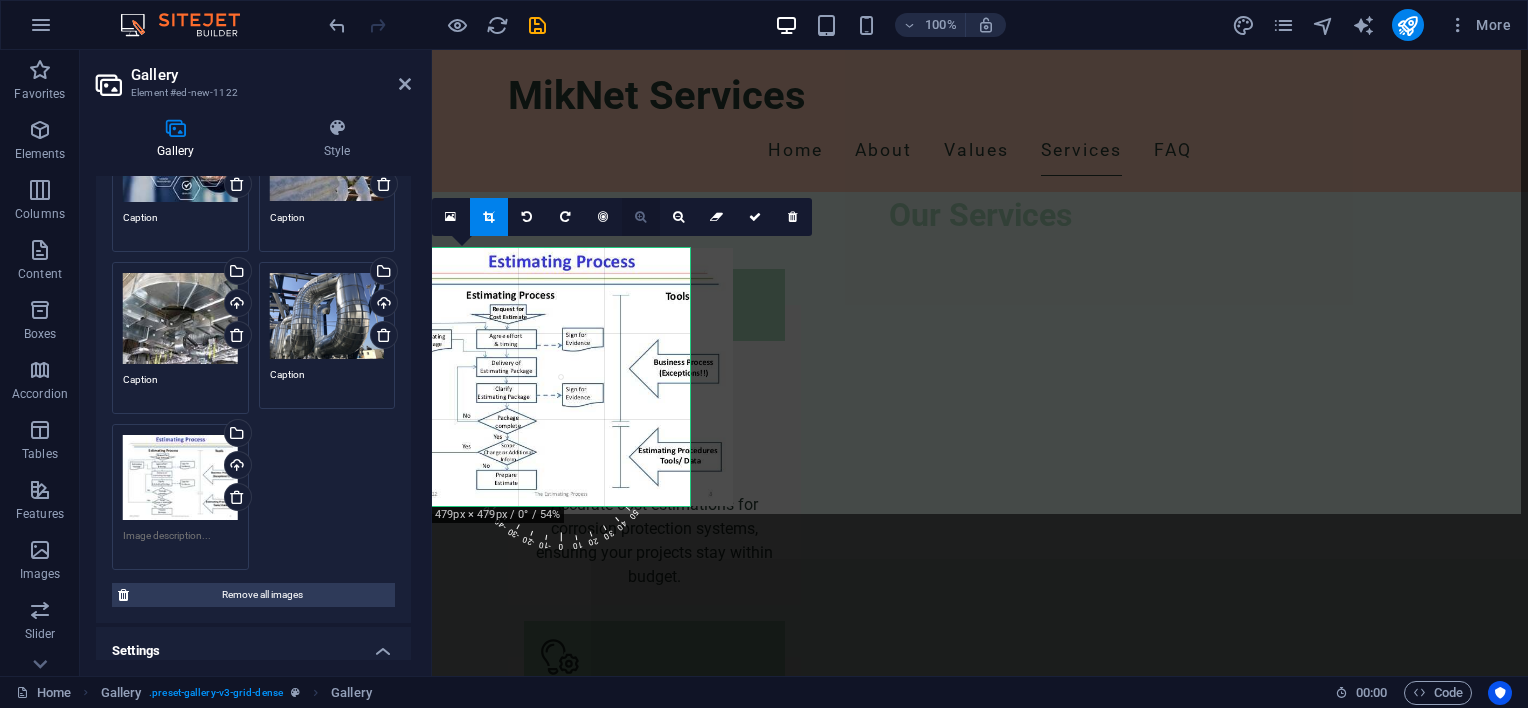 click at bounding box center [640, 217] 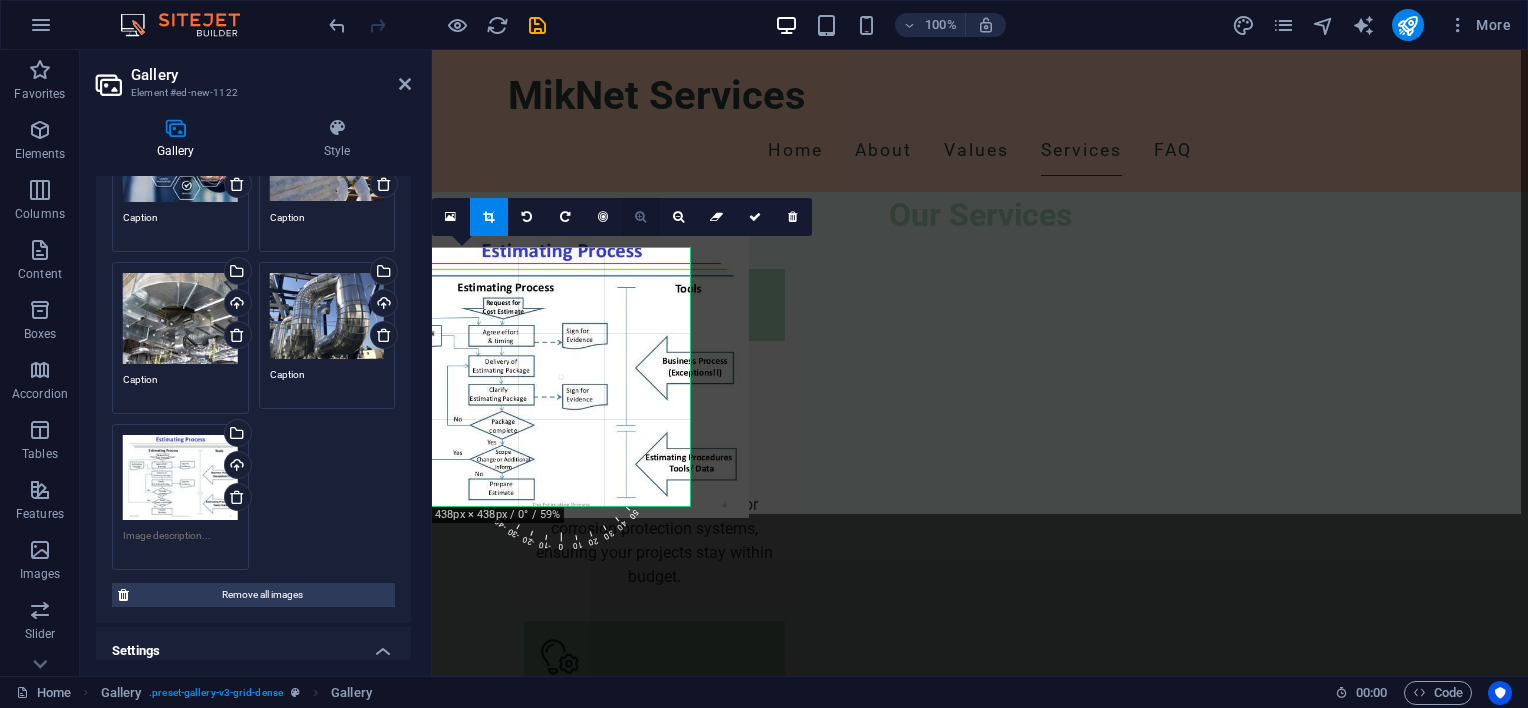 click at bounding box center [640, 217] 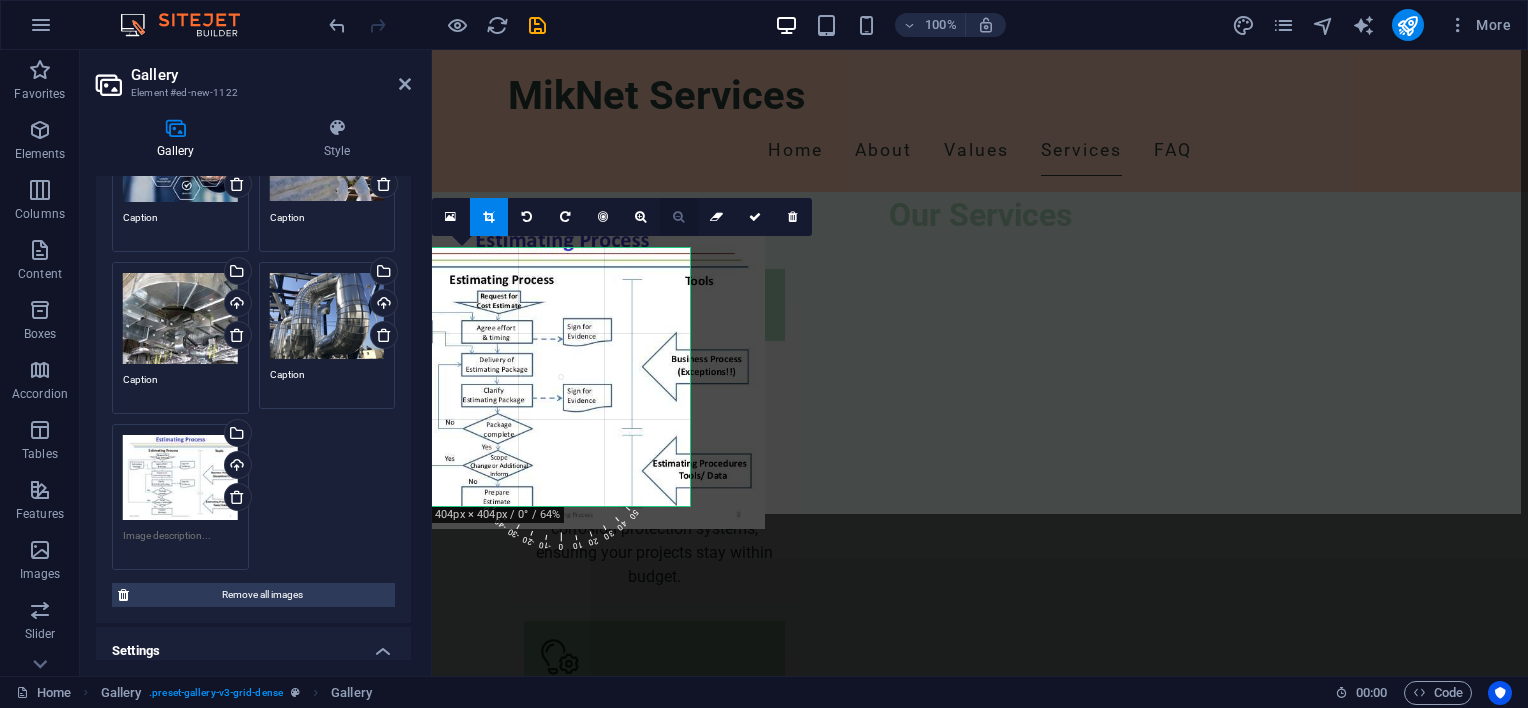 click at bounding box center (679, 217) 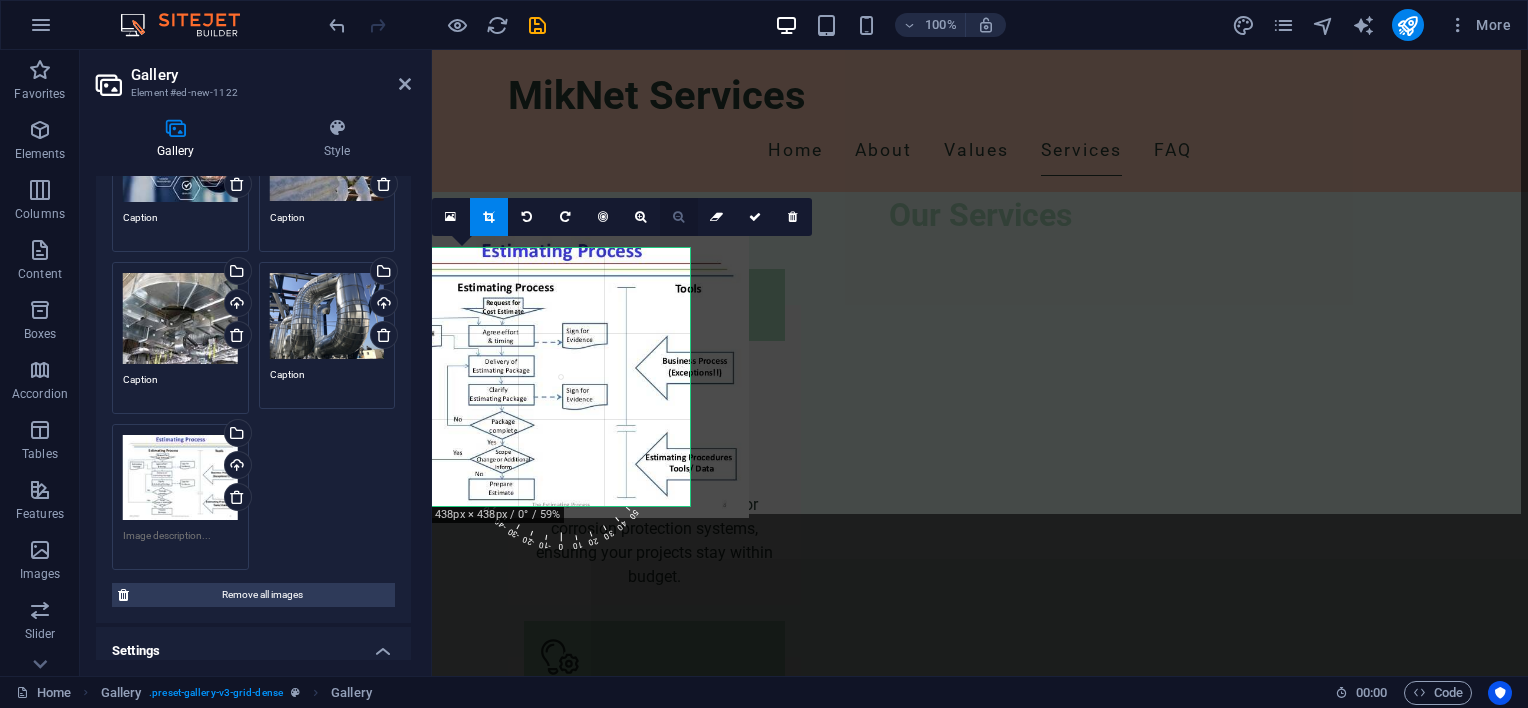 click at bounding box center (679, 217) 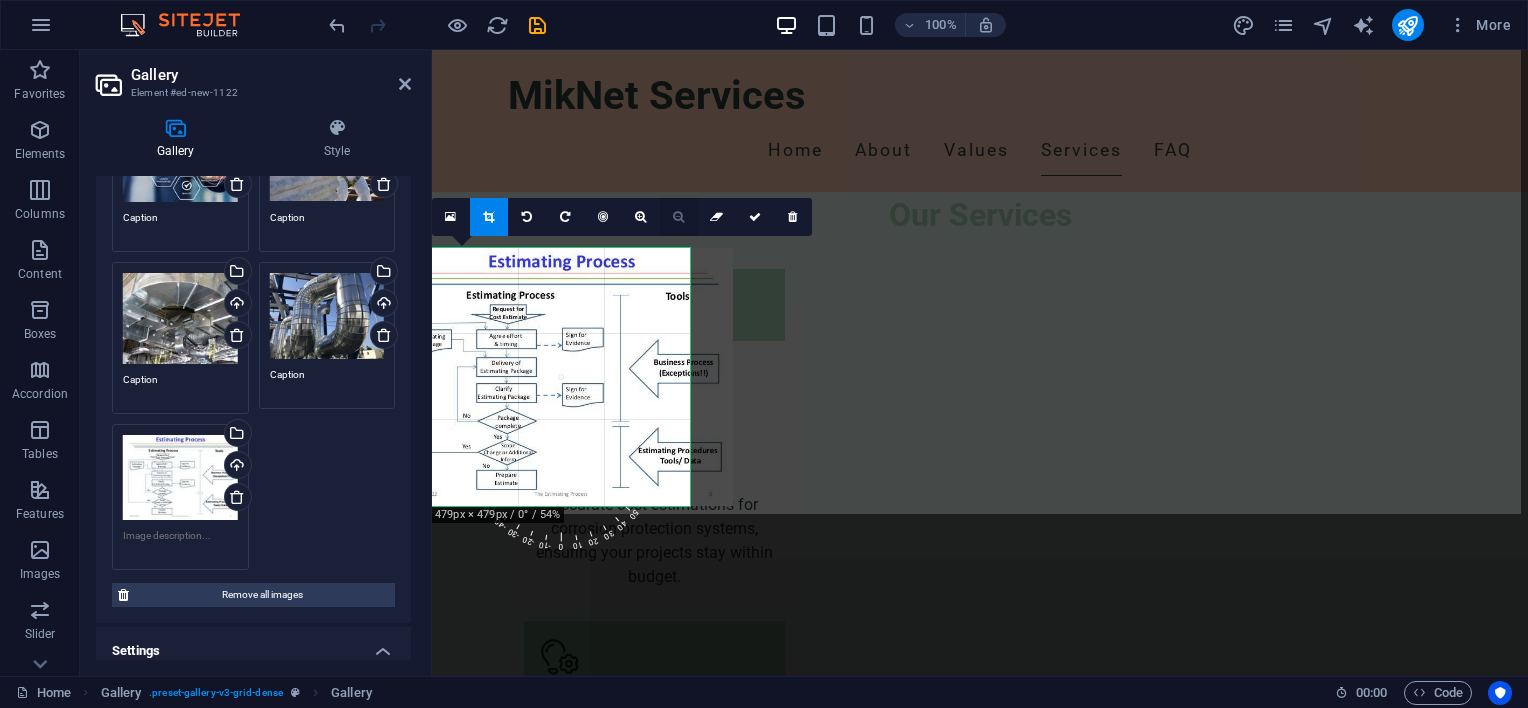 click at bounding box center [679, 217] 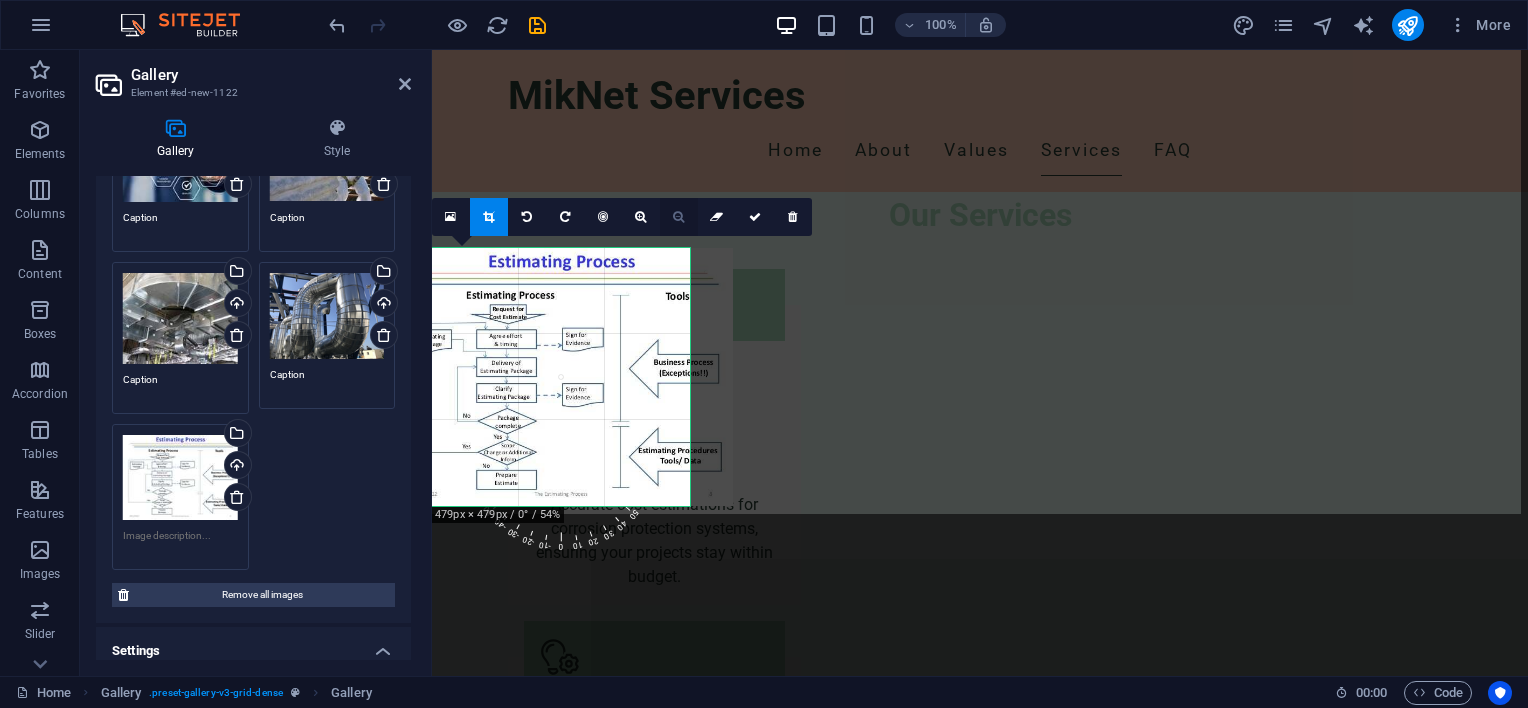 click at bounding box center [679, 217] 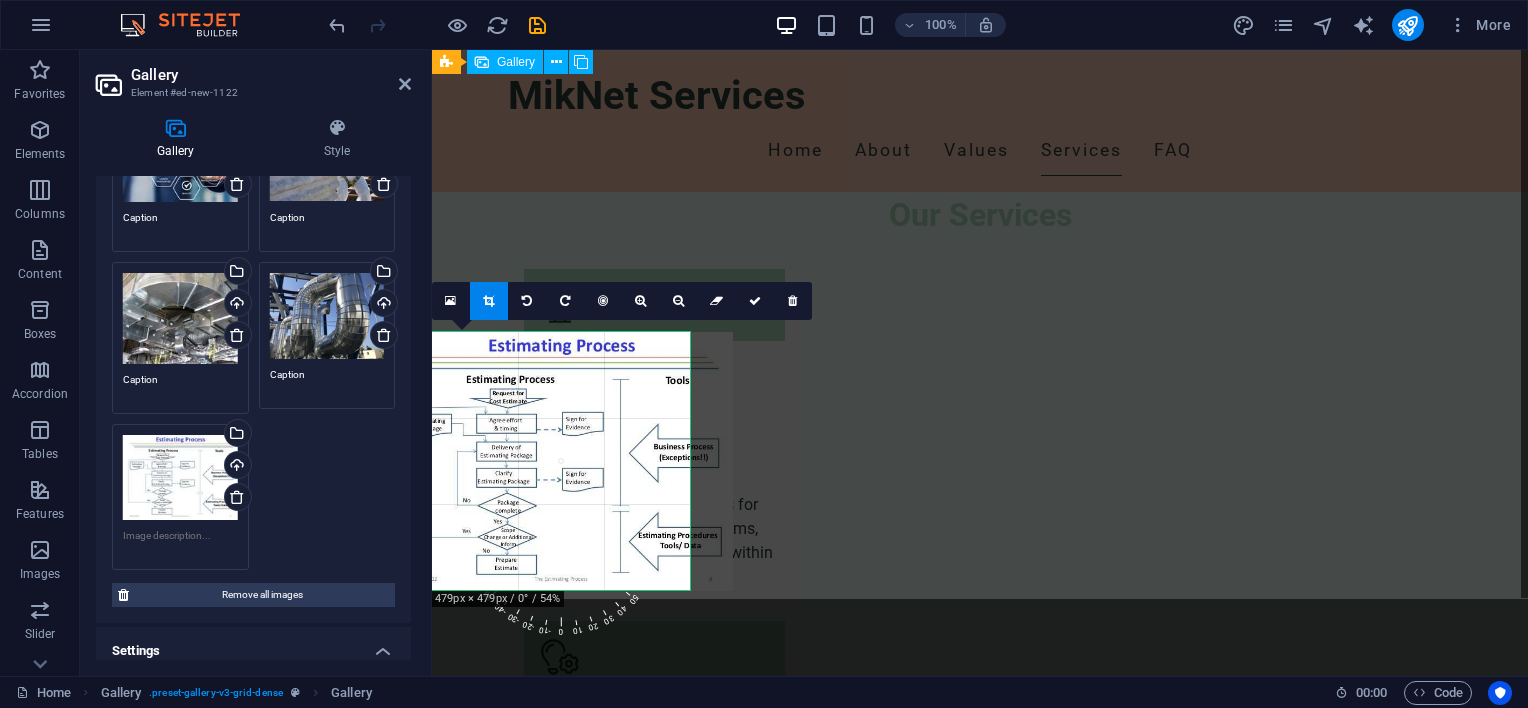 scroll, scrollTop: 4632, scrollLeft: 0, axis: vertical 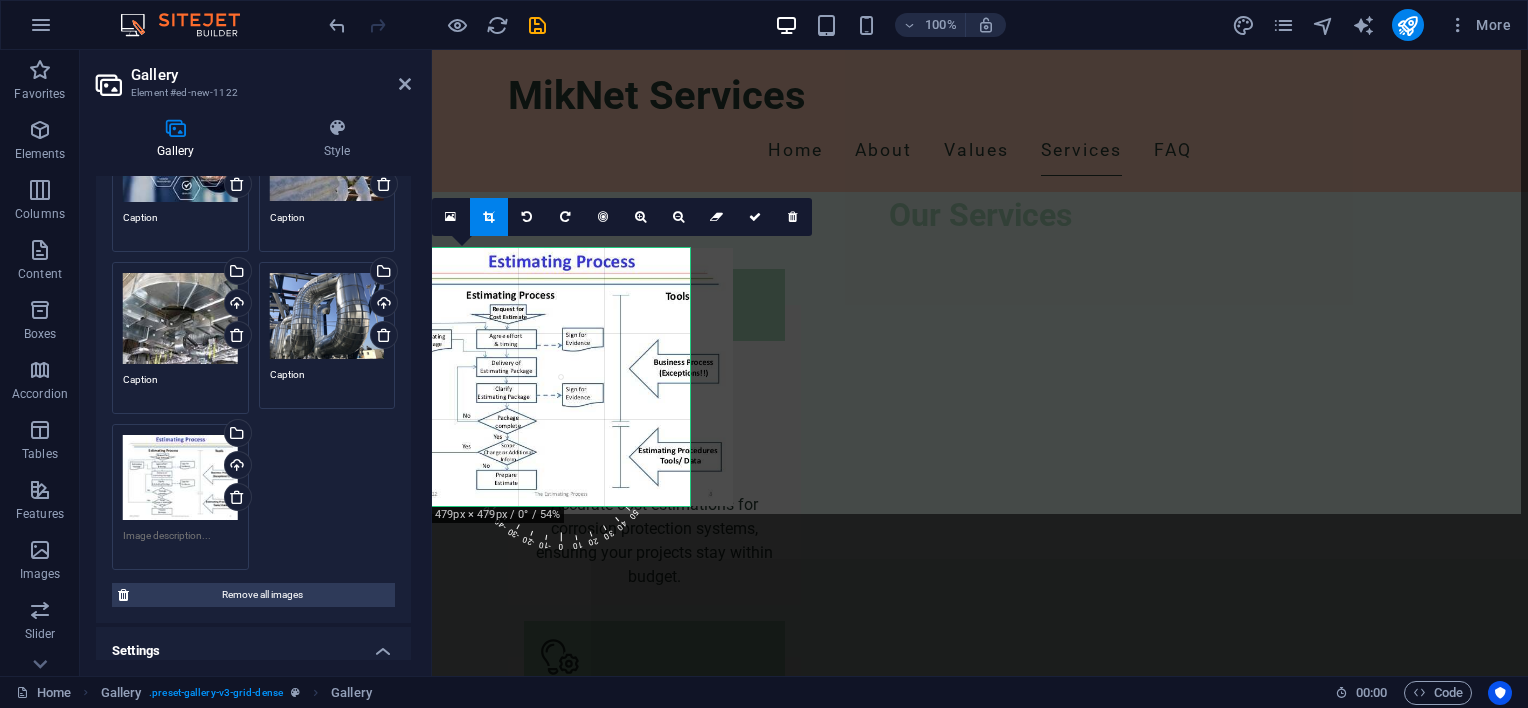 click at bounding box center [561, 377] 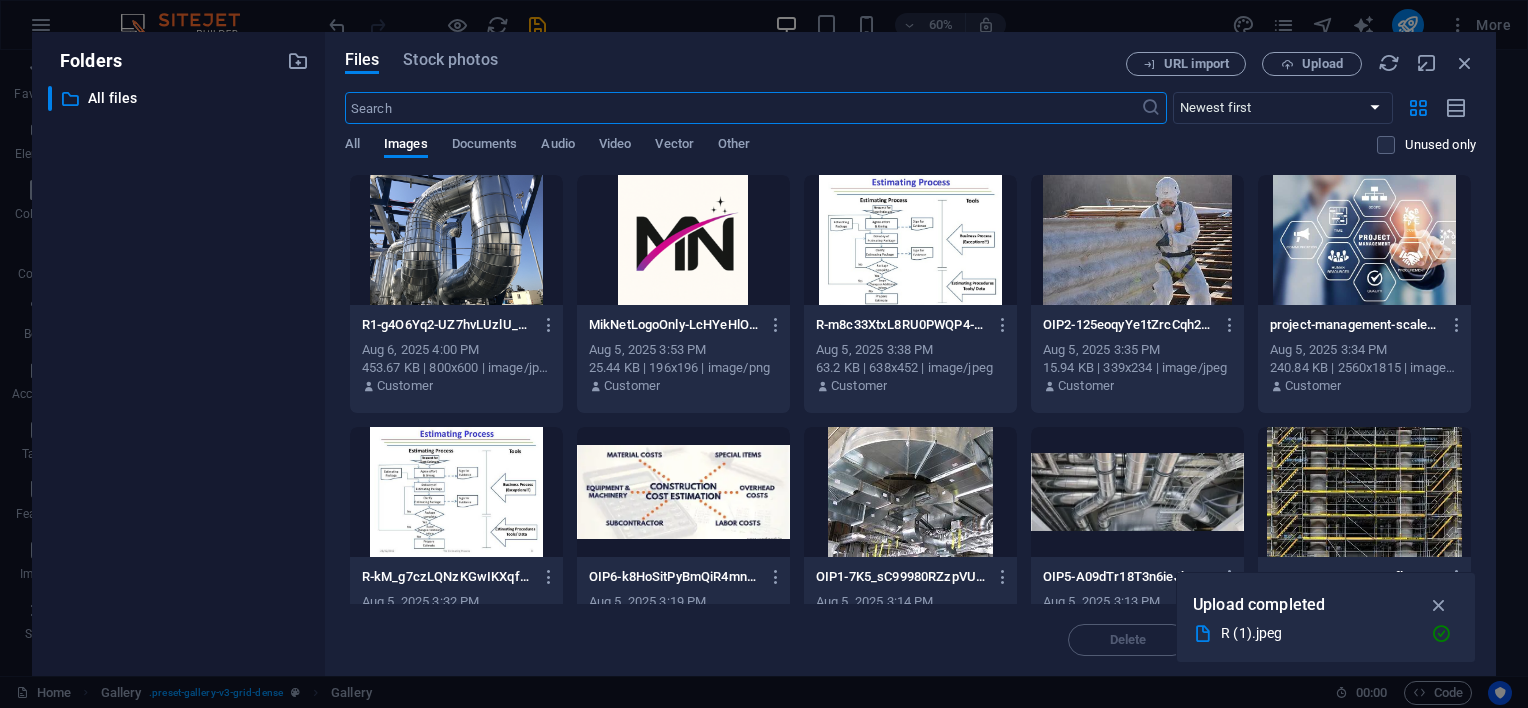 scroll, scrollTop: 4716, scrollLeft: 0, axis: vertical 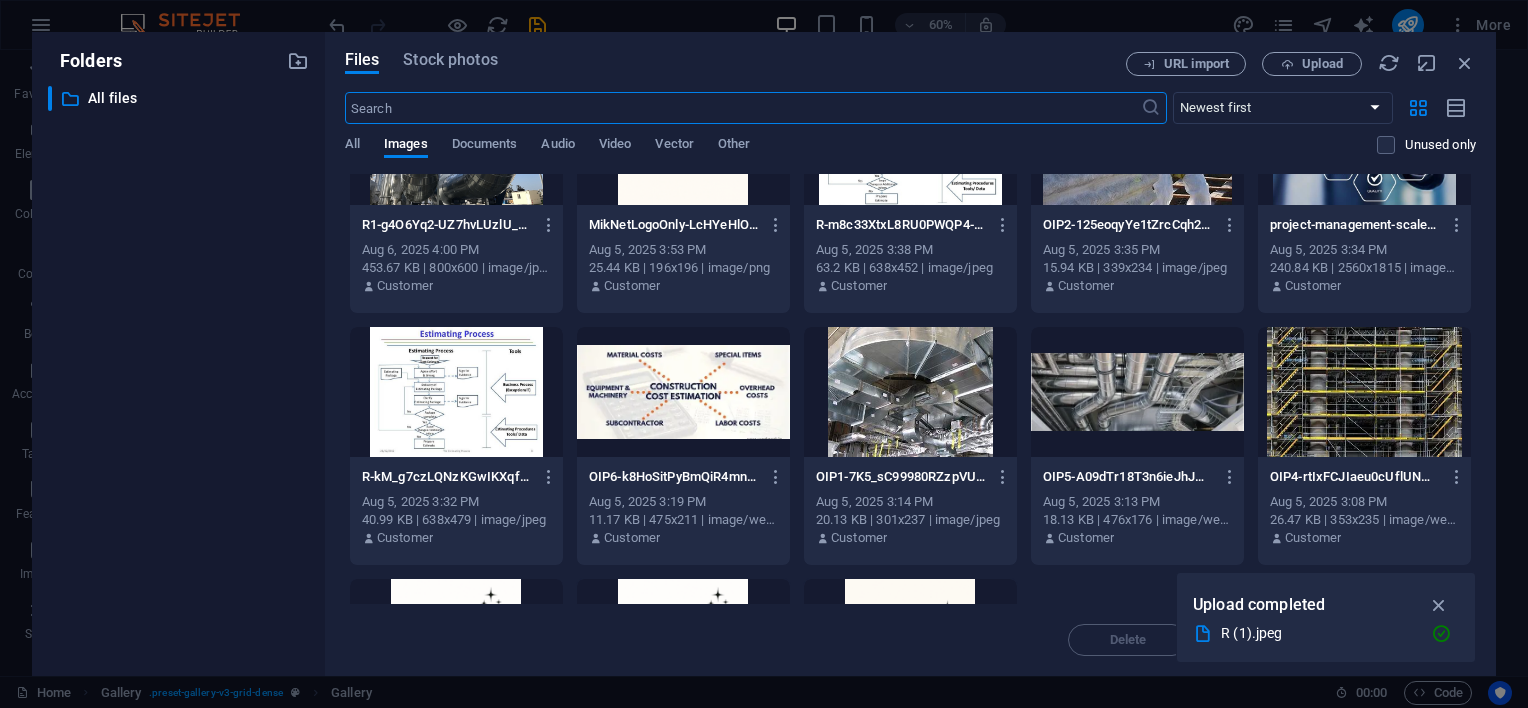 click at bounding box center (1364, 392) 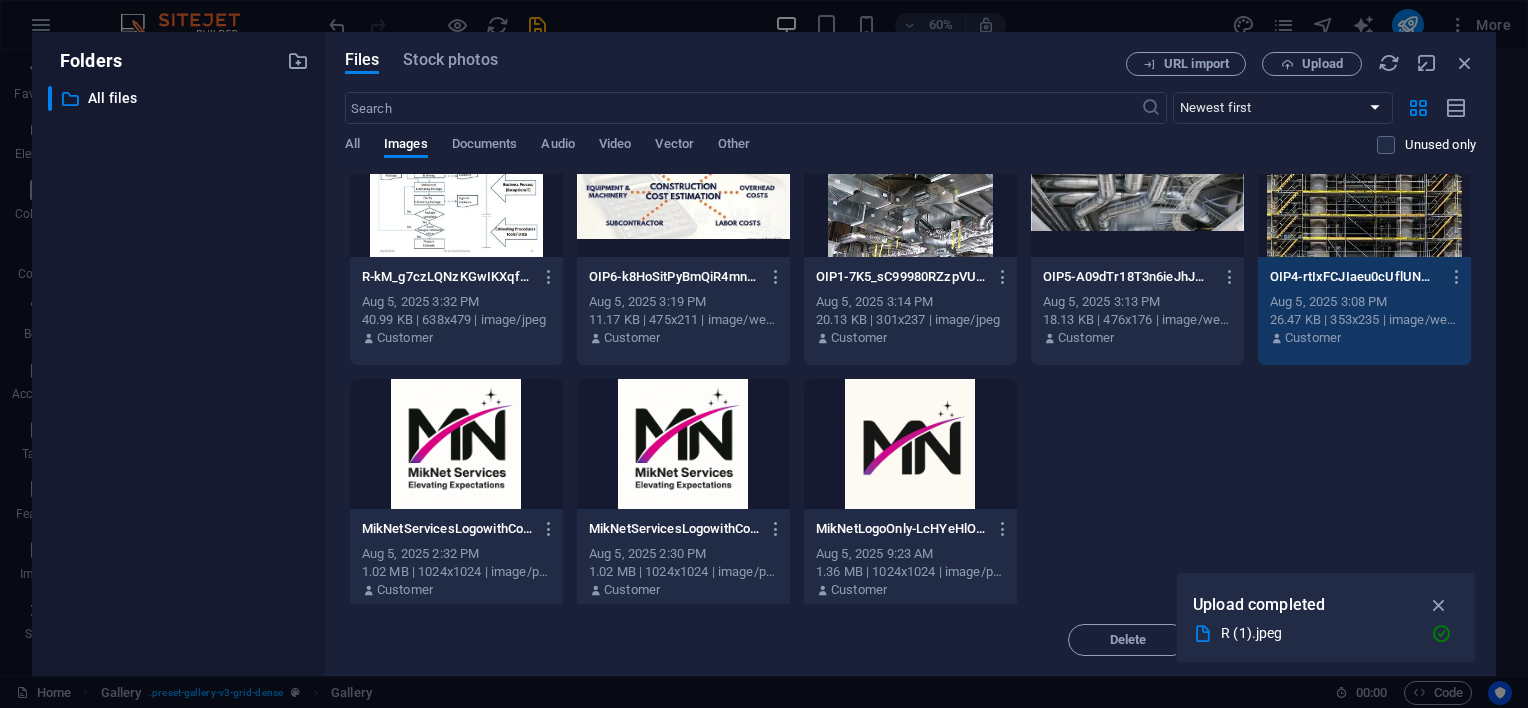 scroll, scrollTop: 313, scrollLeft: 0, axis: vertical 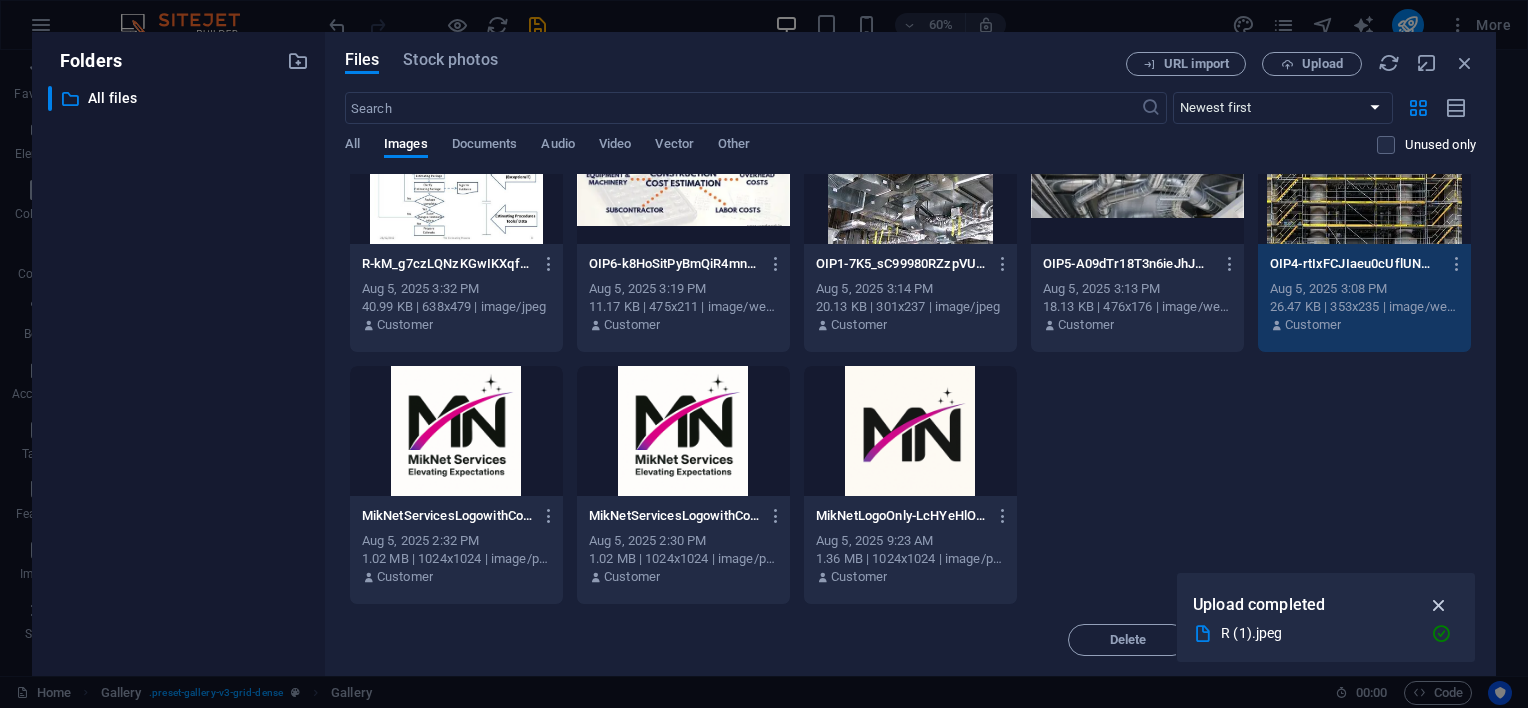 click at bounding box center [1439, 605] 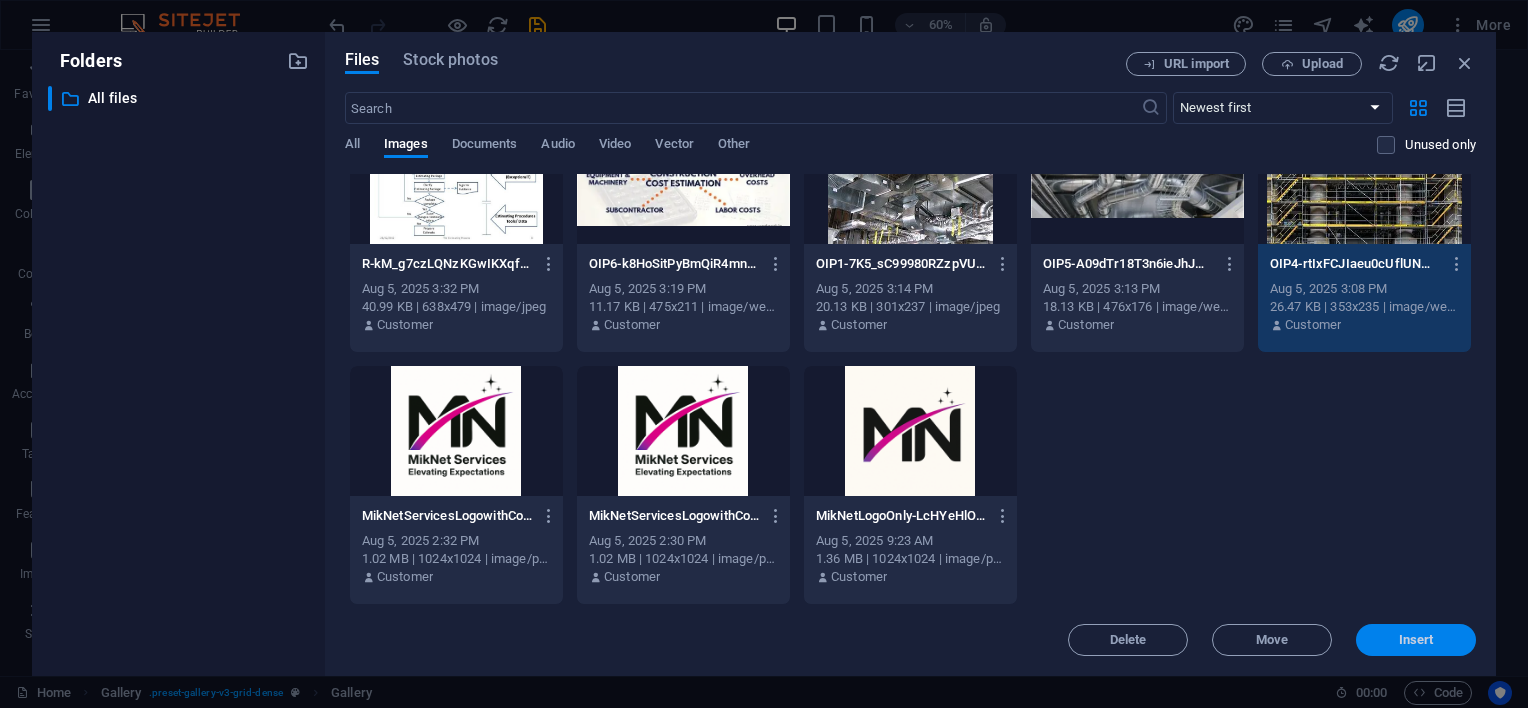 click on "Insert" at bounding box center [1416, 640] 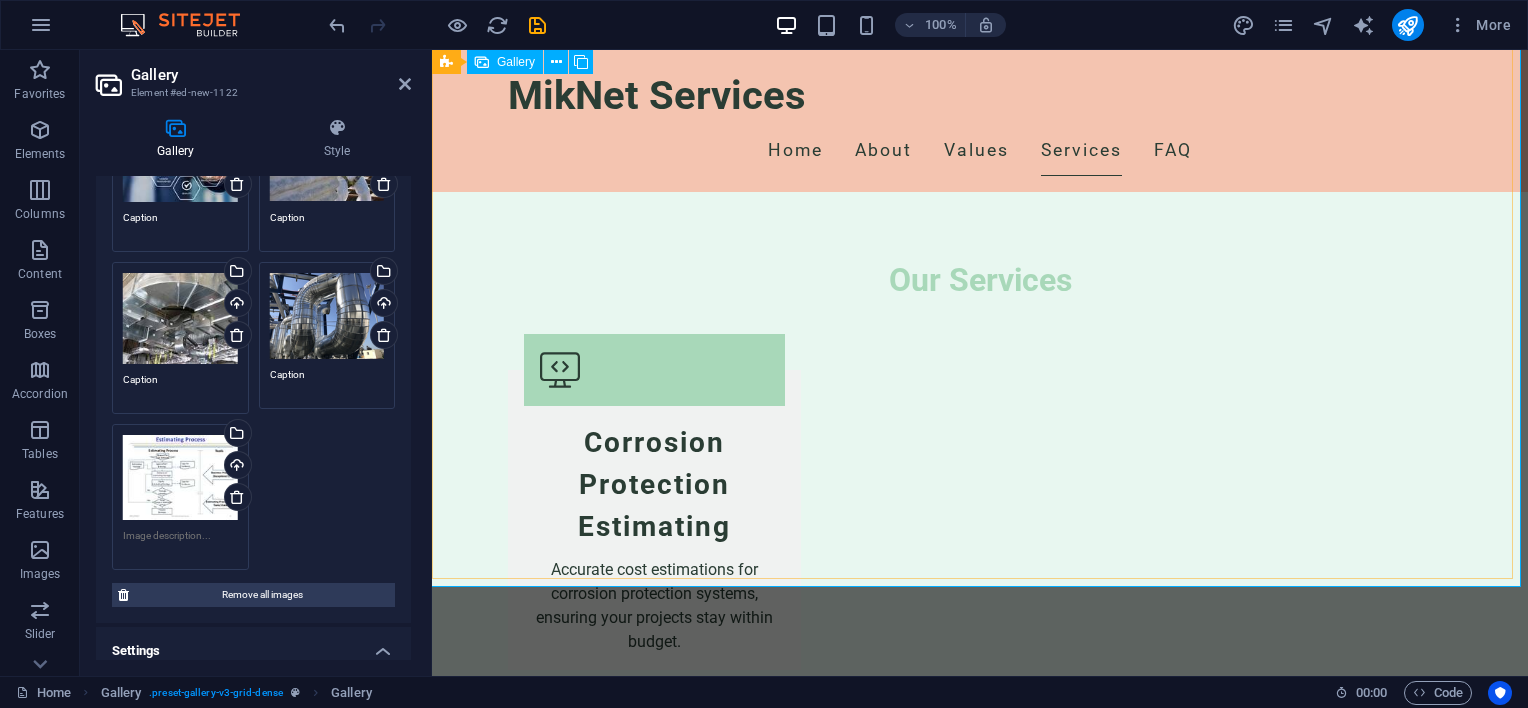 scroll, scrollTop: 4467, scrollLeft: 0, axis: vertical 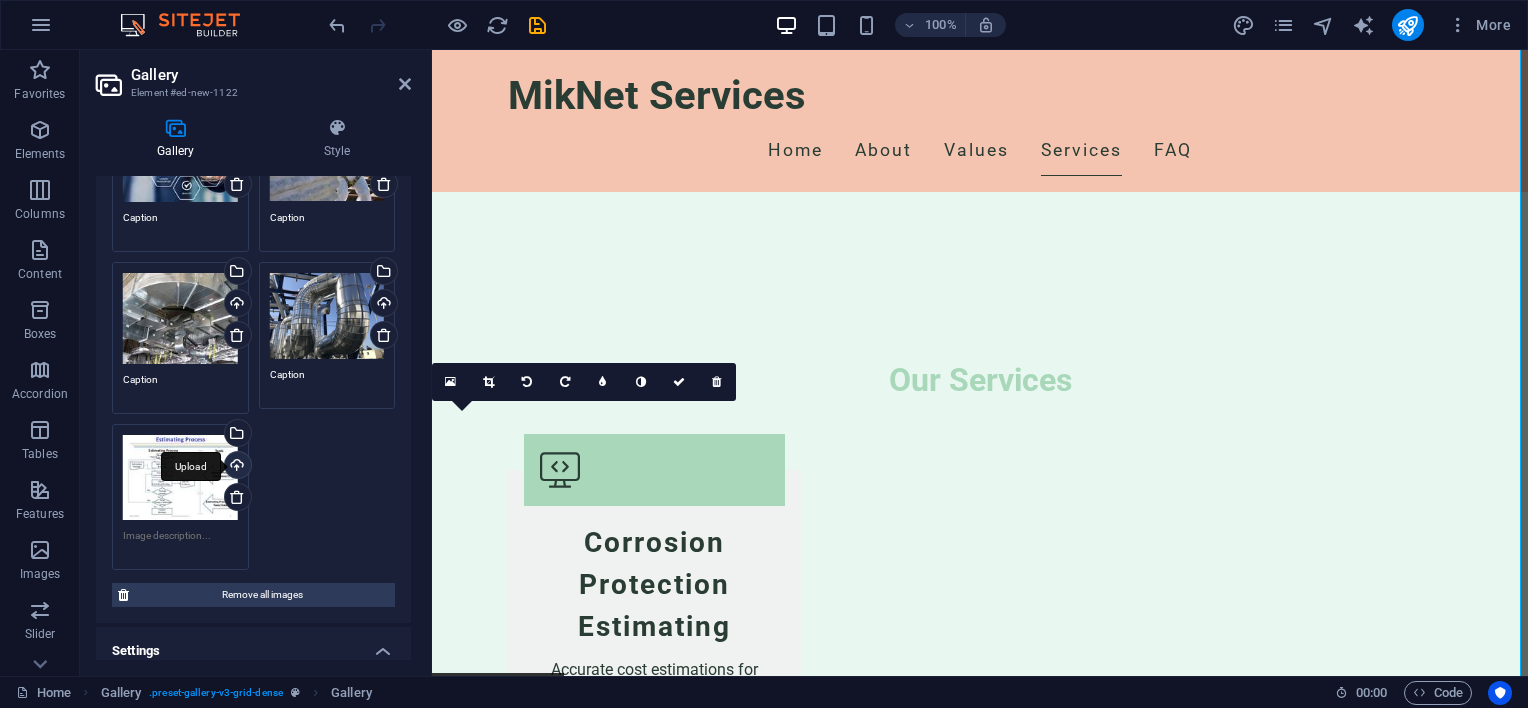 click on "Upload" at bounding box center [236, 467] 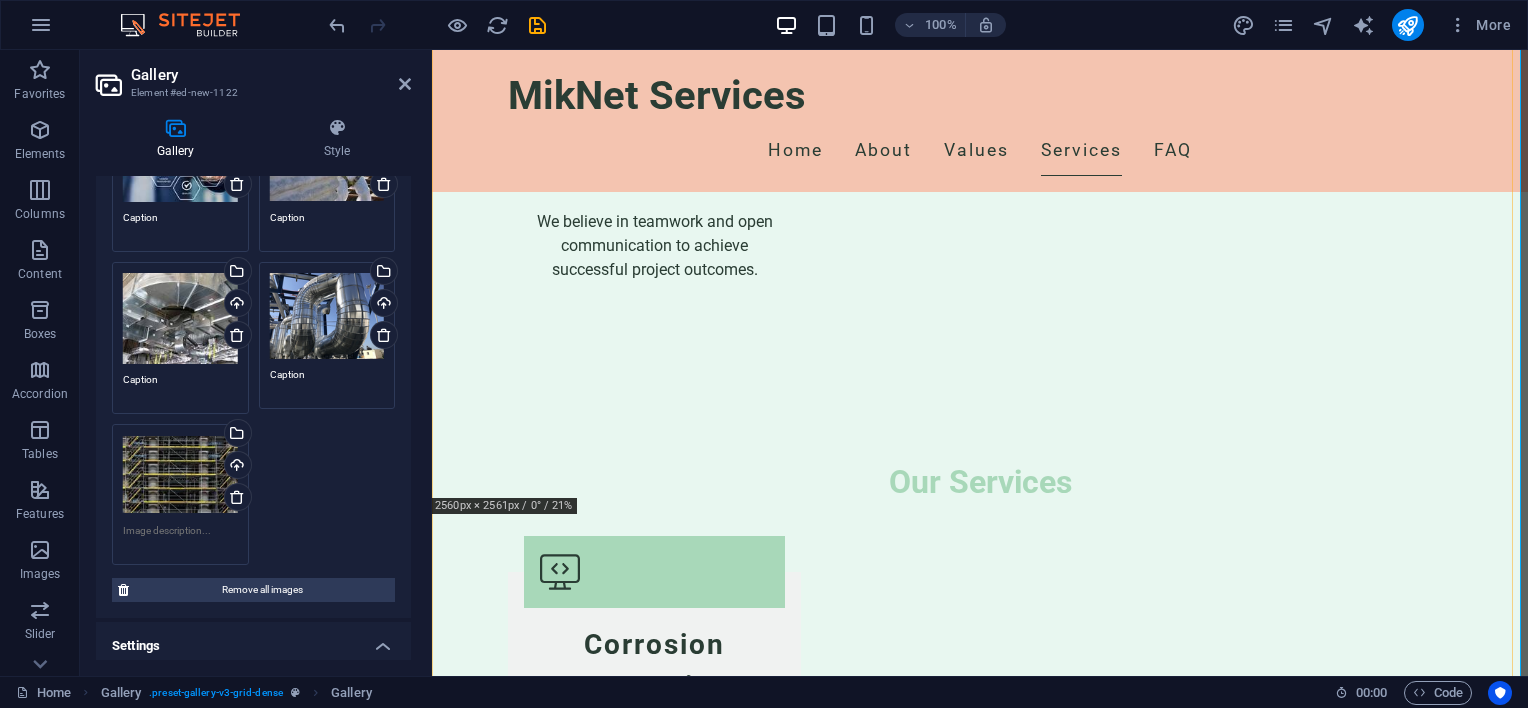 scroll, scrollTop: 4367, scrollLeft: 0, axis: vertical 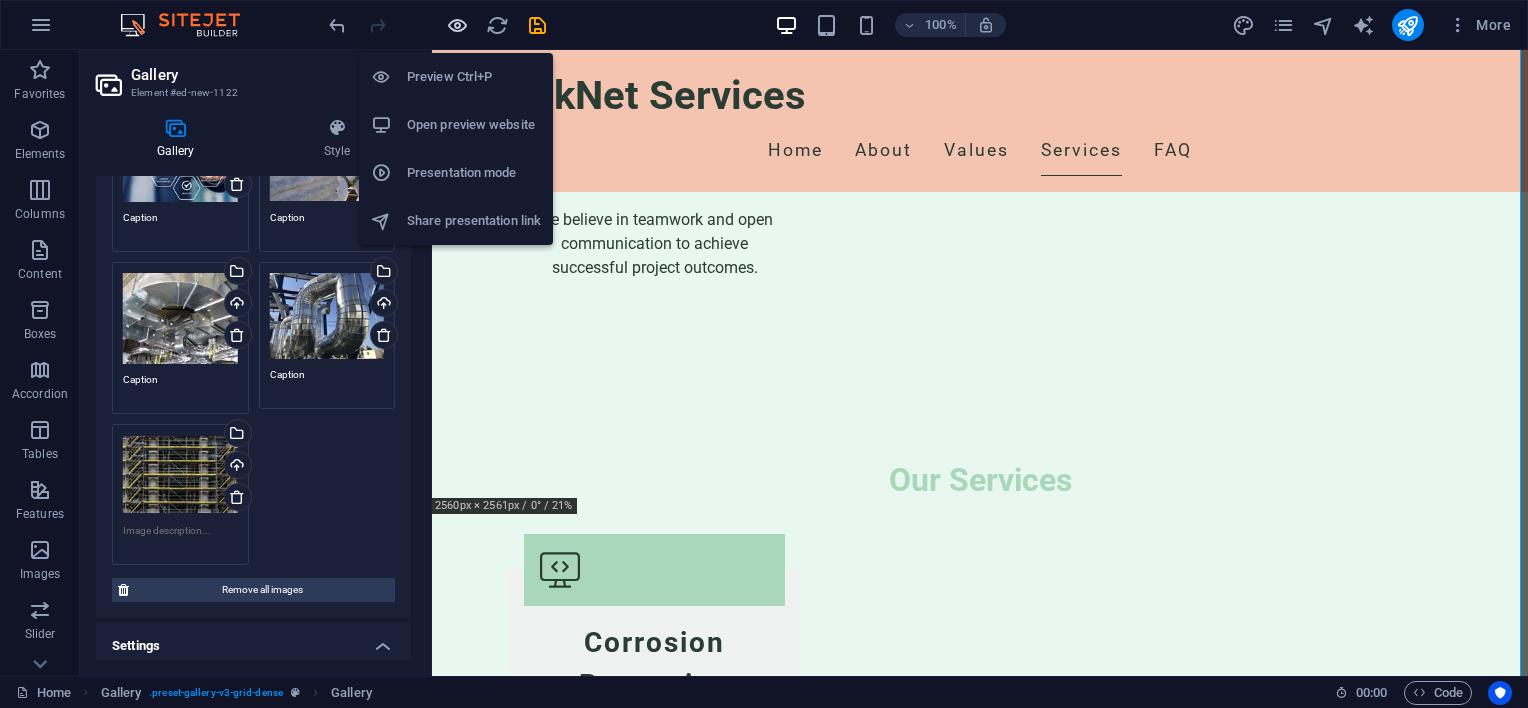 click at bounding box center (457, 25) 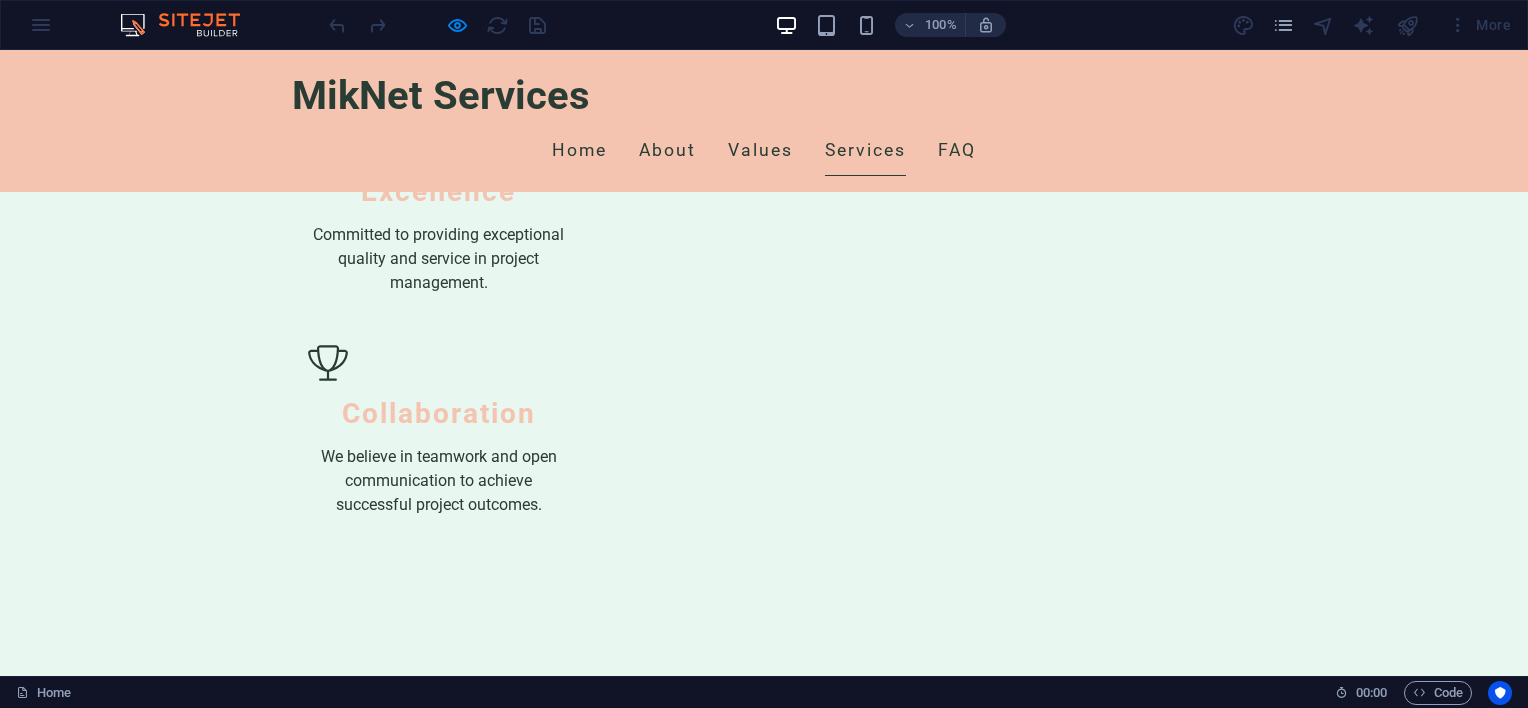 scroll, scrollTop: 4000, scrollLeft: 0, axis: vertical 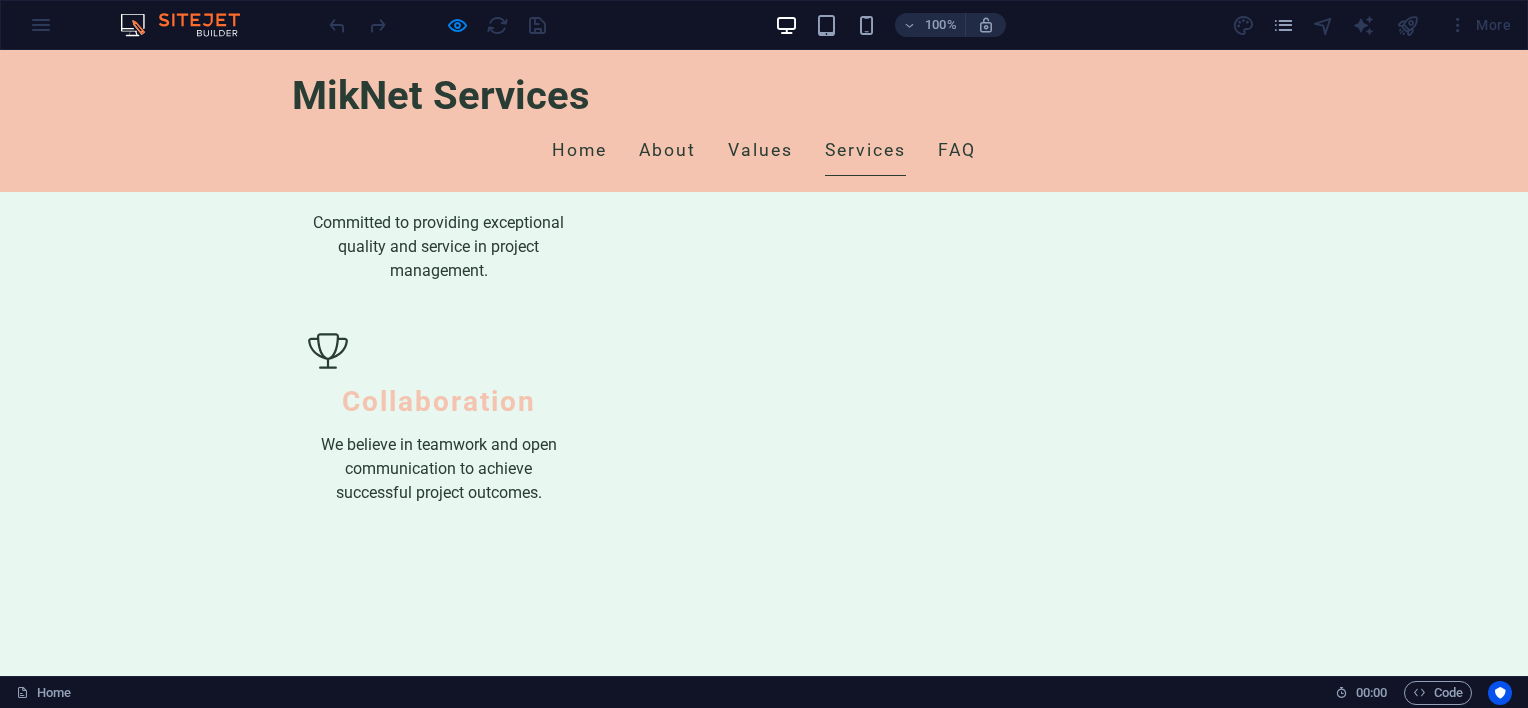click at bounding box center (378, 3193) 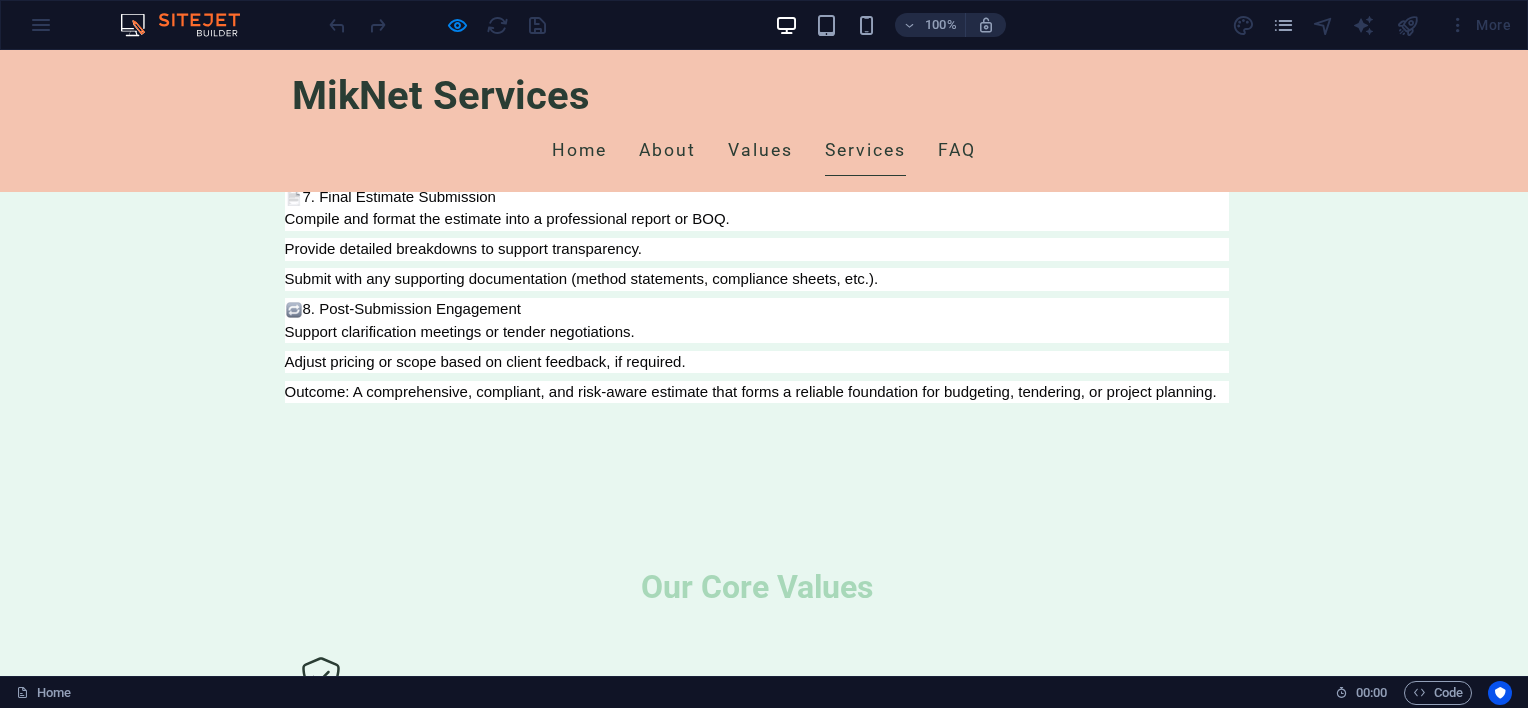 click at bounding box center [0, -3211] 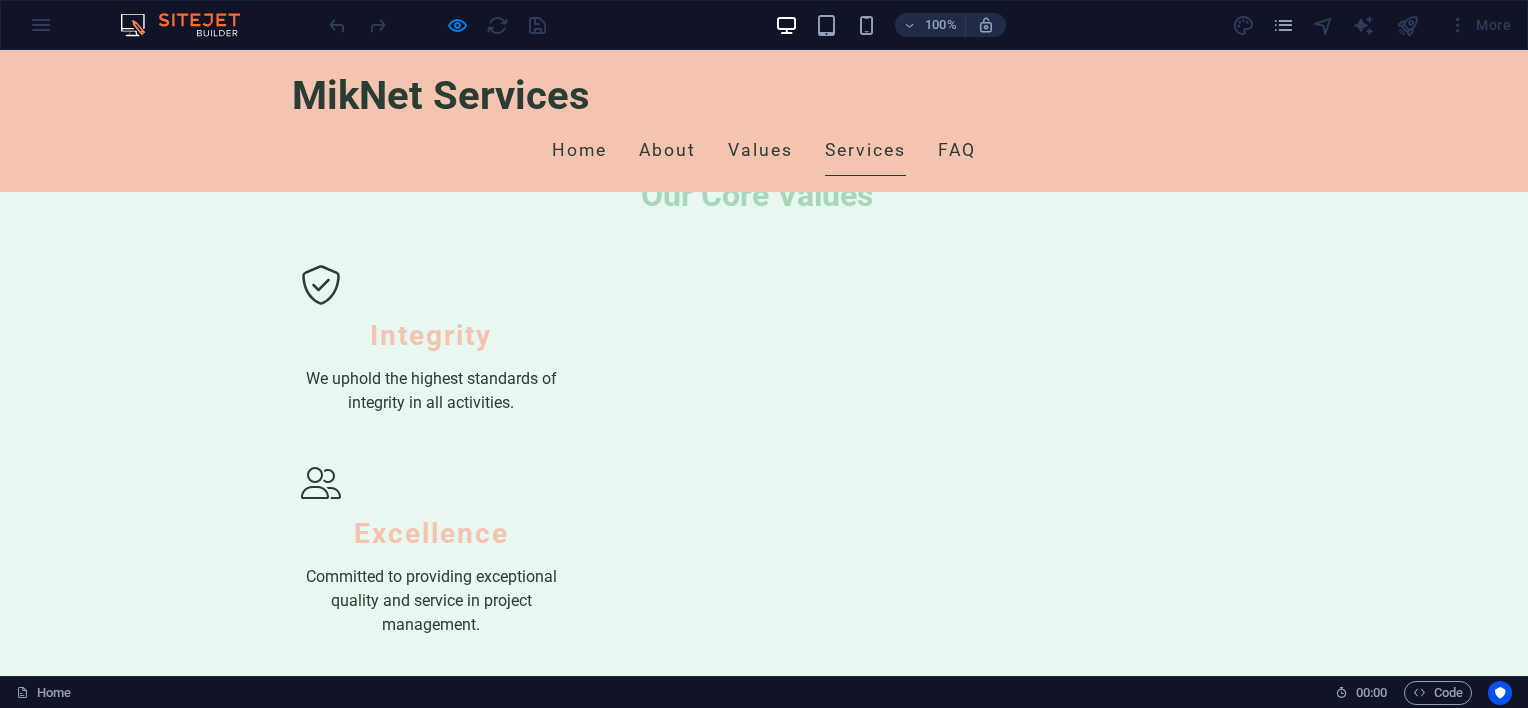 click at bounding box center (0, -3603) 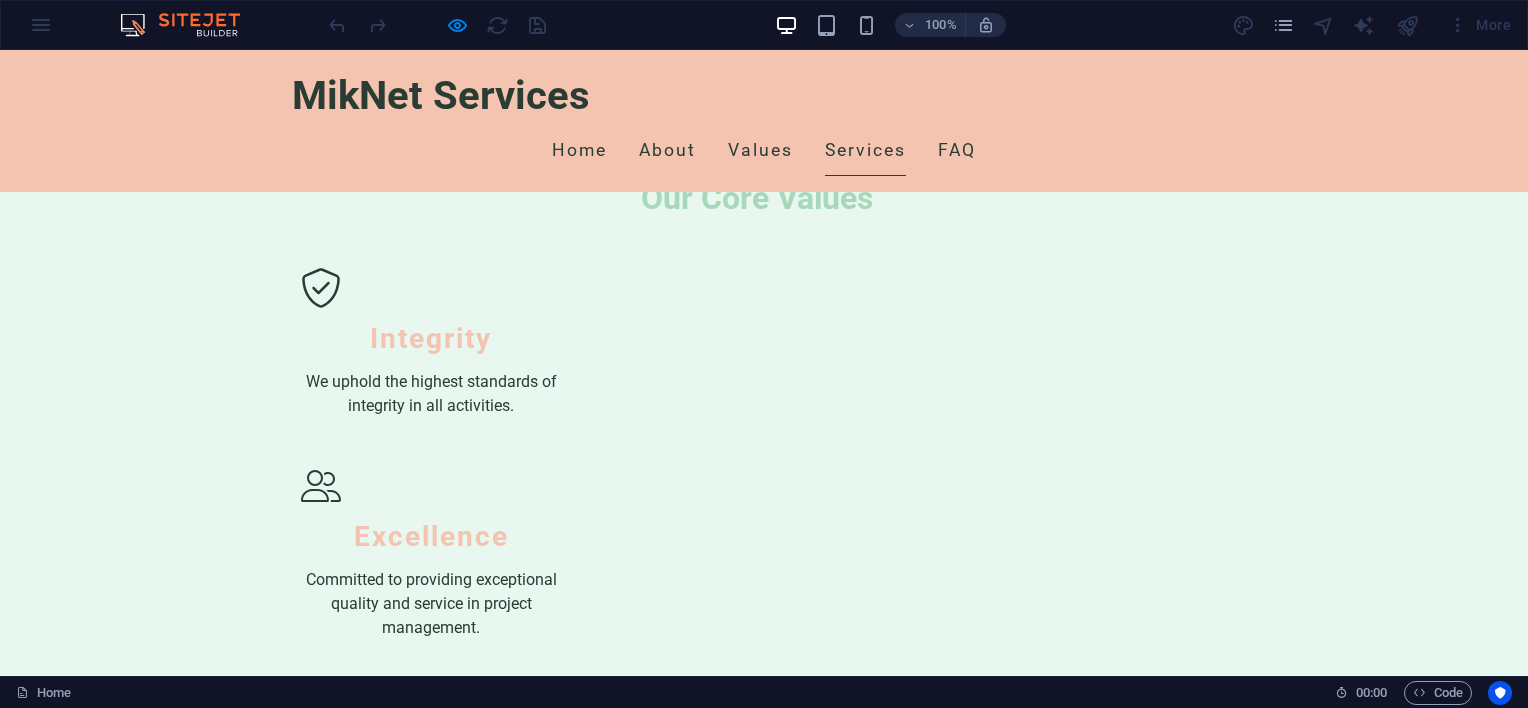click at bounding box center (0, -3600) 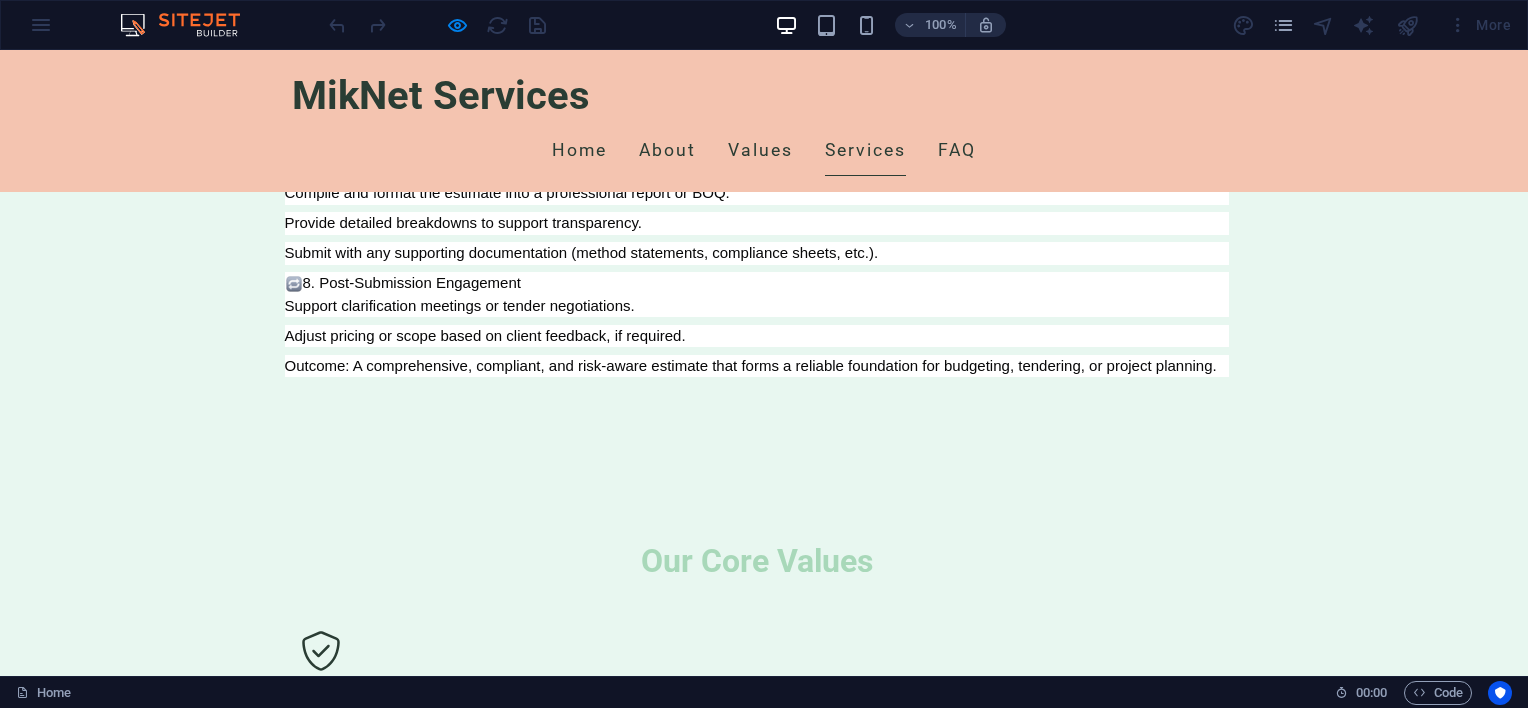 click at bounding box center [0, -3237] 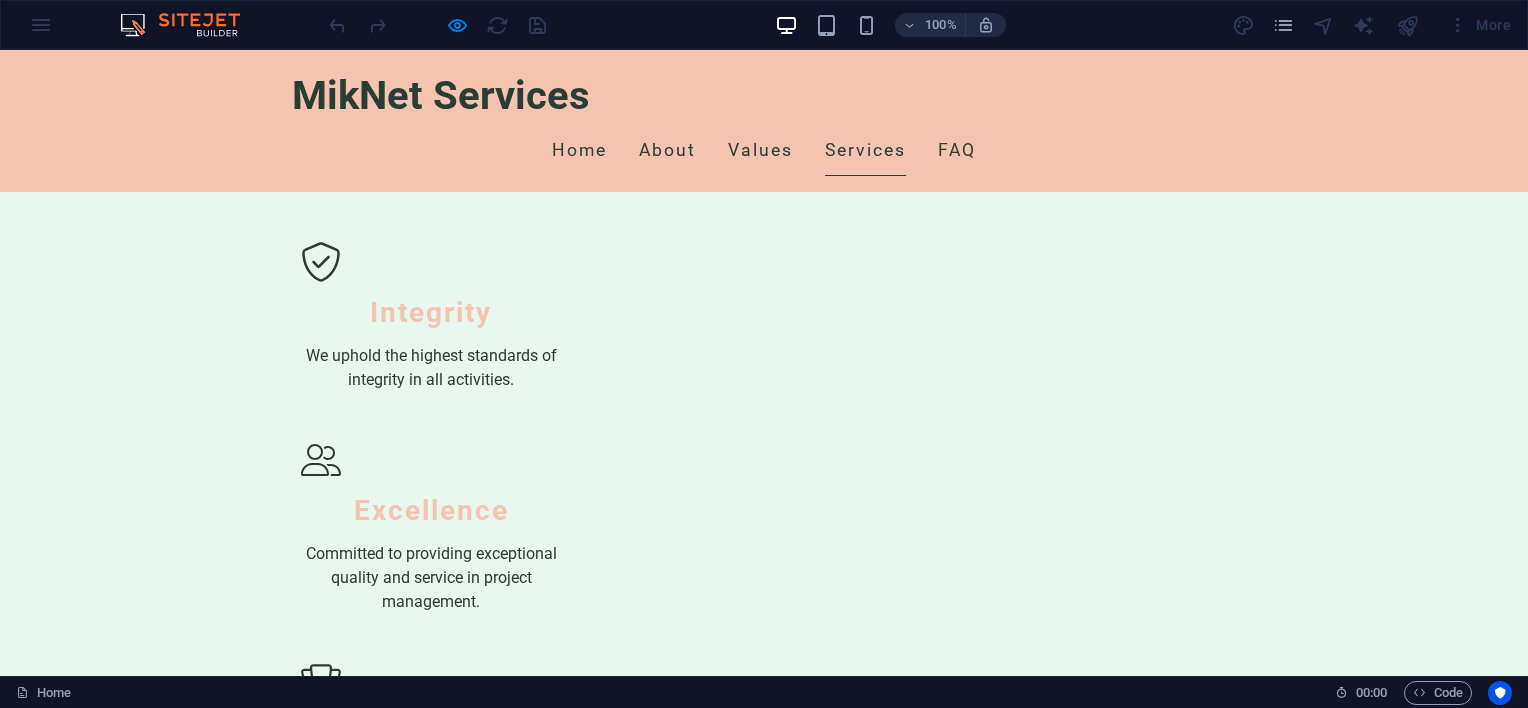 click at bounding box center [0, -3626] 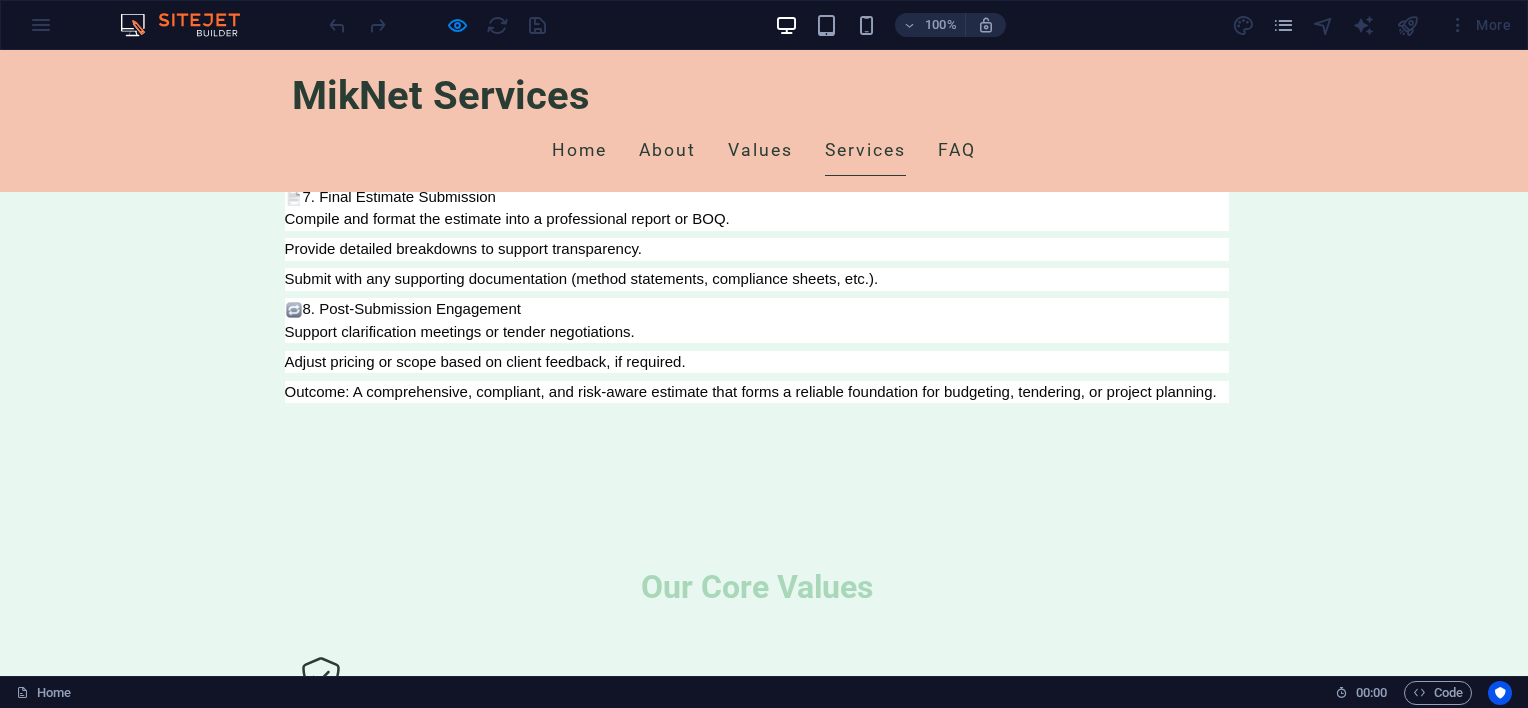 click on "×" at bounding box center (4, -3938) 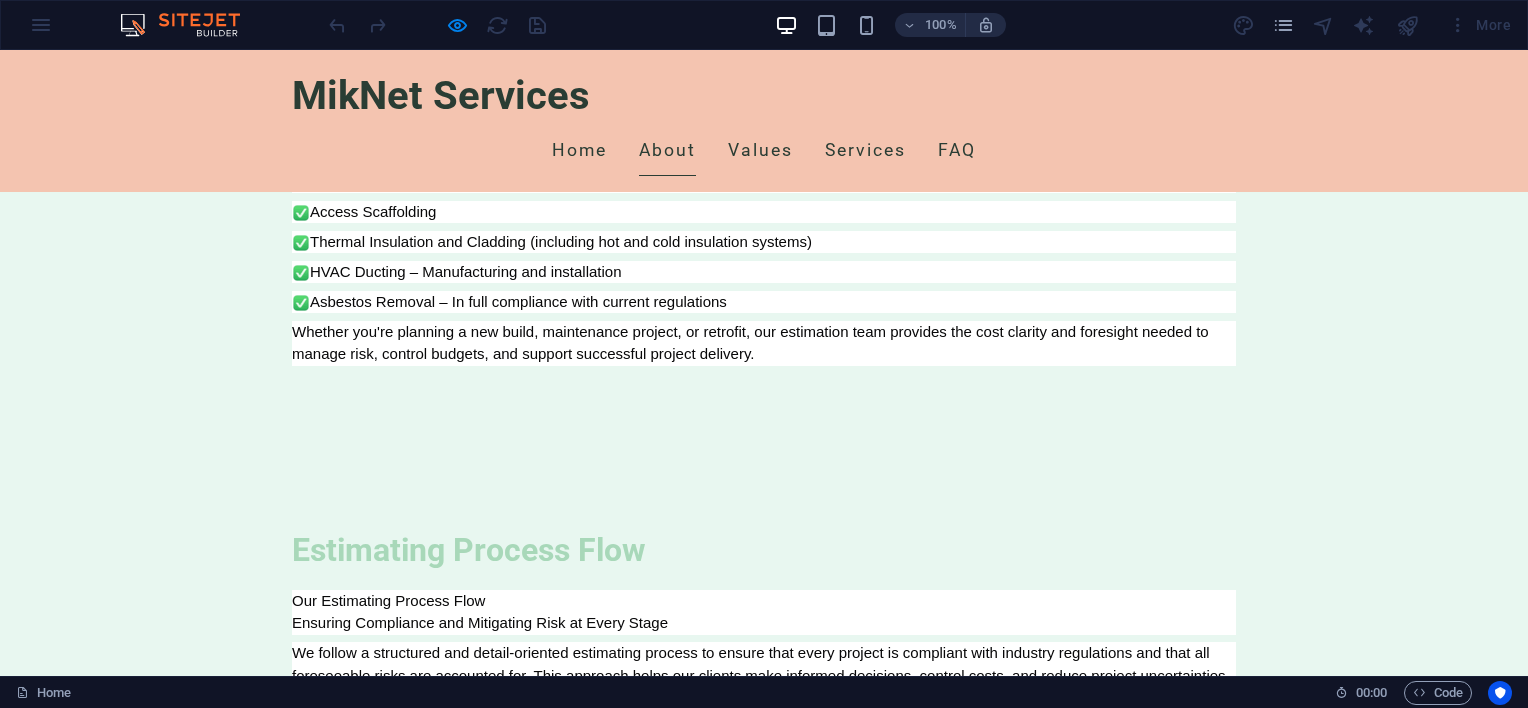 scroll, scrollTop: 2200, scrollLeft: 0, axis: vertical 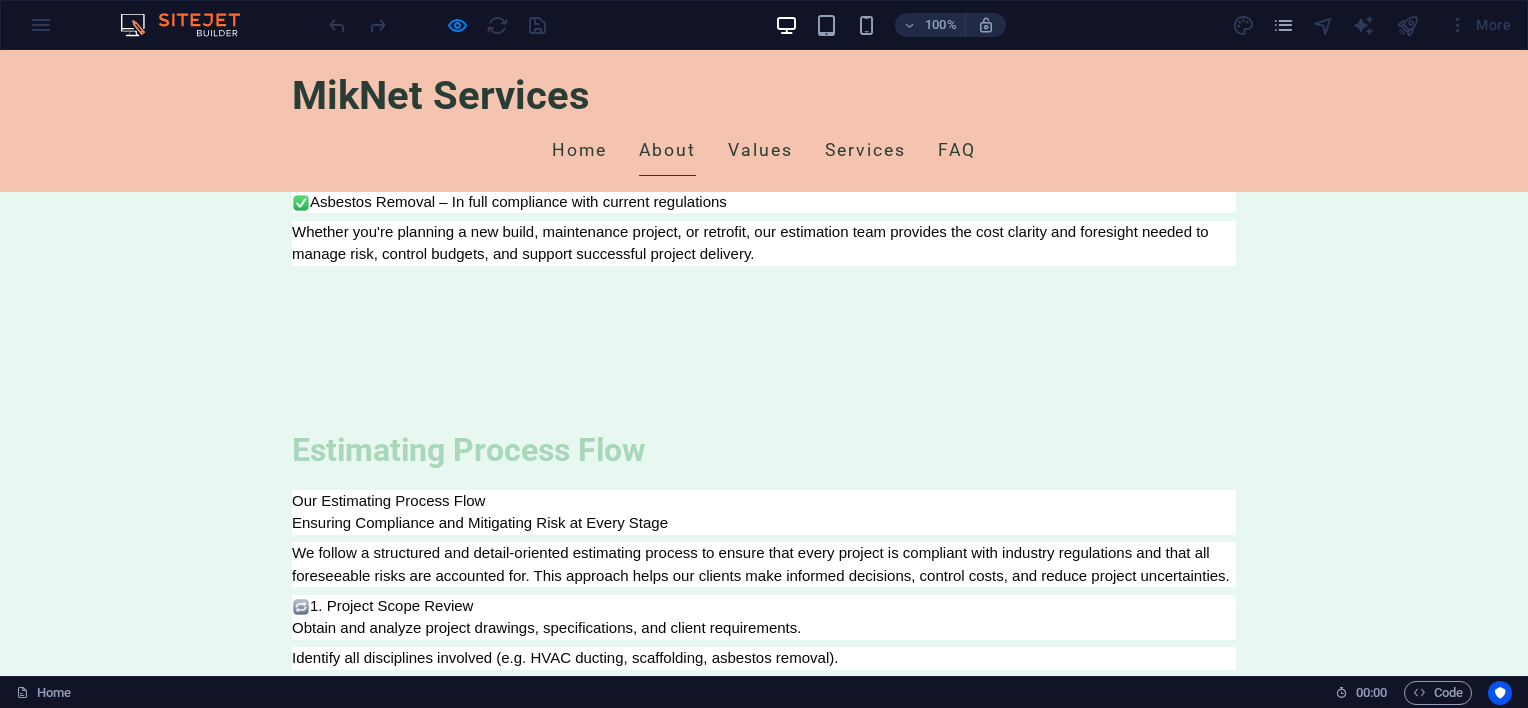 click on "Estimating Process Flow Our Estimating Process Flow Ensuring Compliance and Mitigating Risk at Every Stage We follow a structured and detail-oriented estimating process to ensure that every project is compliant with industry regulations and that all foreseeable risks are accounted for. This approach helps our clients make informed decisions, control costs, and reduce project uncertainties.  1. Project Scope Review Obtain and analyze project drawings, specifications, and client requirements. Identify all disciplines involved (e.g. HVAC ducting, scaffolding, asbestos removal). Clarify ambiguous or missing information through RFIs (Requests for Information).  2. Compliance Assessment Review relevant regulations and standards (e.g. Asbestos Abatement Regulations, SANS codes). Confirm environmental, health, and safety requirements. Ensure all works are aligned with applicable legal, technical, and quality standards.  3. Quantity Take-Off (QTO) Perform detailed measurements from drawings and specs." at bounding box center [764, 942] 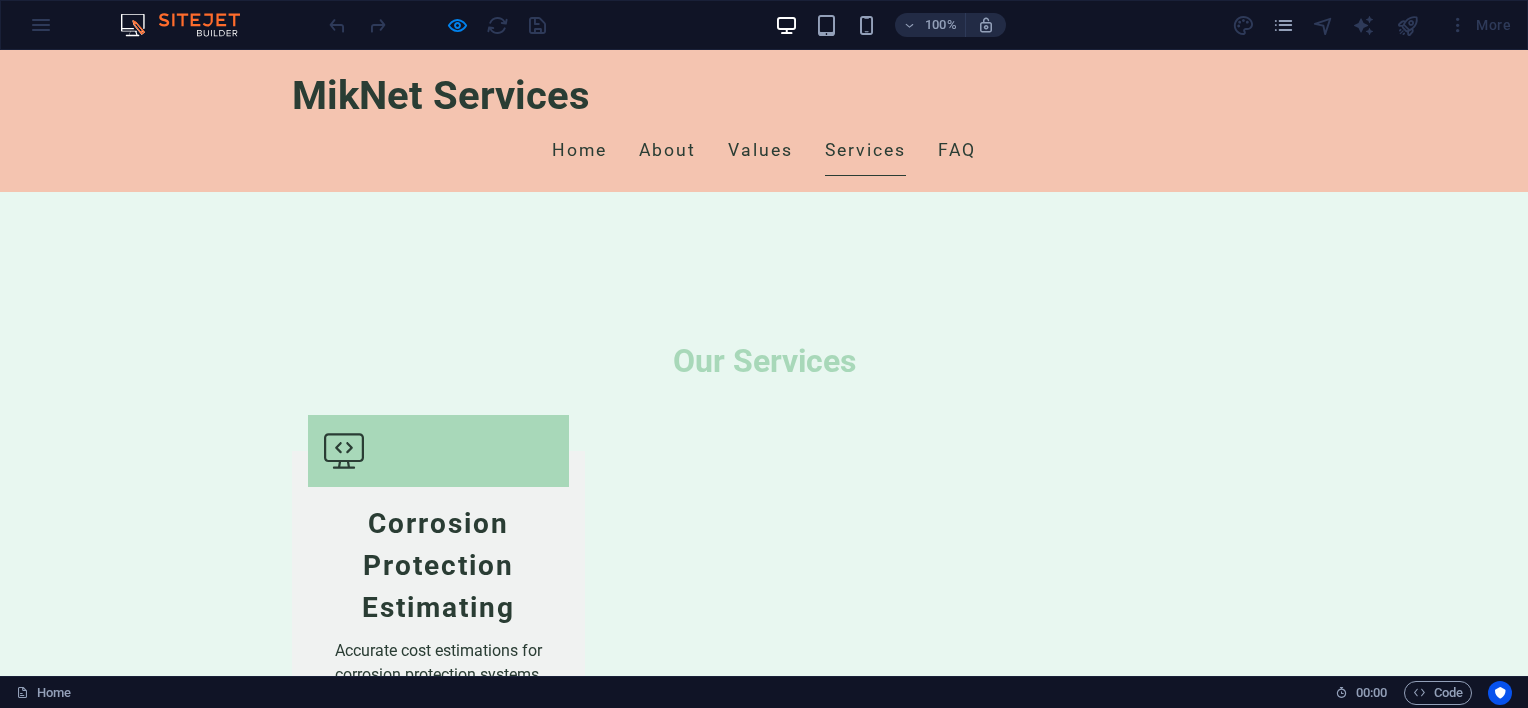 scroll, scrollTop: 4200, scrollLeft: 0, axis: vertical 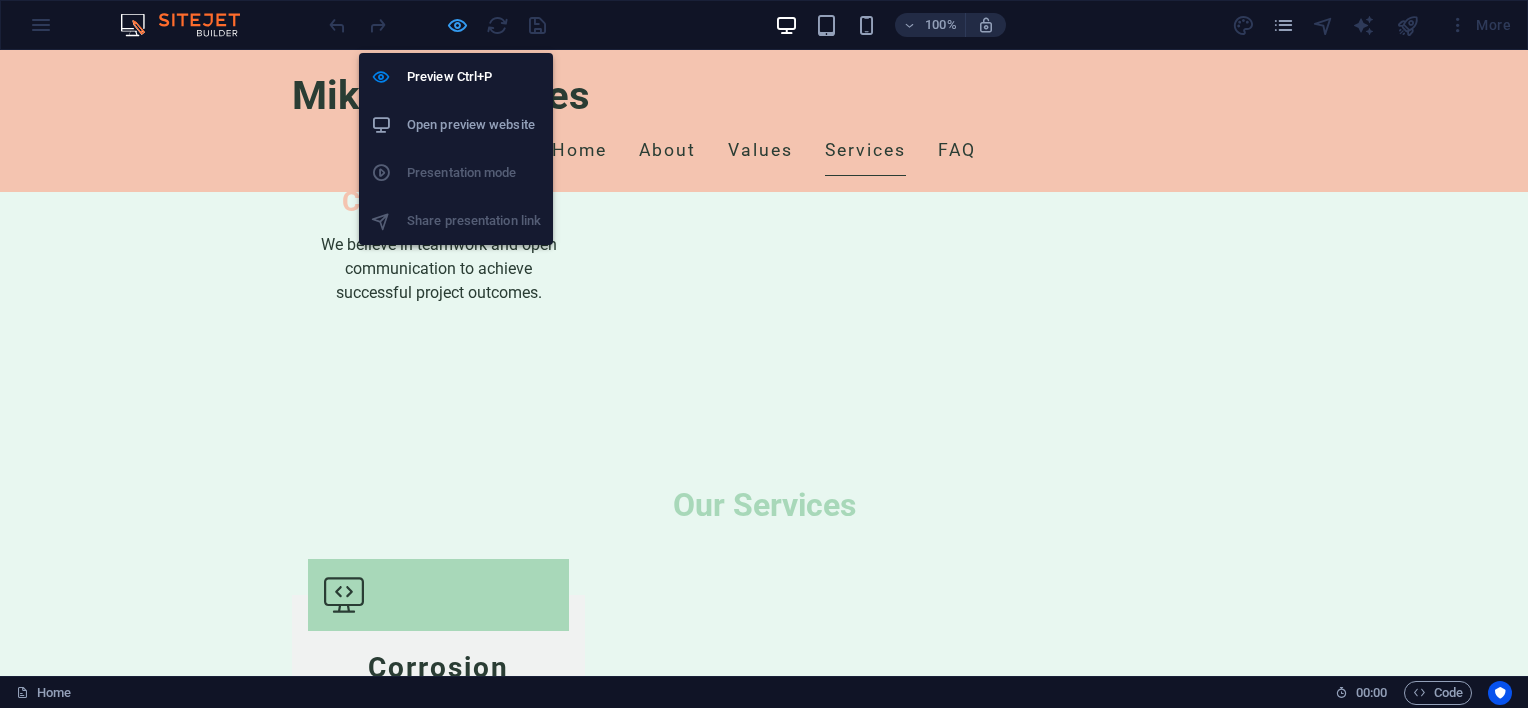 click at bounding box center [457, 25] 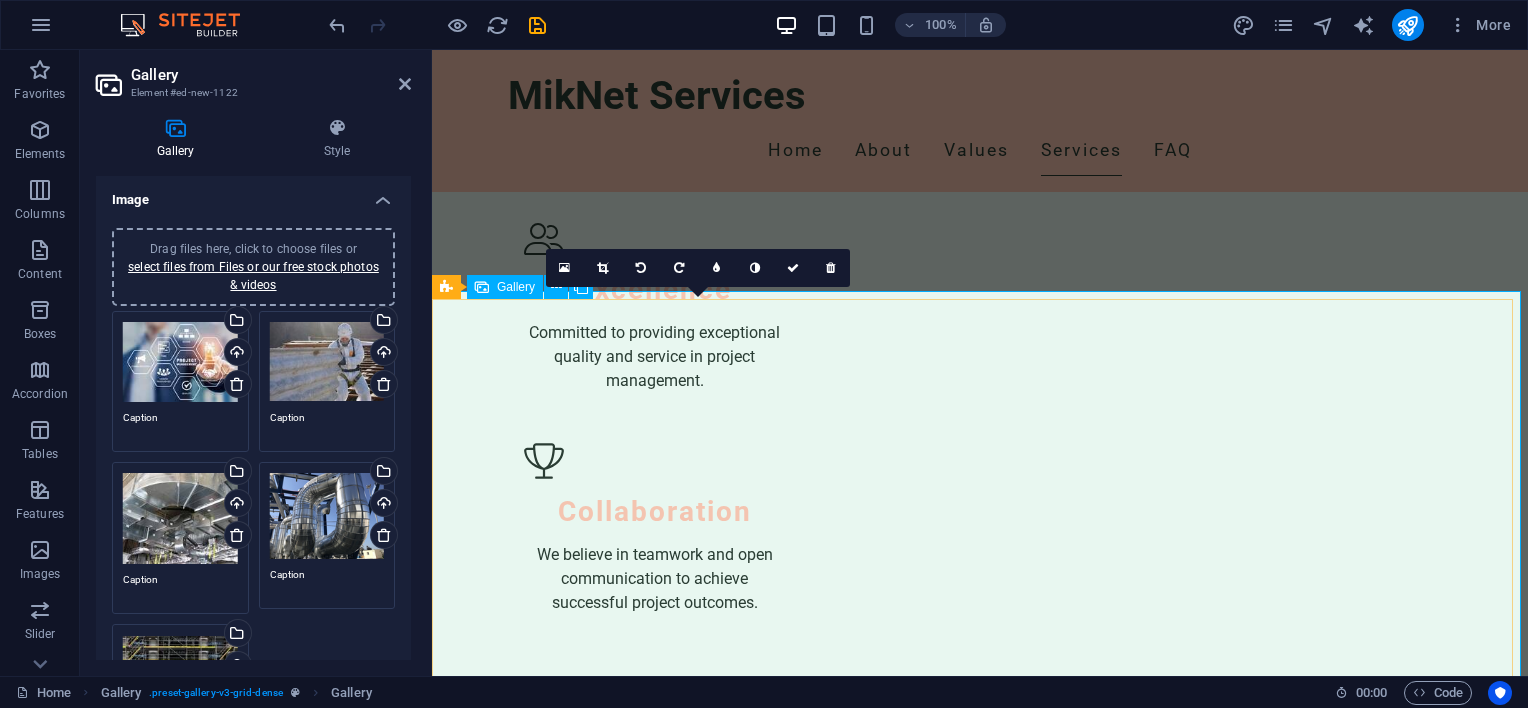 scroll, scrollTop: 3332, scrollLeft: 0, axis: vertical 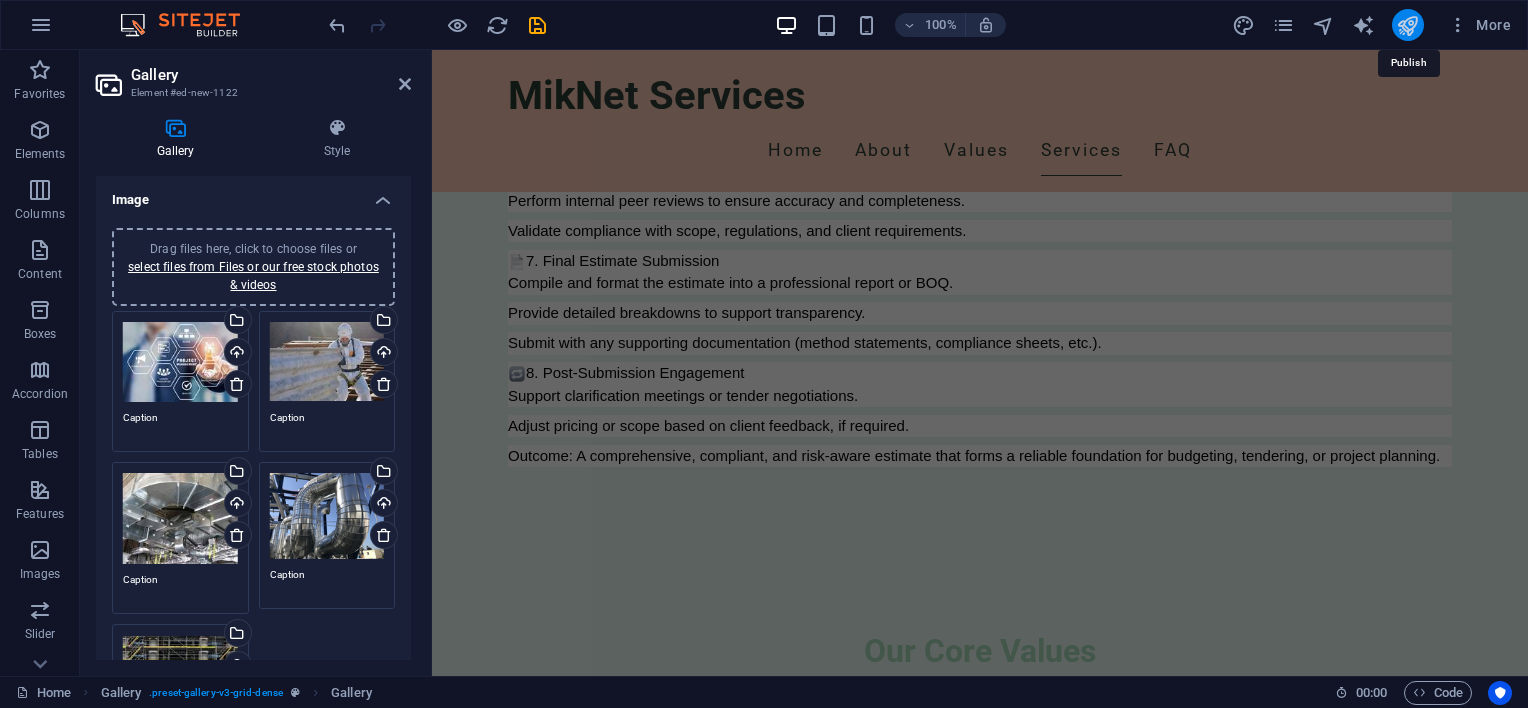 click at bounding box center (1407, 25) 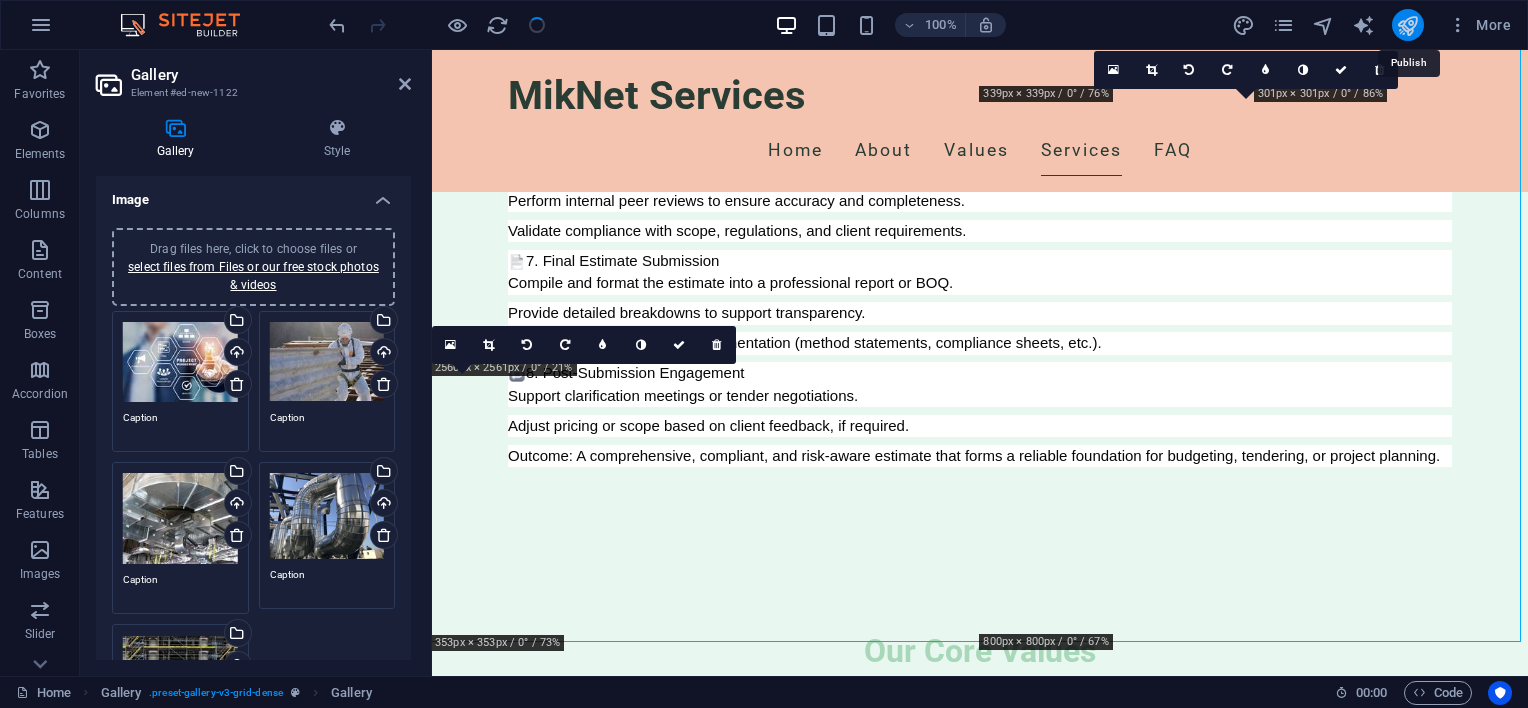 scroll, scrollTop: 4504, scrollLeft: 0, axis: vertical 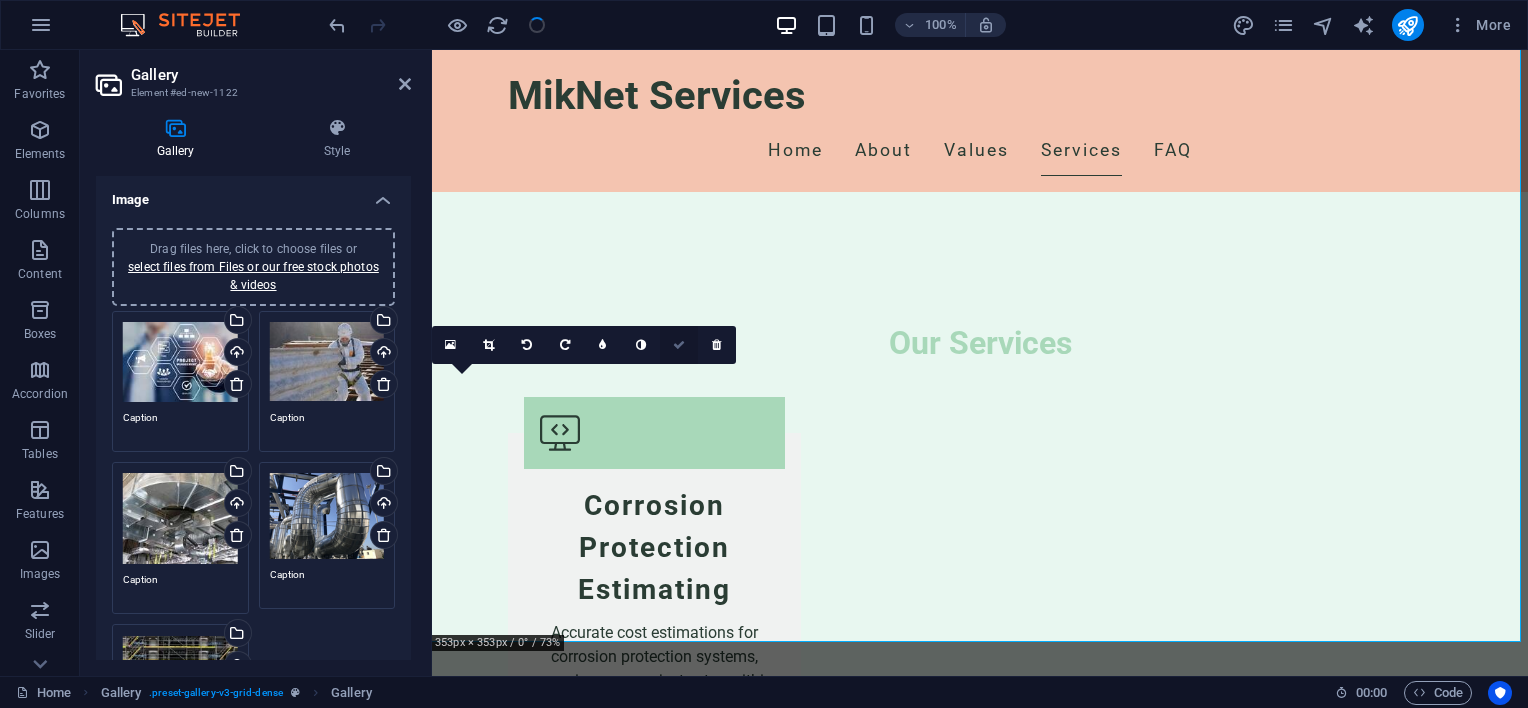 click at bounding box center [679, 345] 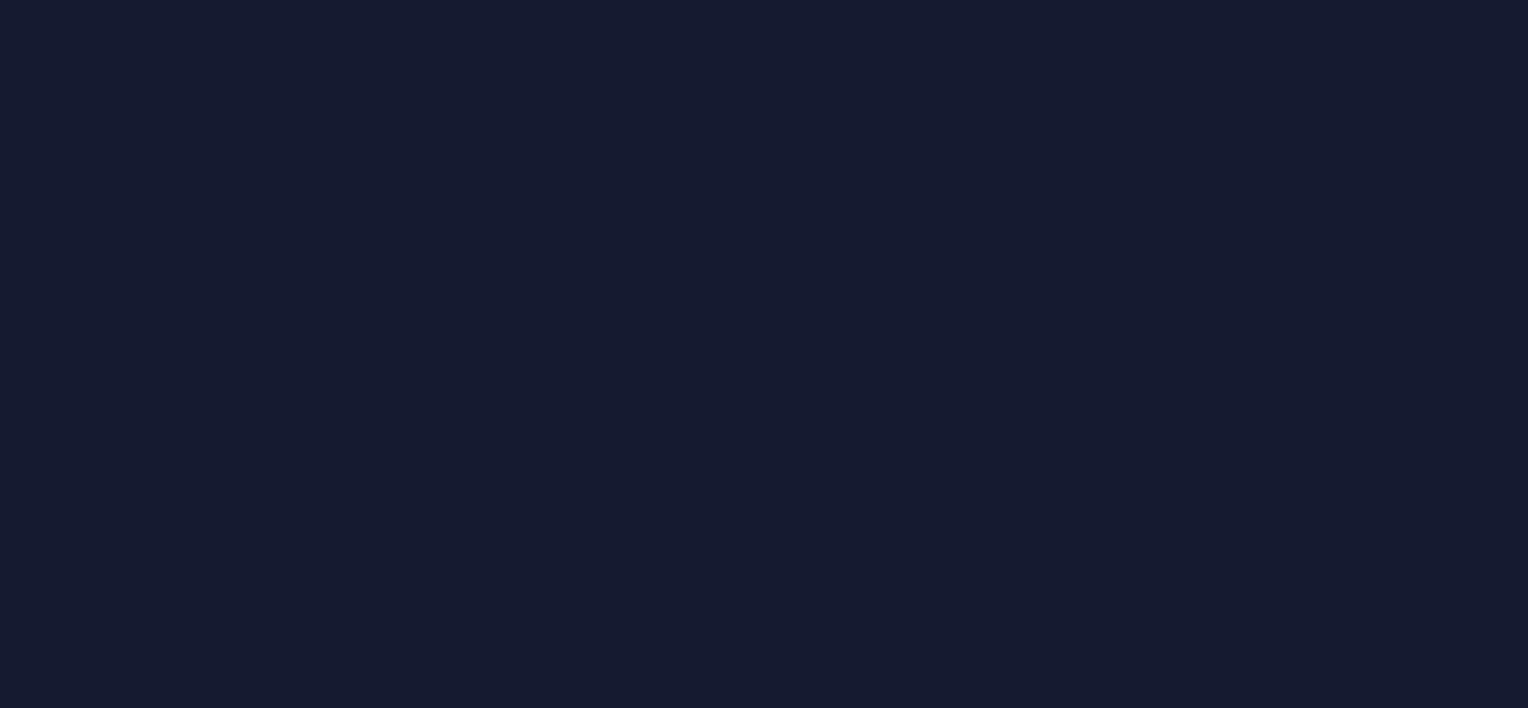 scroll, scrollTop: 0, scrollLeft: 0, axis: both 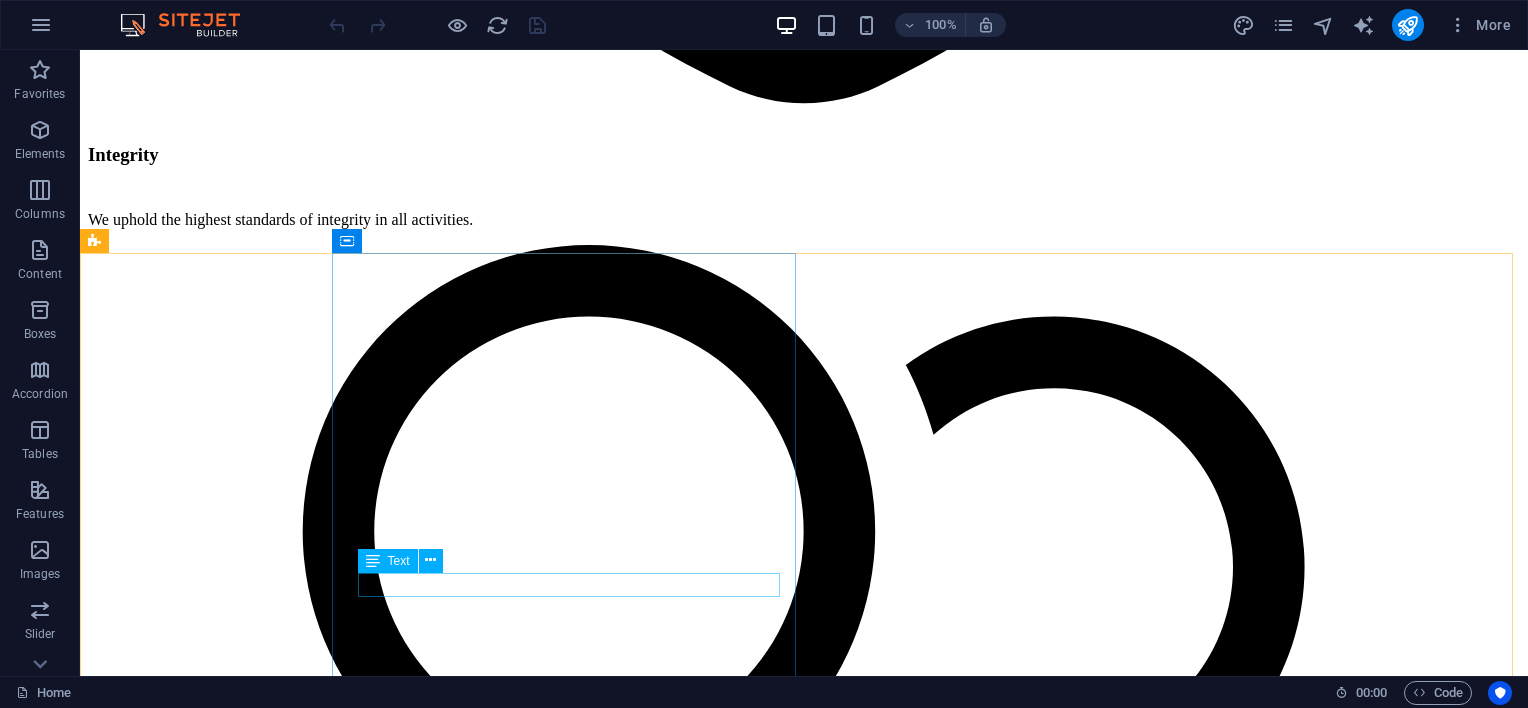 click on "Text" at bounding box center (399, 561) 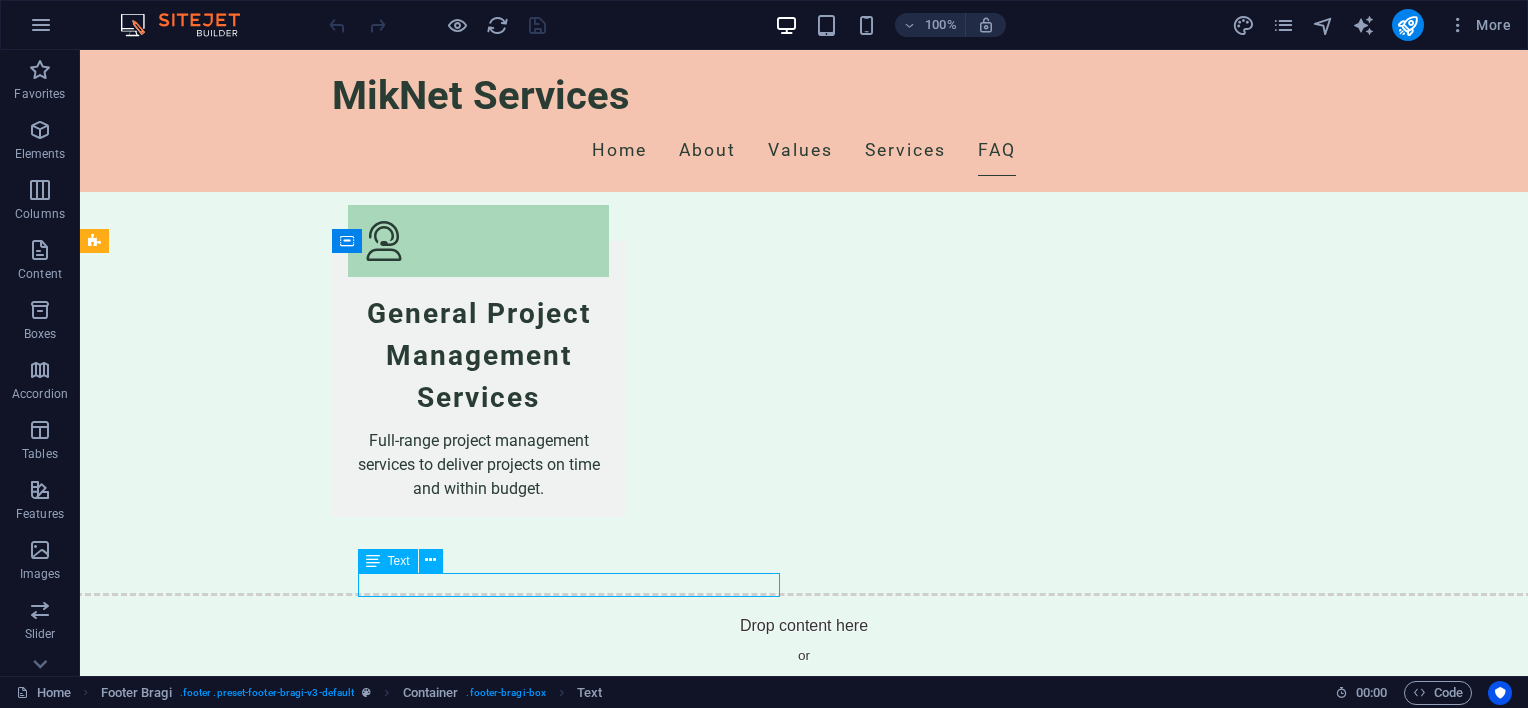 click on "Text" at bounding box center (399, 561) 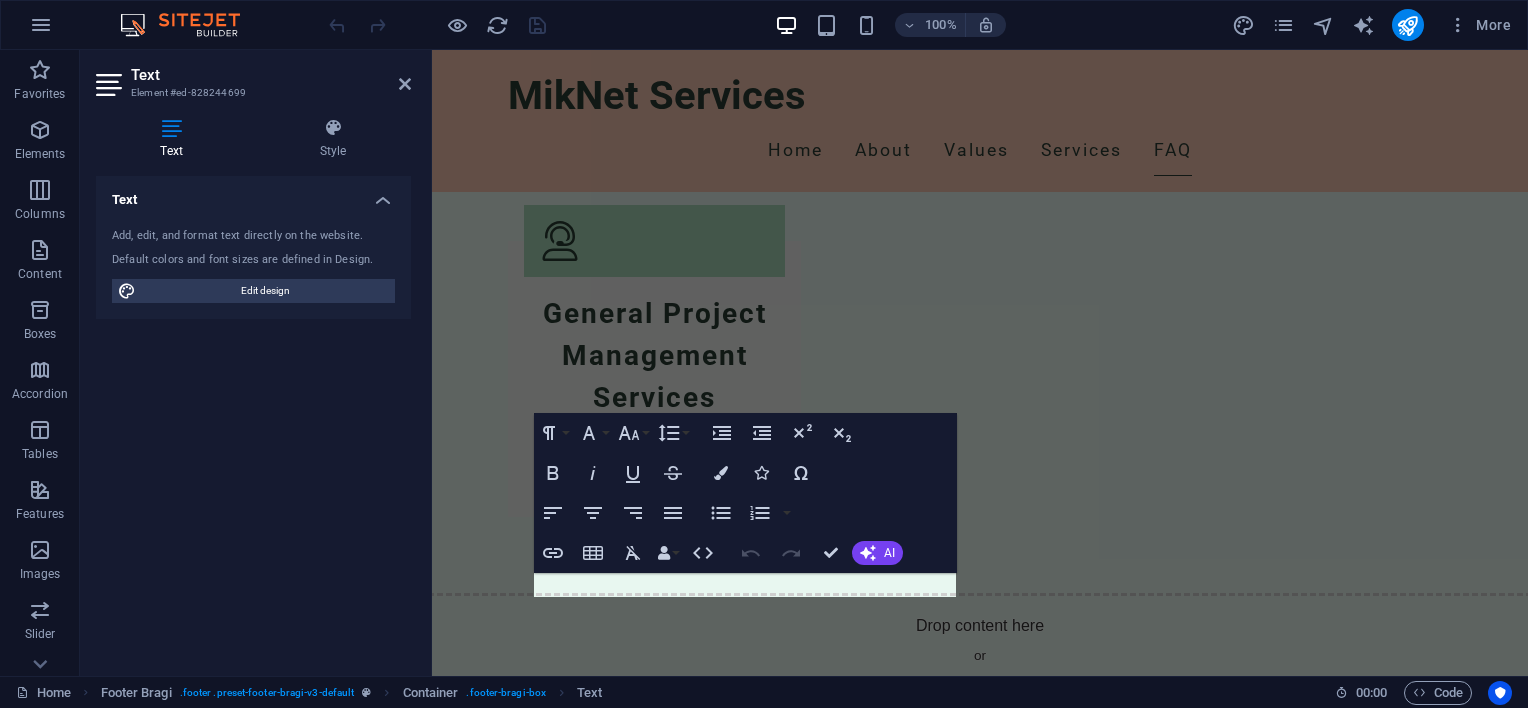 scroll, scrollTop: 6096, scrollLeft: 0, axis: vertical 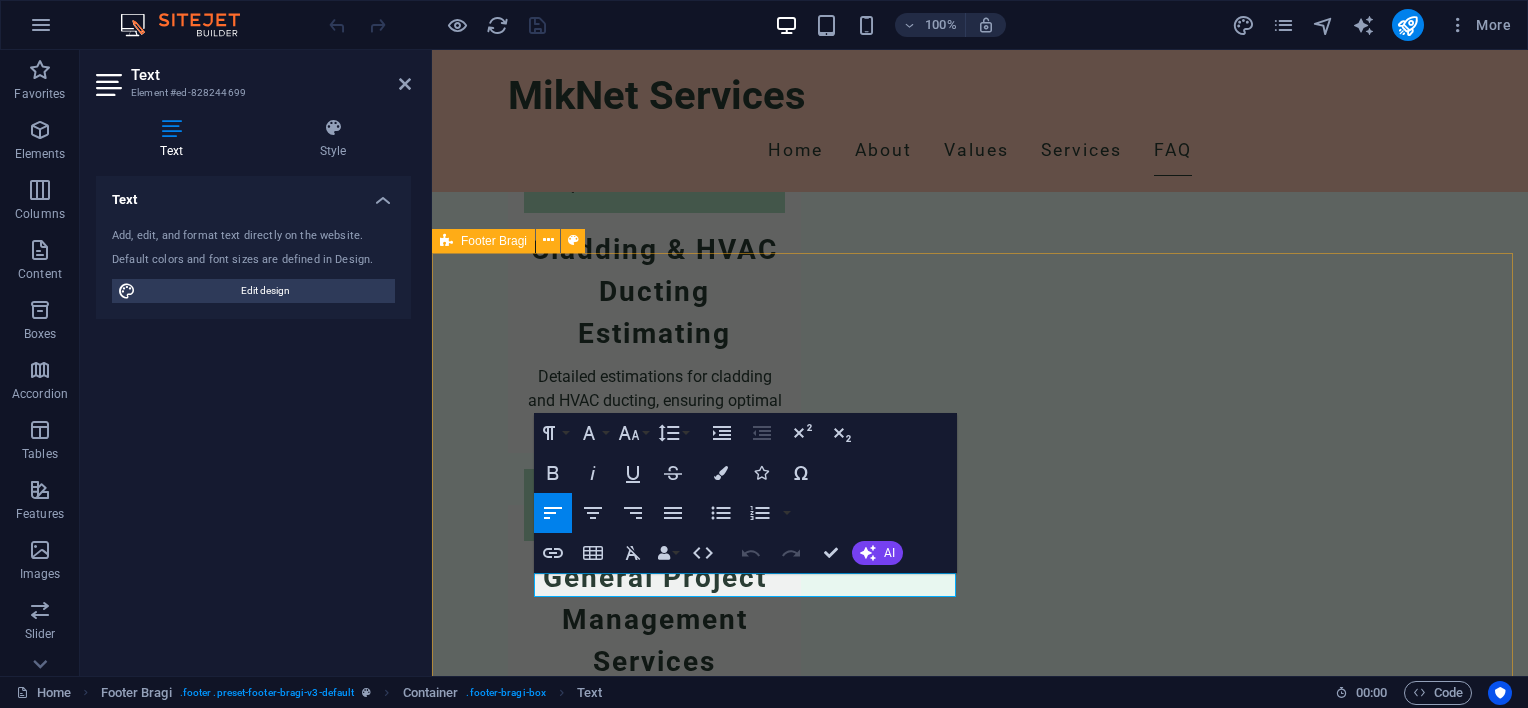 click on "Contact Us for Your Project Needs MikNet Services 17 Korund Avenue , 1449   Alberton 082 635 4927 mike@miknetservices.co.za sunet mike@miknetservices.co.za Legal Notice  |  Privacy Policy" at bounding box center [980, 3289] 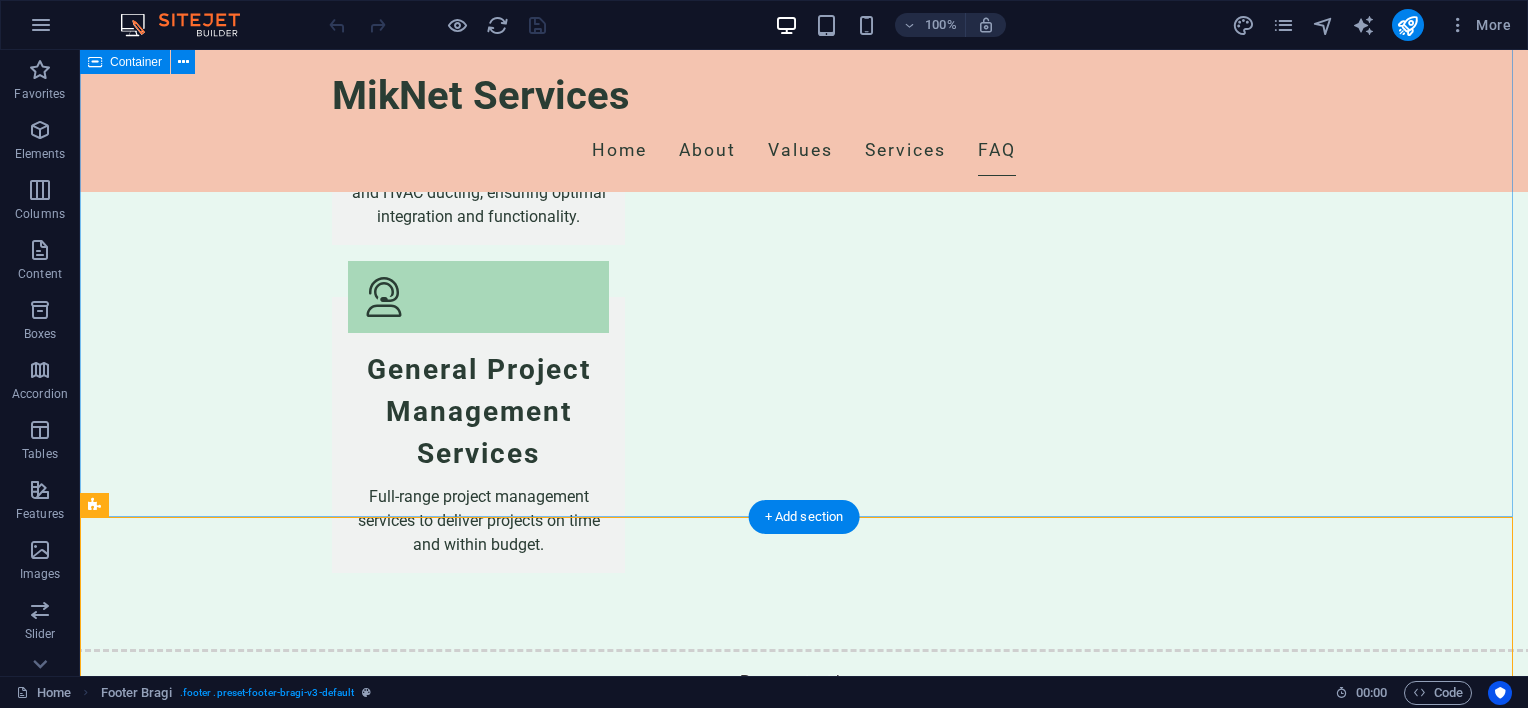 scroll, scrollTop: 6360, scrollLeft: 0, axis: vertical 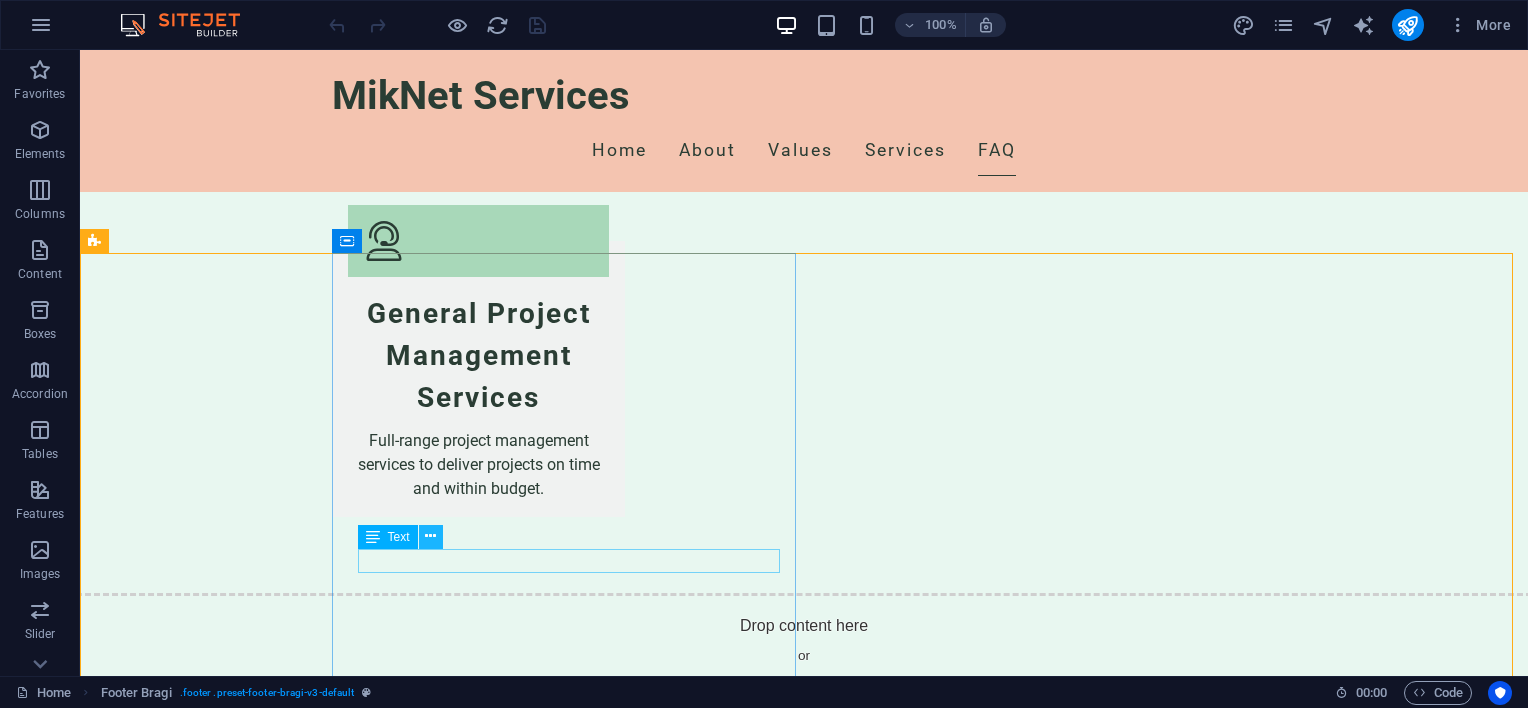 click at bounding box center (430, 536) 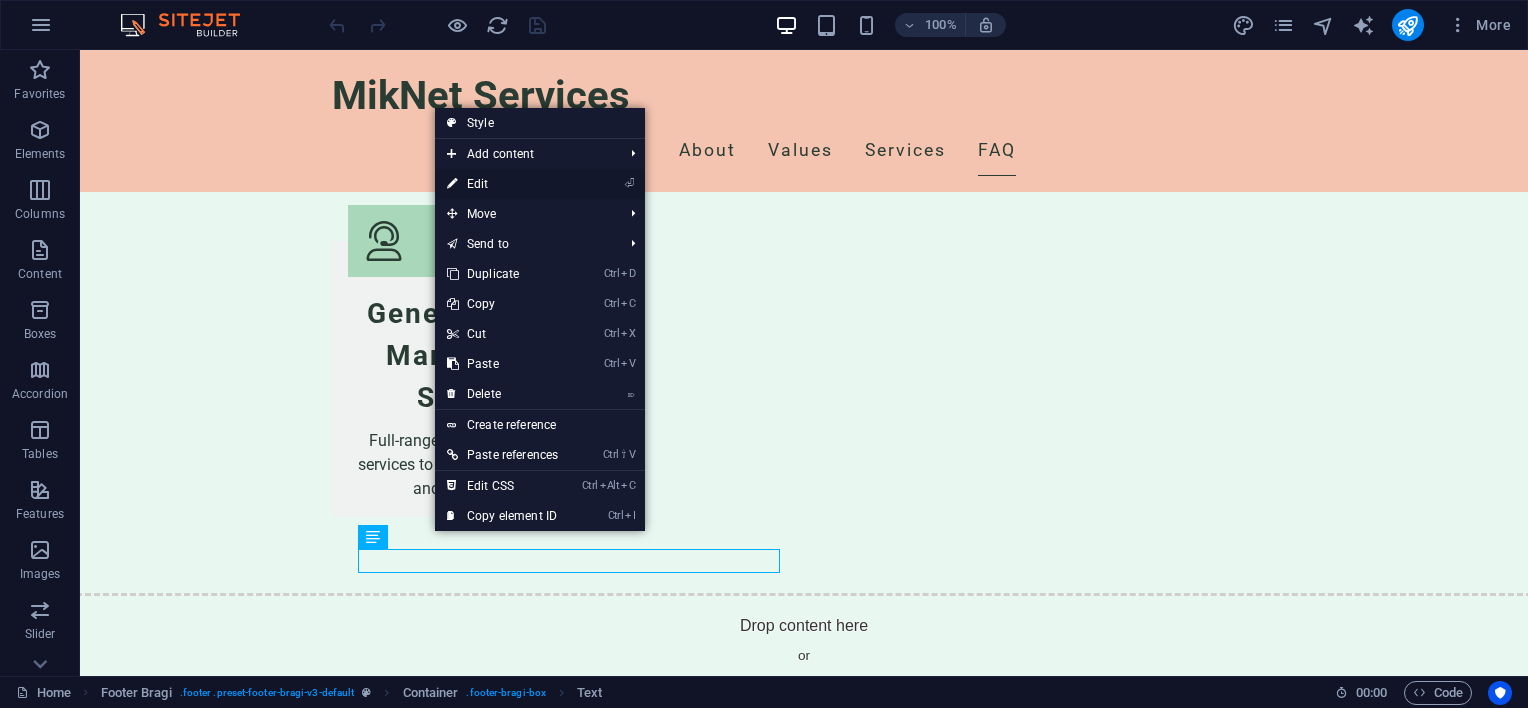 click on "⏎  Edit" at bounding box center [502, 184] 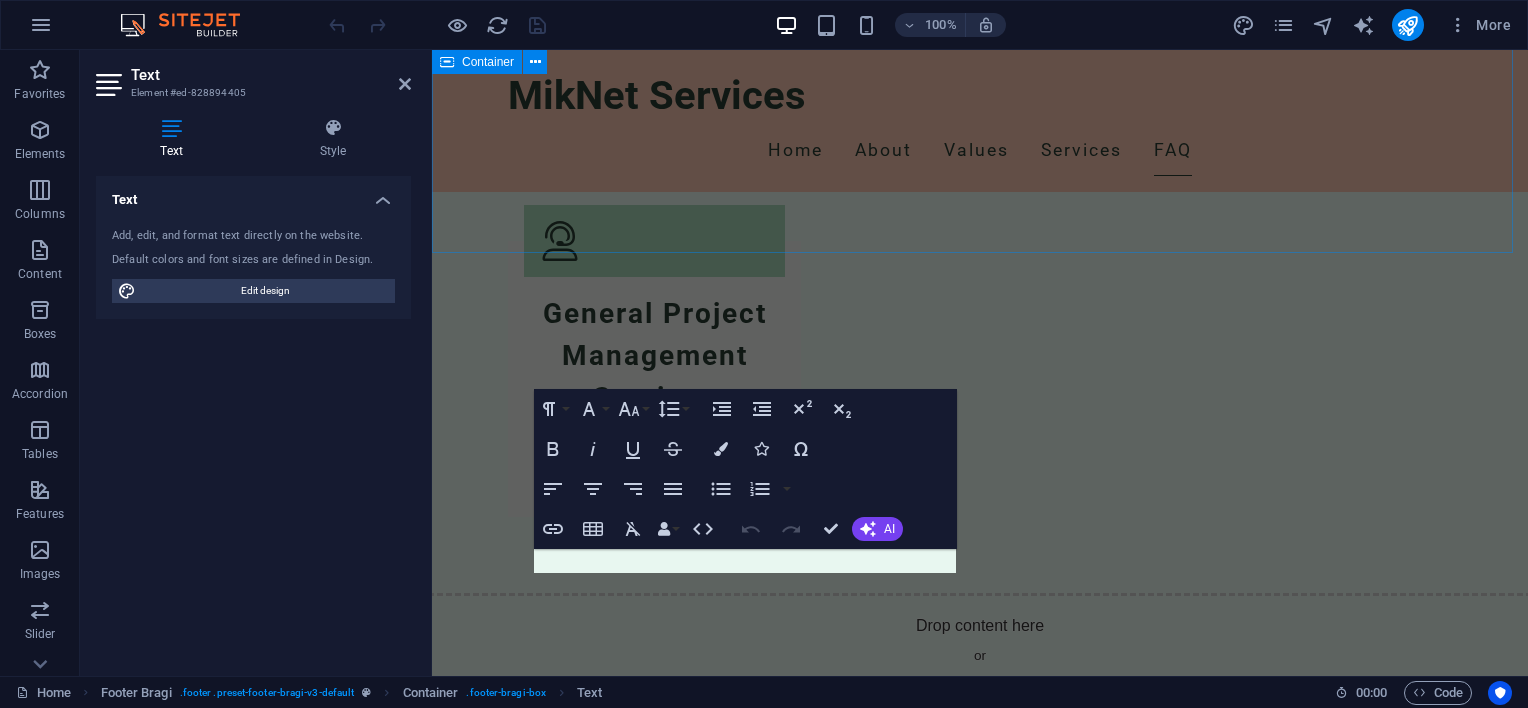 scroll, scrollTop: 6096, scrollLeft: 0, axis: vertical 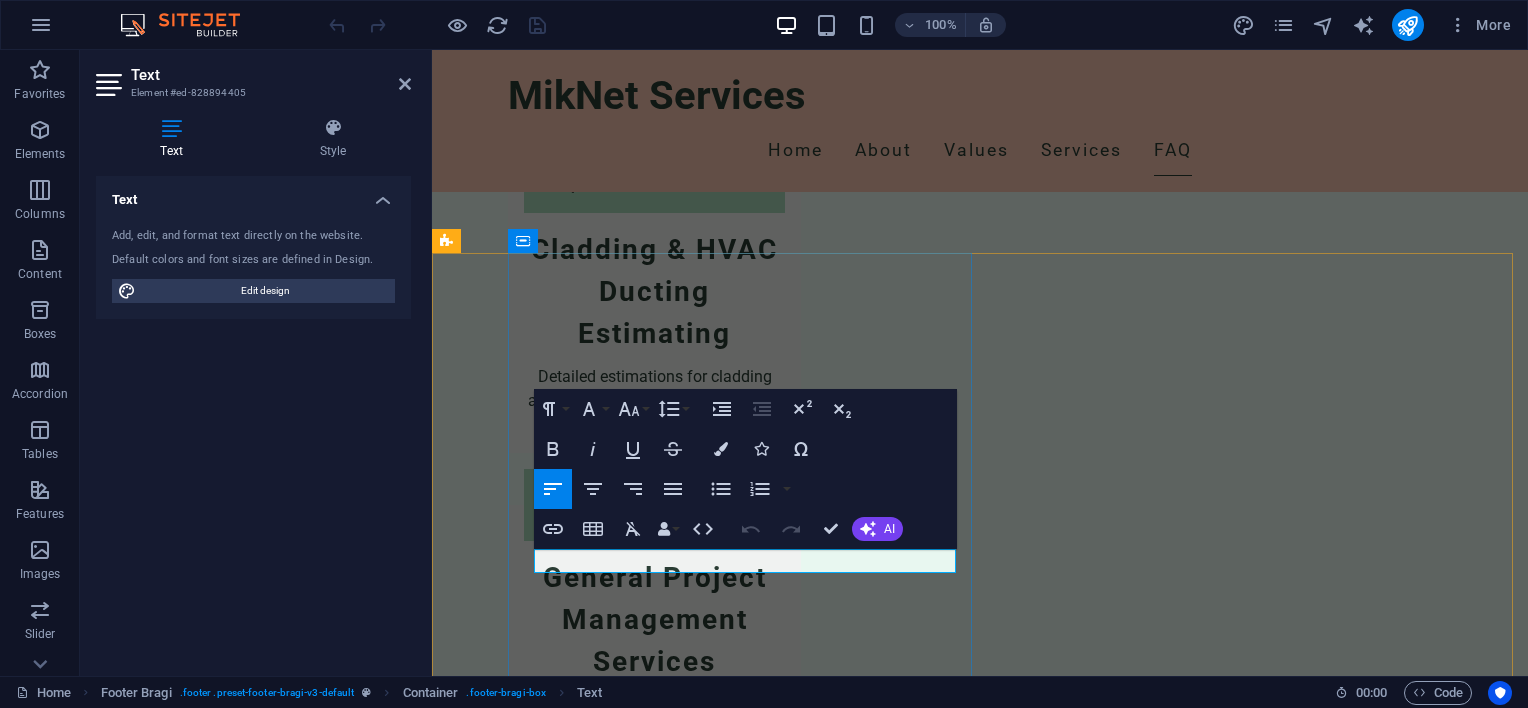click on "[EMAIL]" 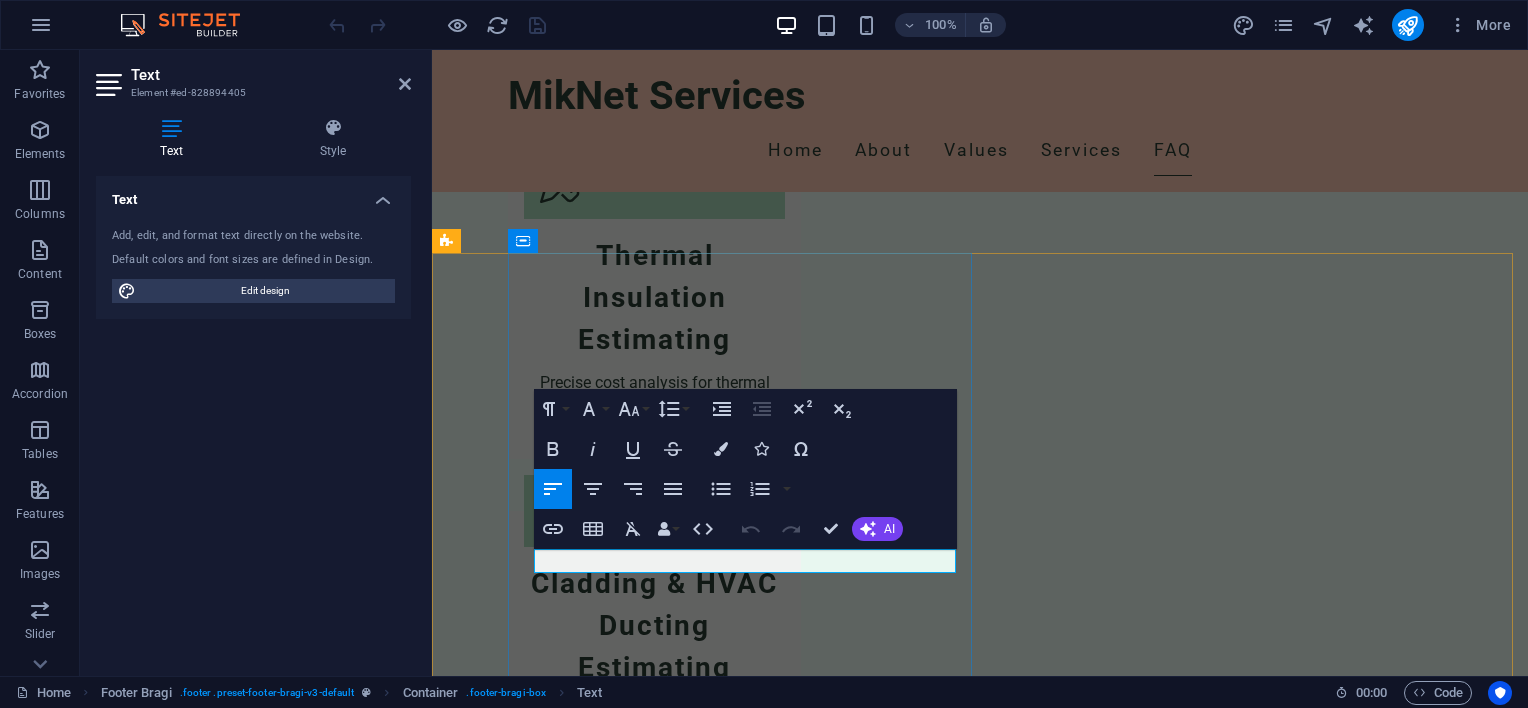scroll, scrollTop: 5698, scrollLeft: 0, axis: vertical 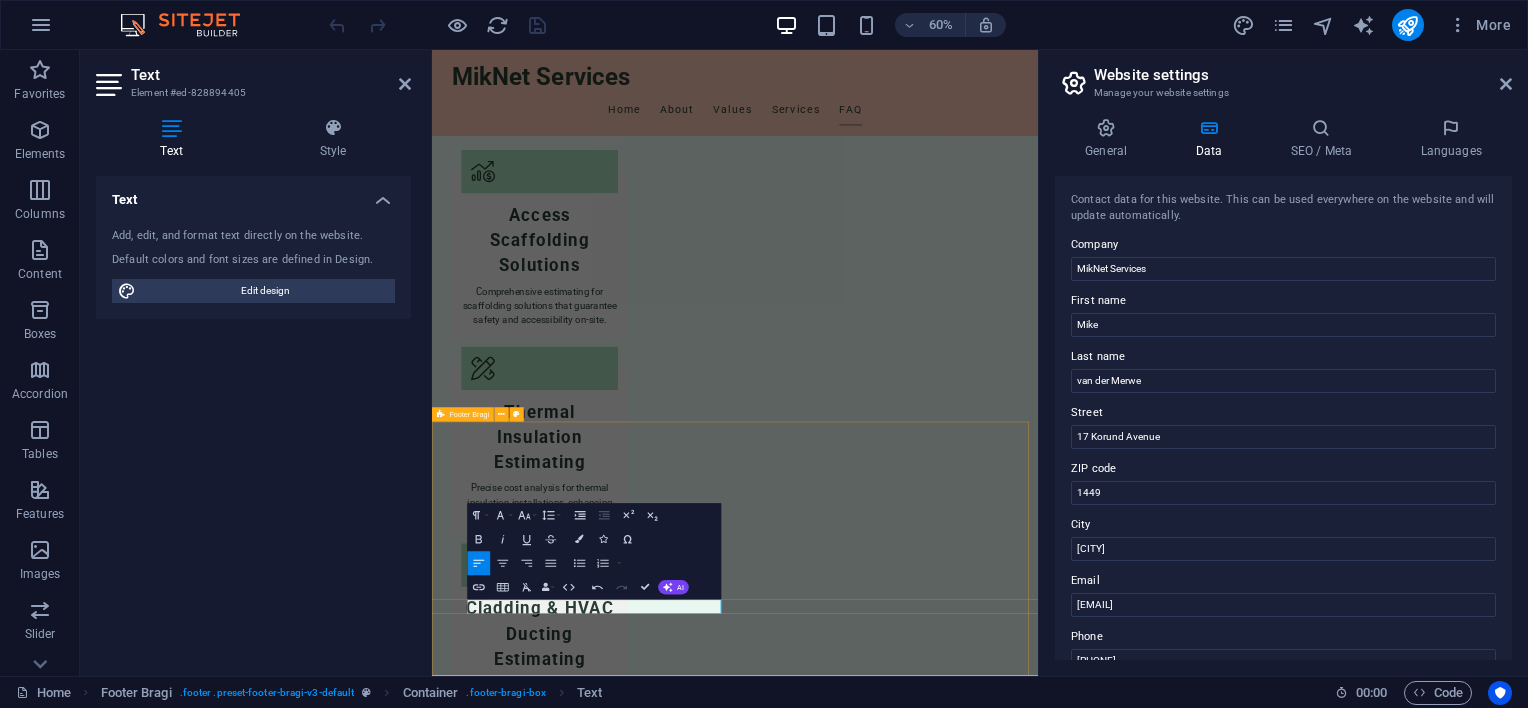 drag, startPoint x: 1085, startPoint y: 857, endPoint x: 1215, endPoint y: 561, distance: 323.28934 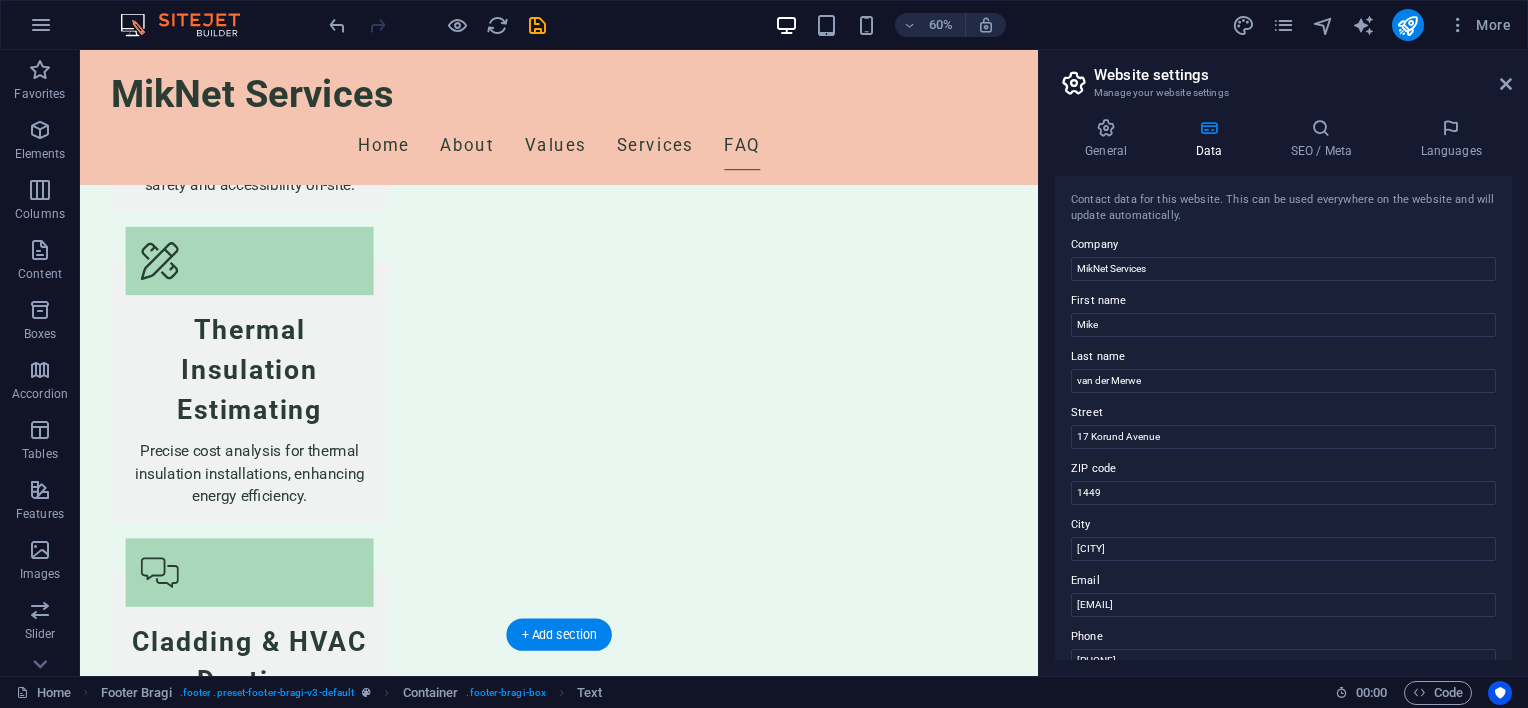 scroll, scrollTop: 5997, scrollLeft: 0, axis: vertical 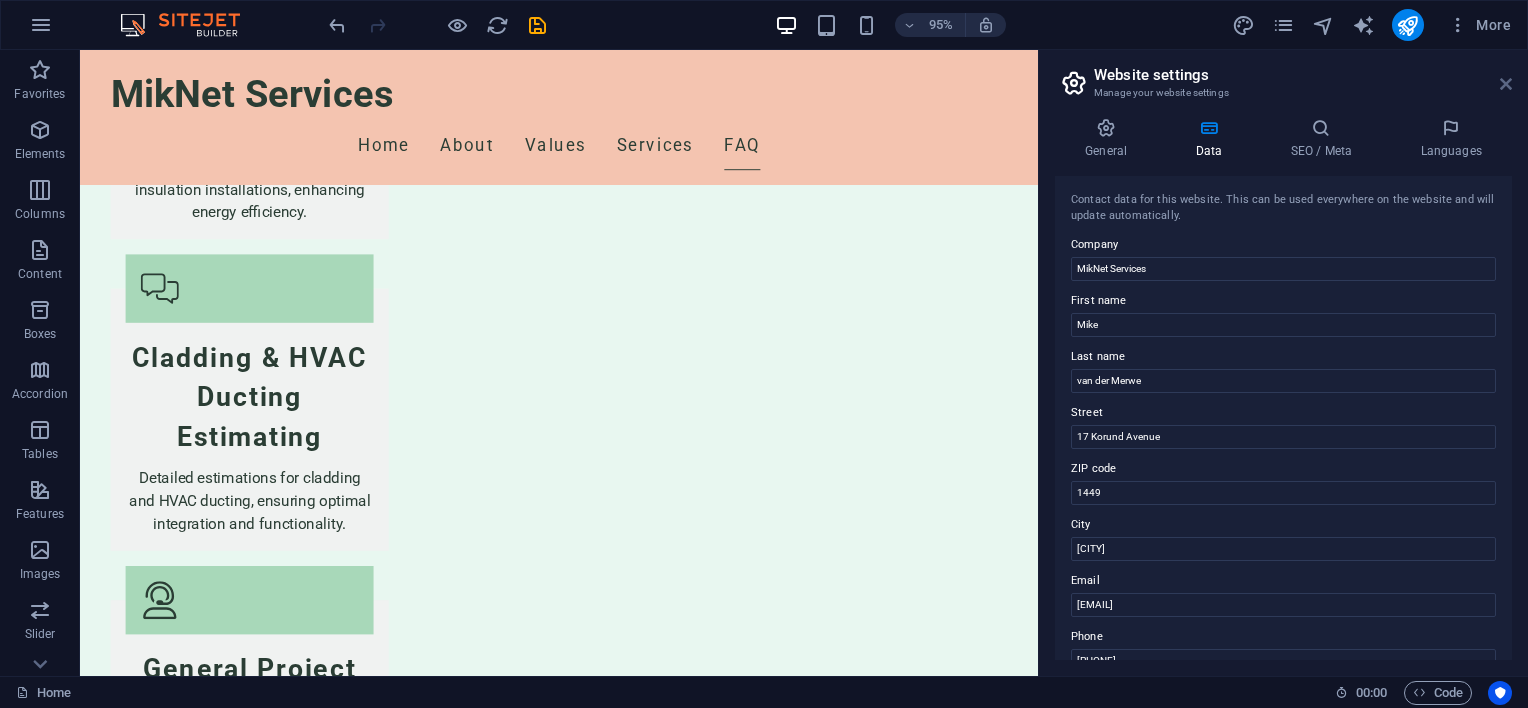 click at bounding box center (1506, 84) 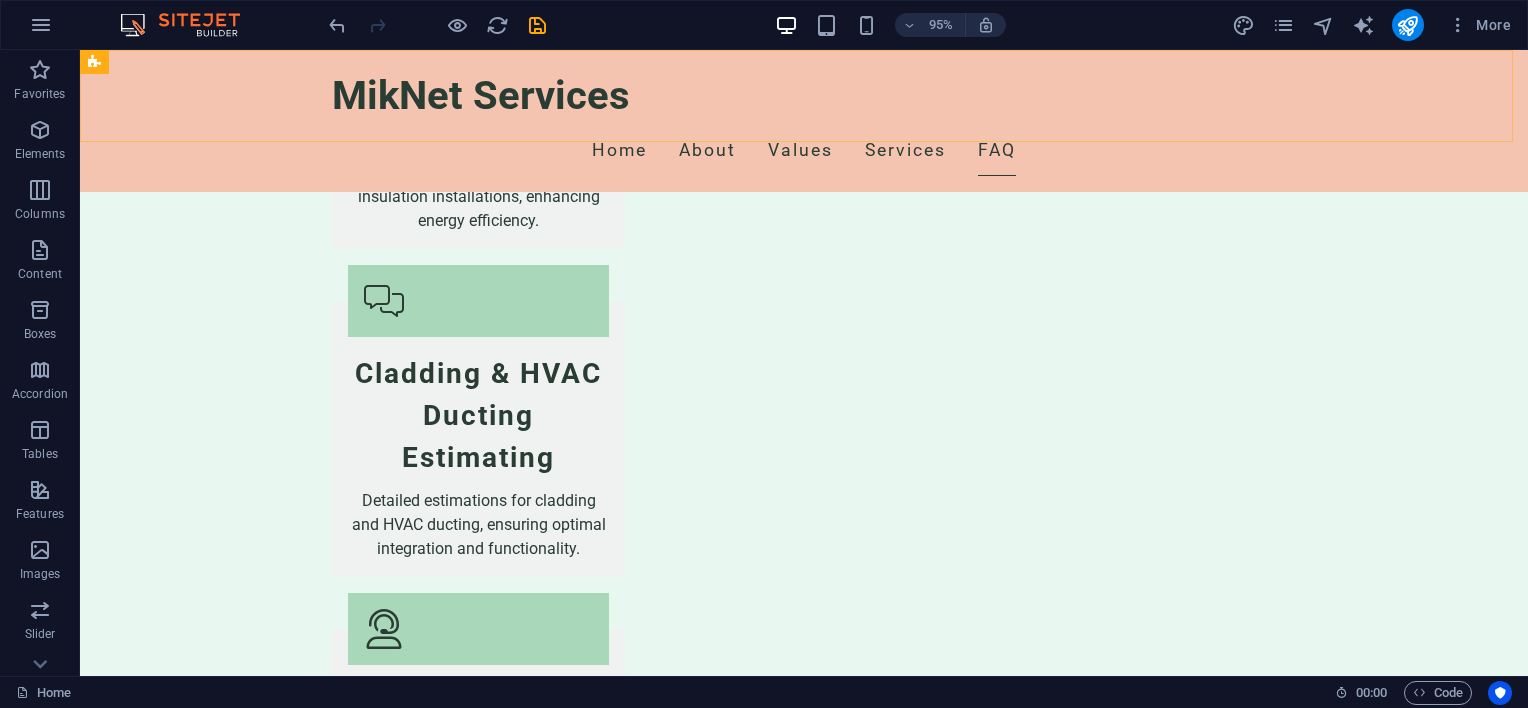 scroll, scrollTop: 6327, scrollLeft: 0, axis: vertical 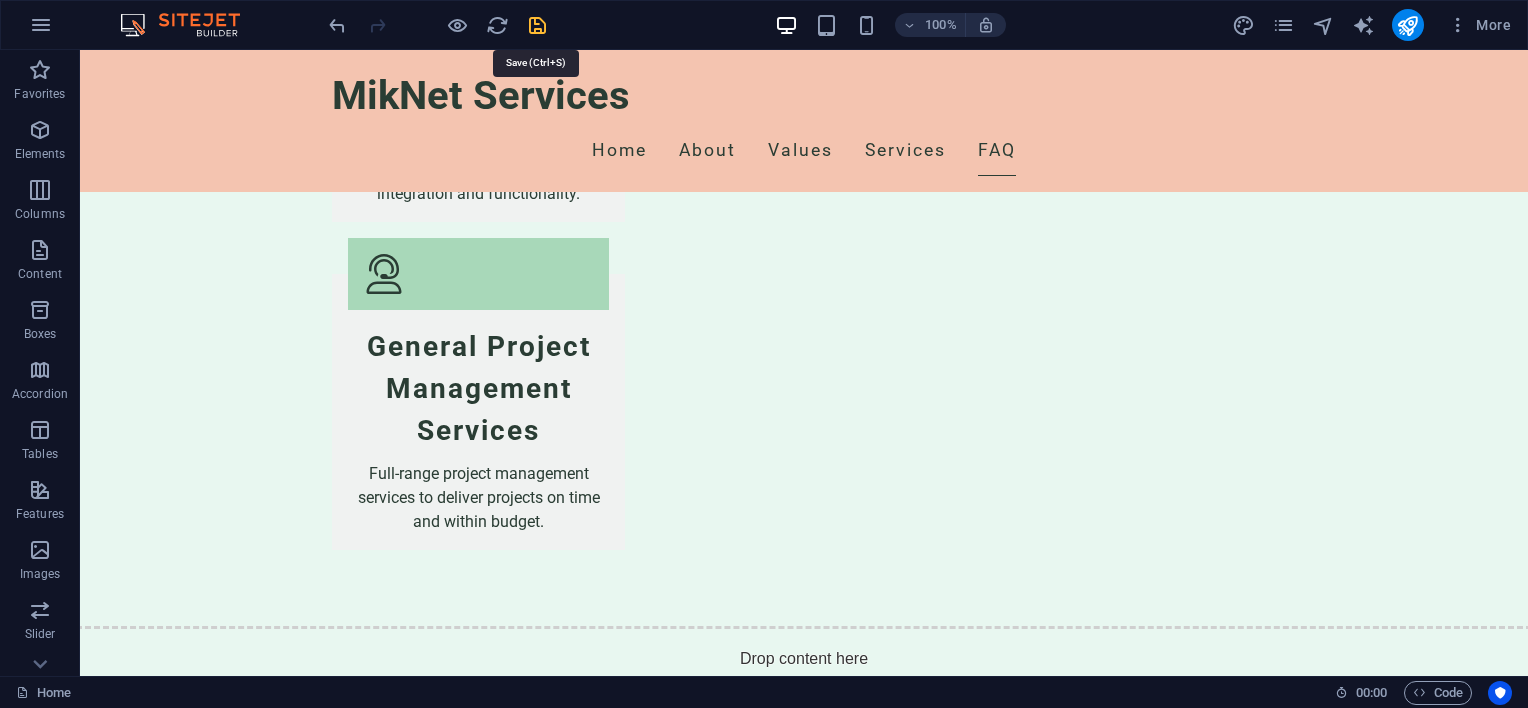 click at bounding box center (537, 25) 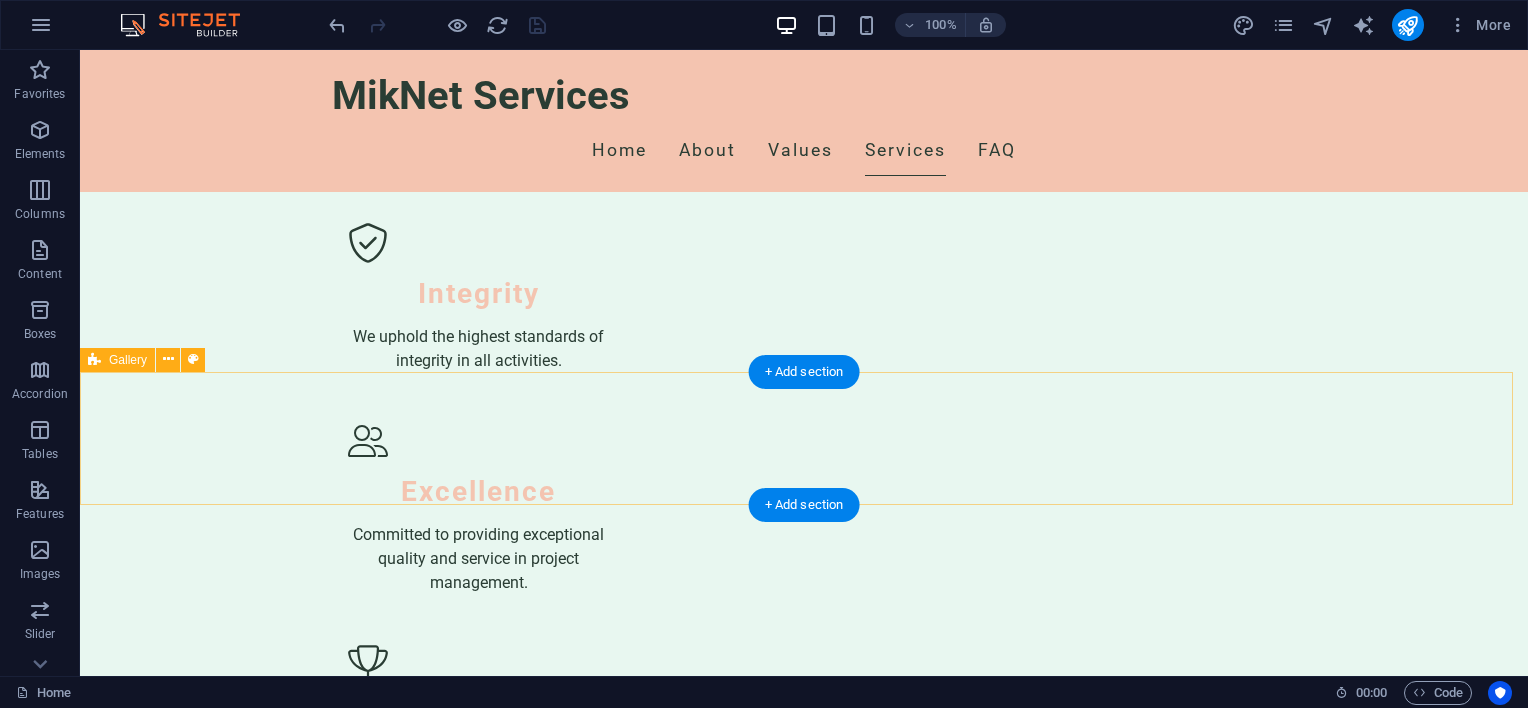 scroll, scrollTop: 3827, scrollLeft: 0, axis: vertical 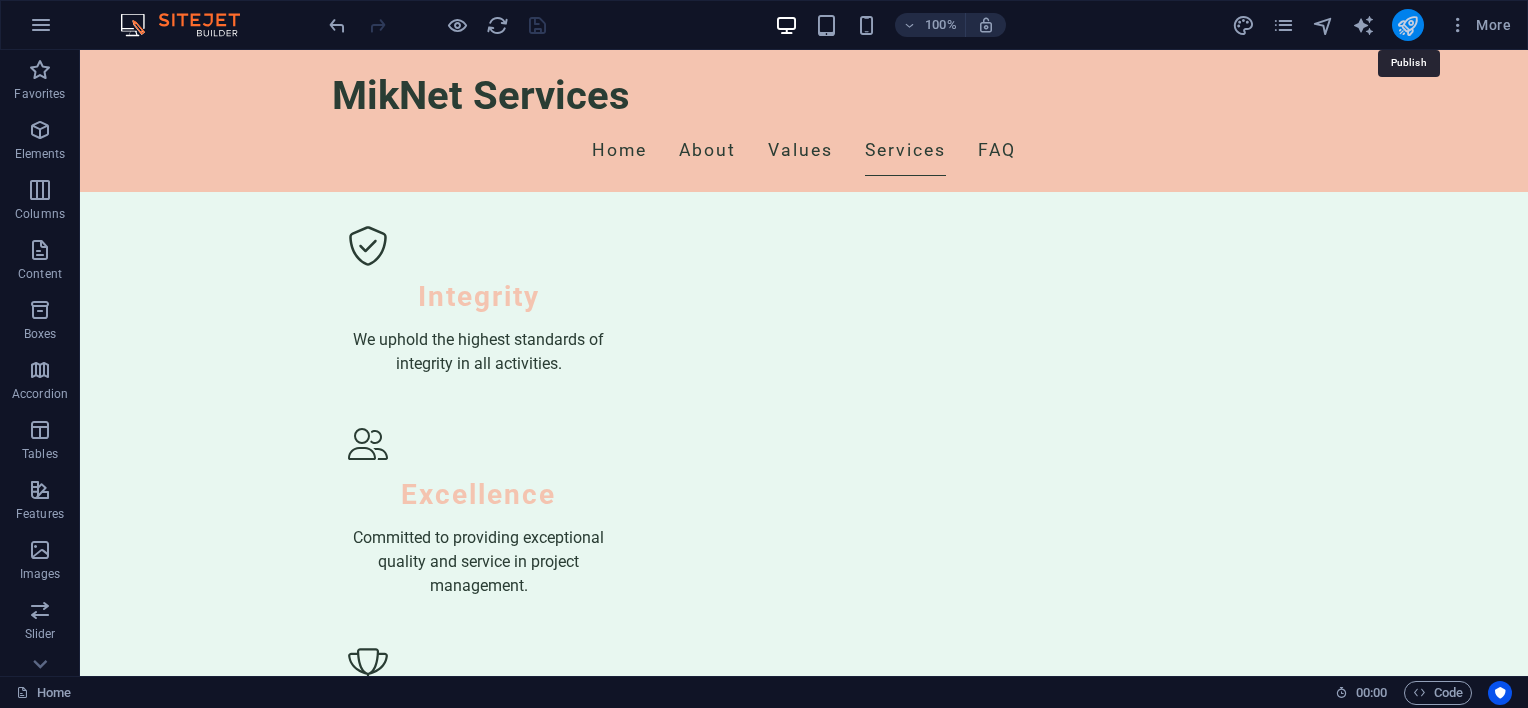 click at bounding box center (1407, 25) 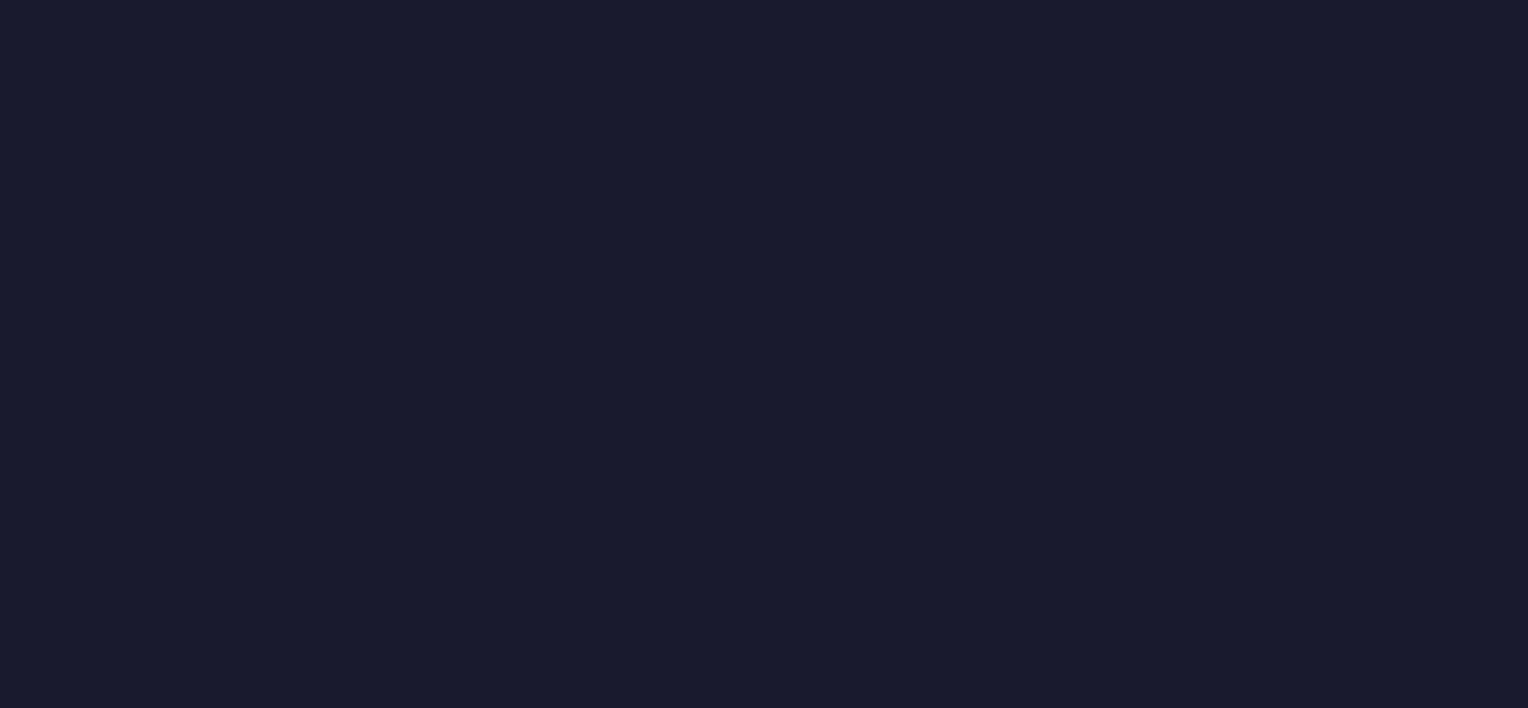 scroll, scrollTop: 0, scrollLeft: 0, axis: both 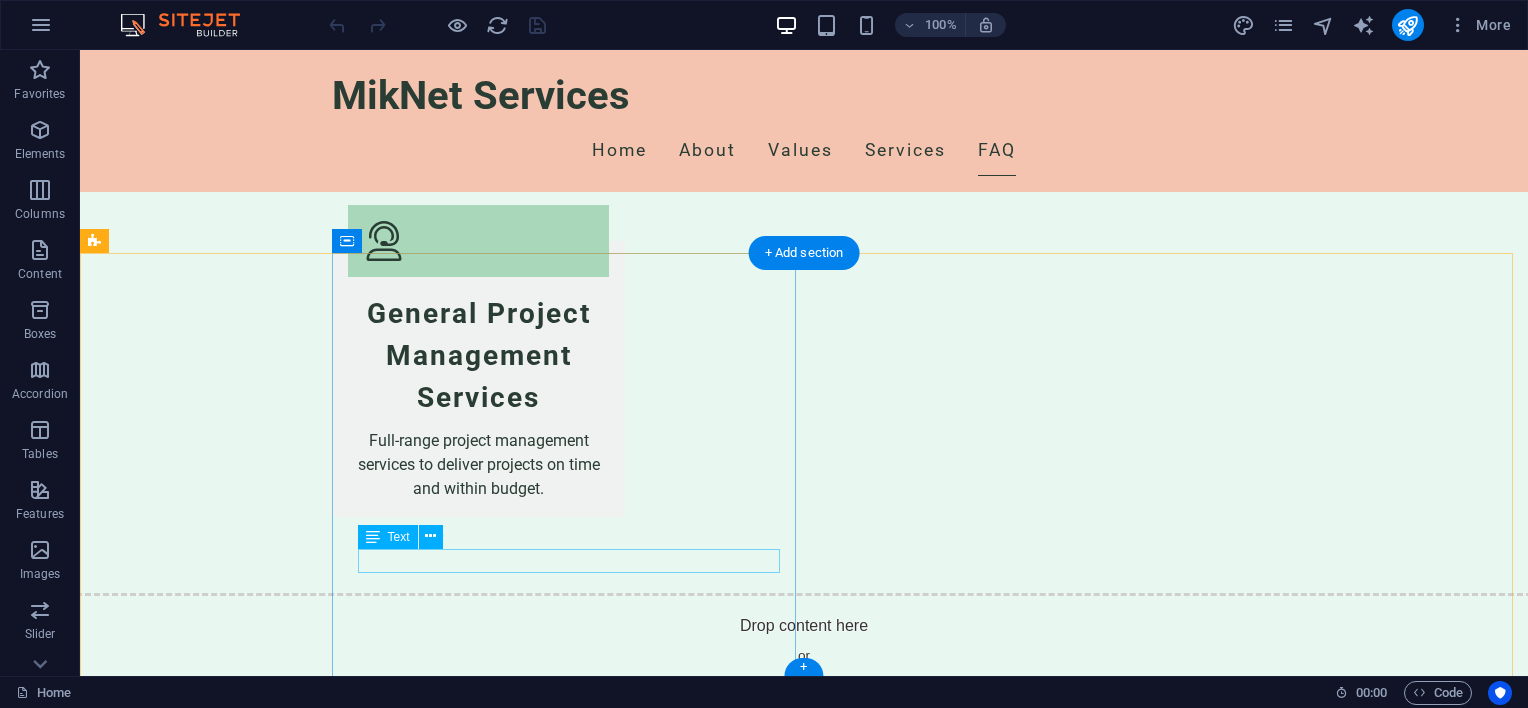 click on "[EMAIL] [EMAIL]" at bounding box center [922, 3409] 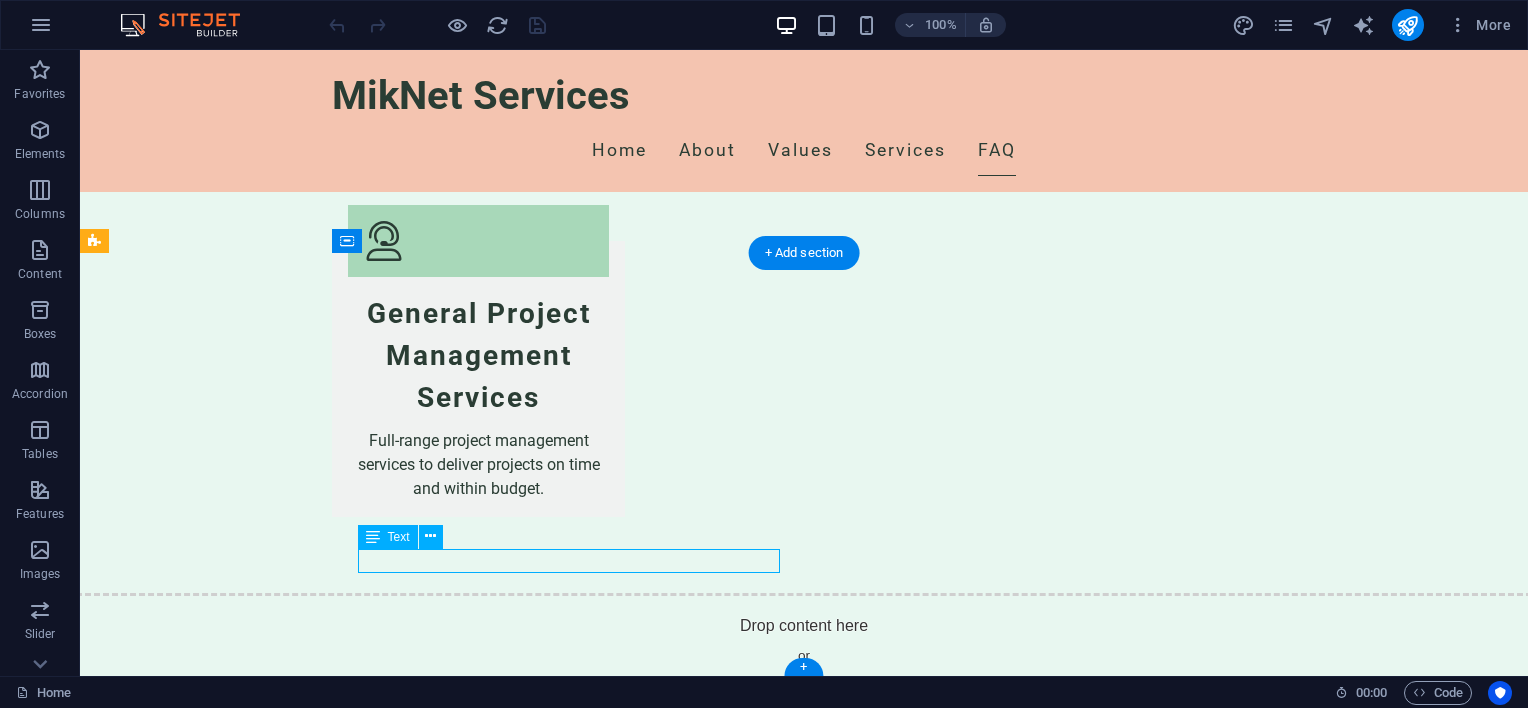 click on "[EMAIL] [EMAIL]" at bounding box center [922, 3409] 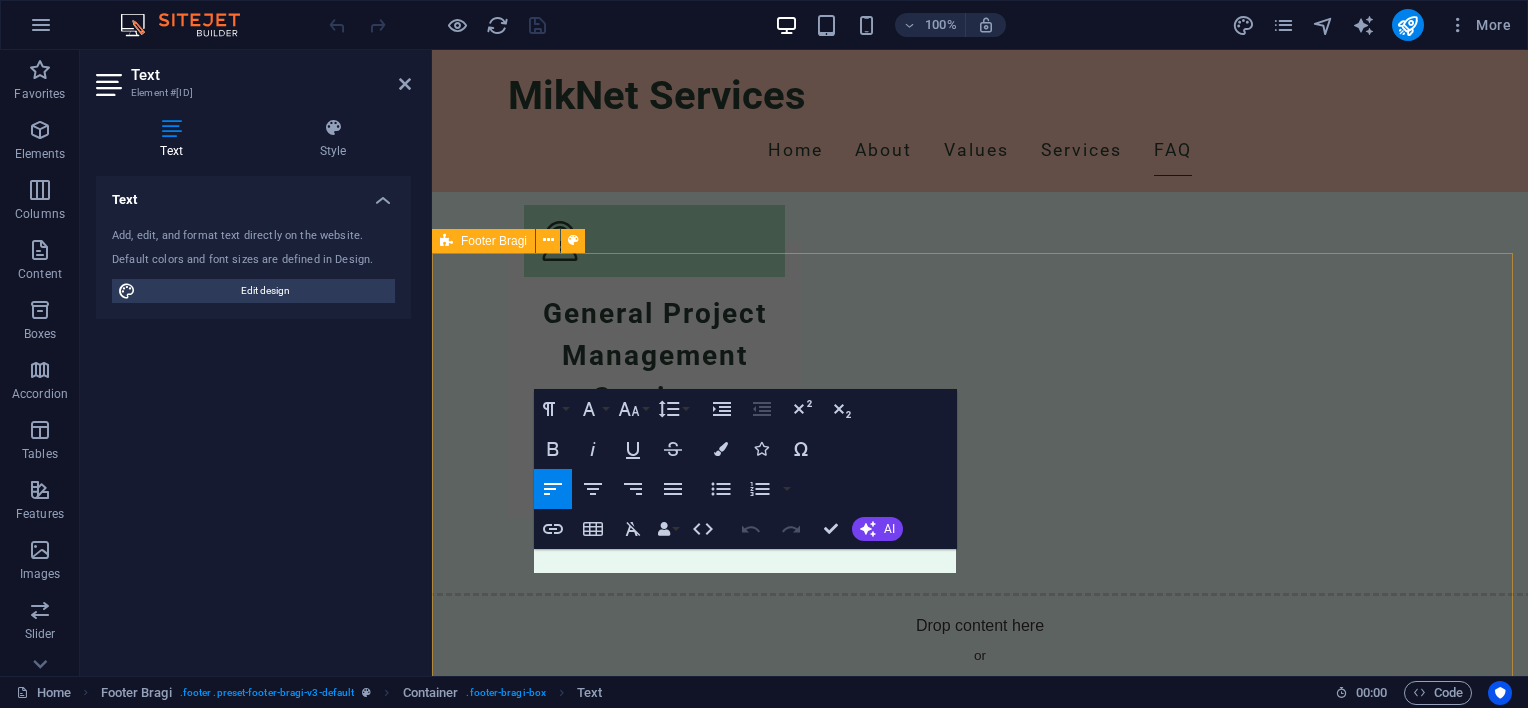 scroll, scrollTop: 6096, scrollLeft: 0, axis: vertical 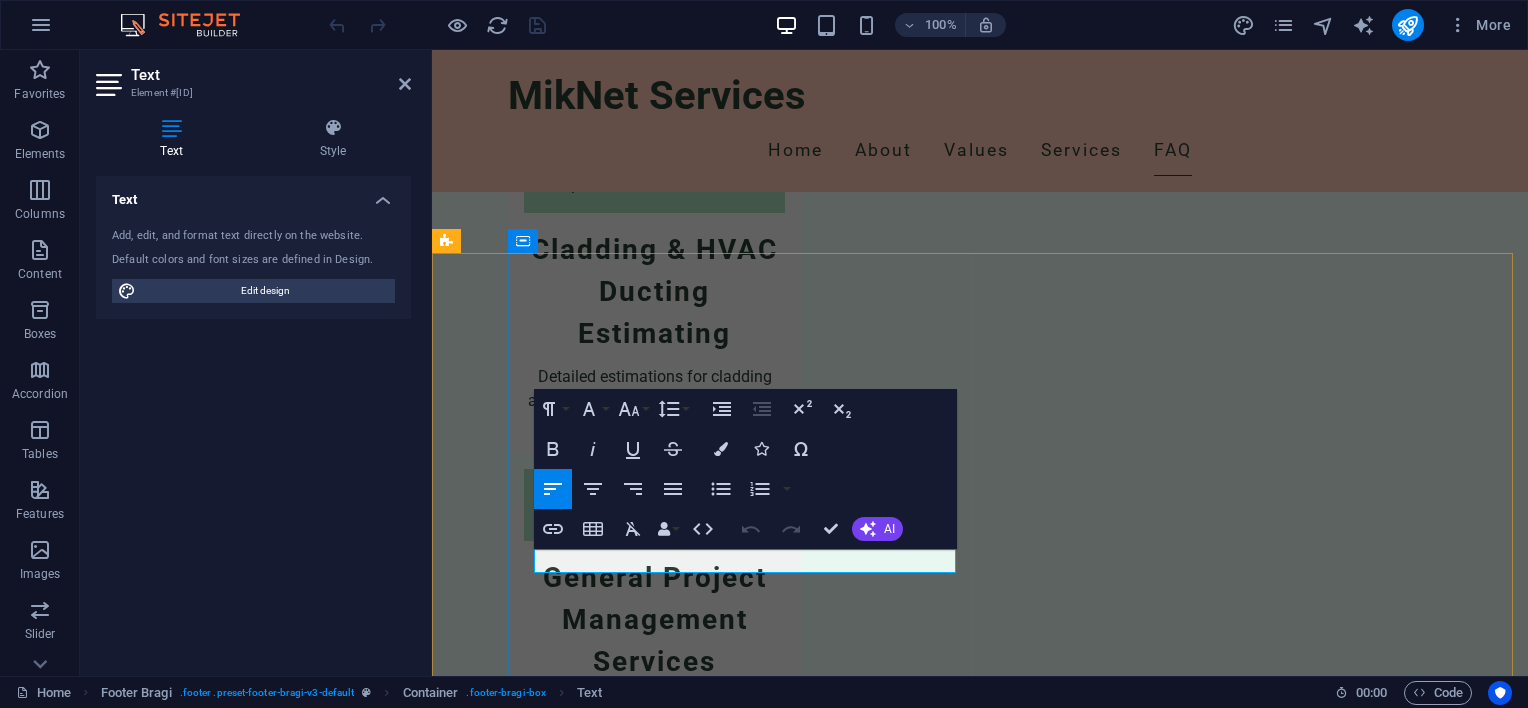 click on "[EMAIL]" 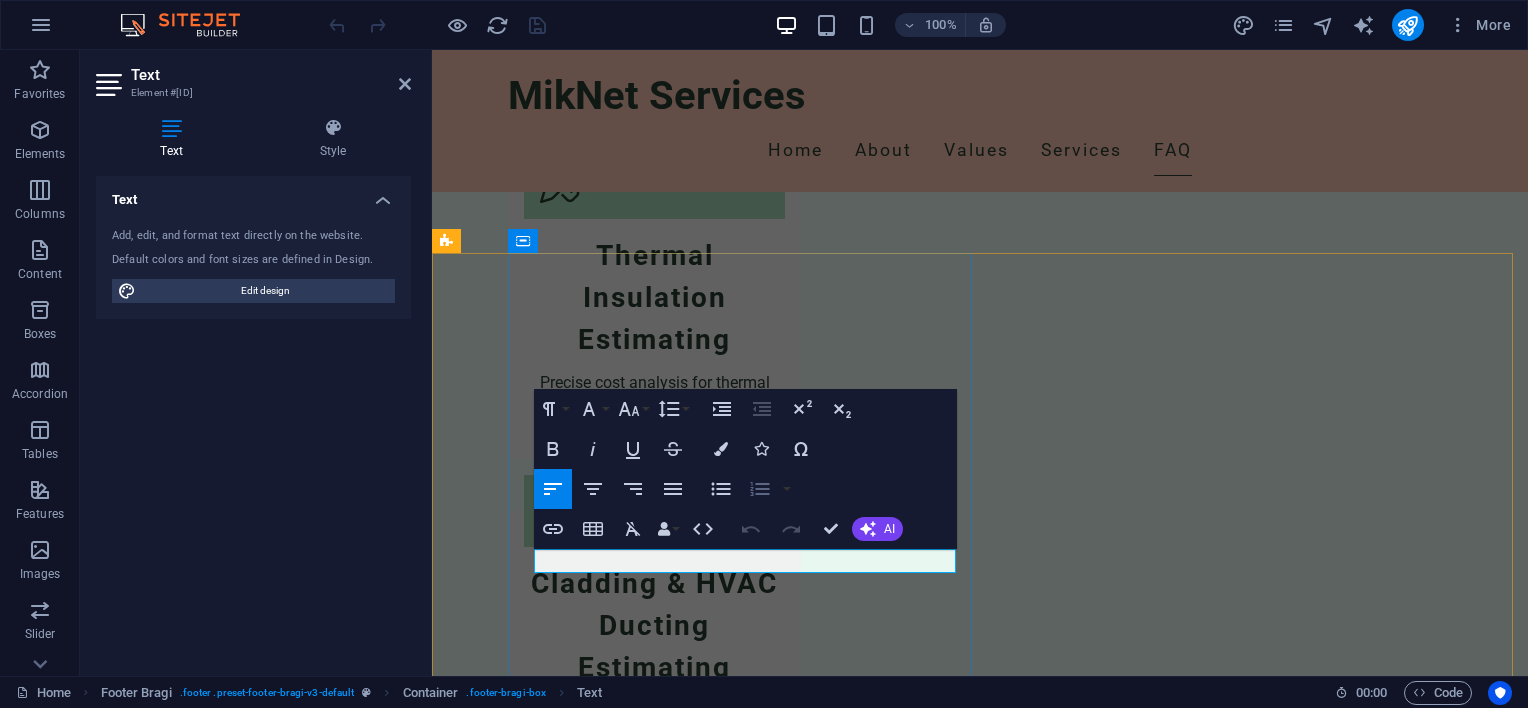 scroll, scrollTop: 5698, scrollLeft: 0, axis: vertical 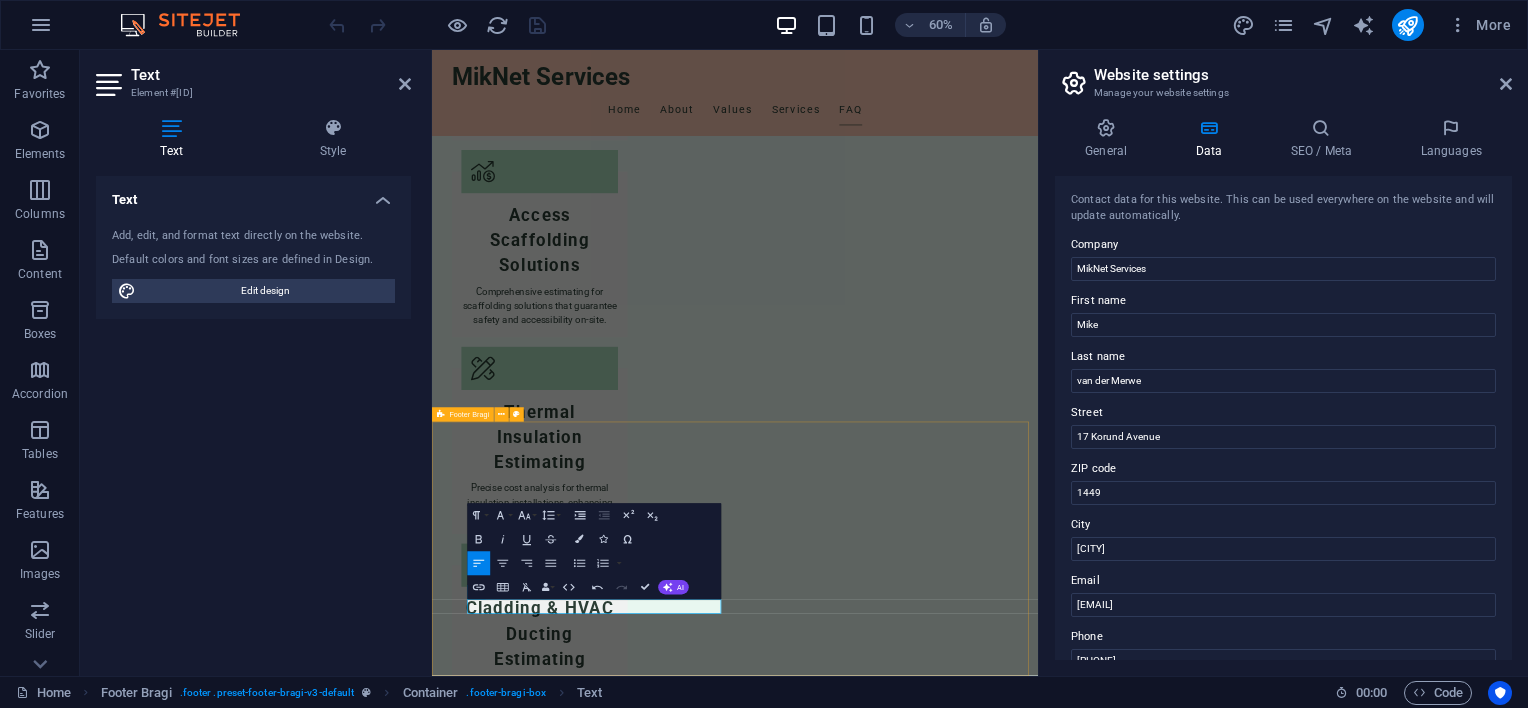type 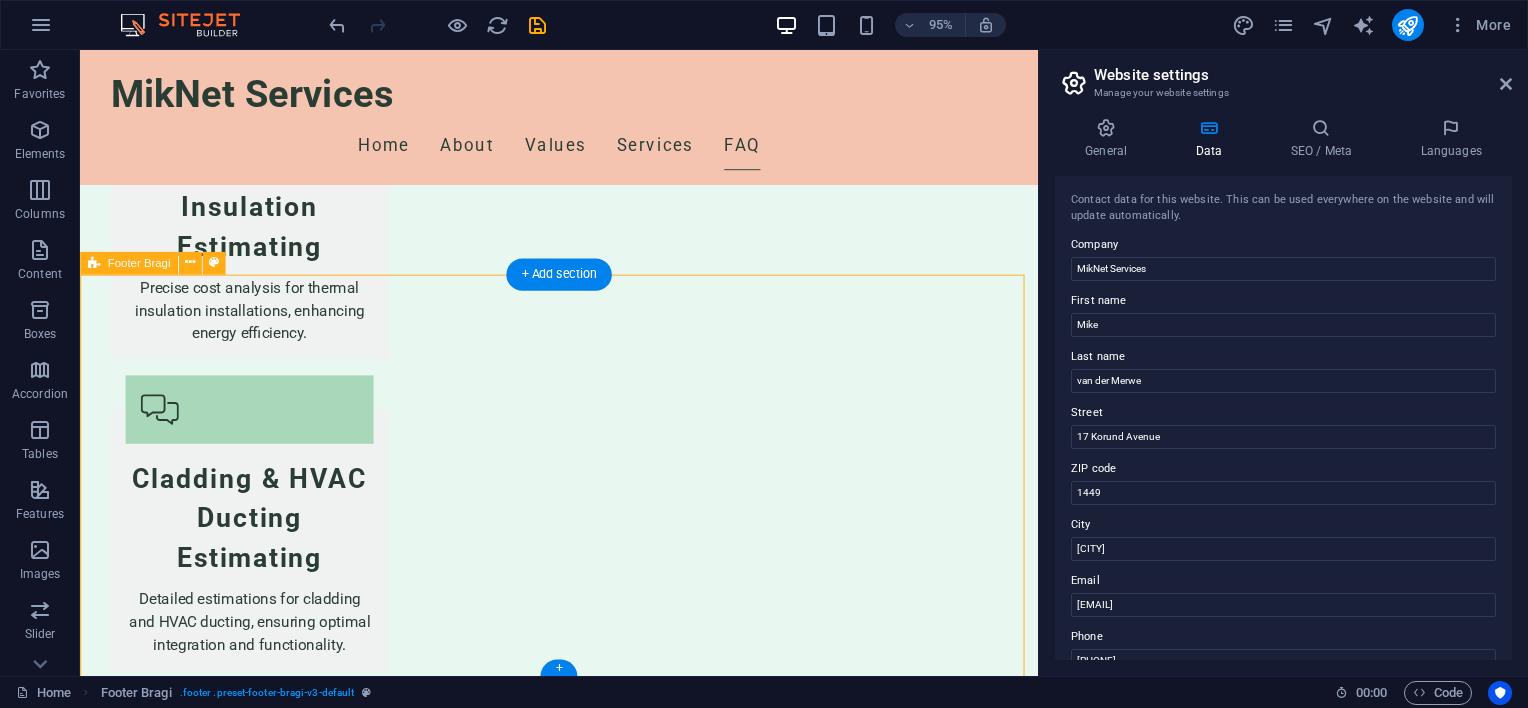 scroll, scrollTop: 5997, scrollLeft: 0, axis: vertical 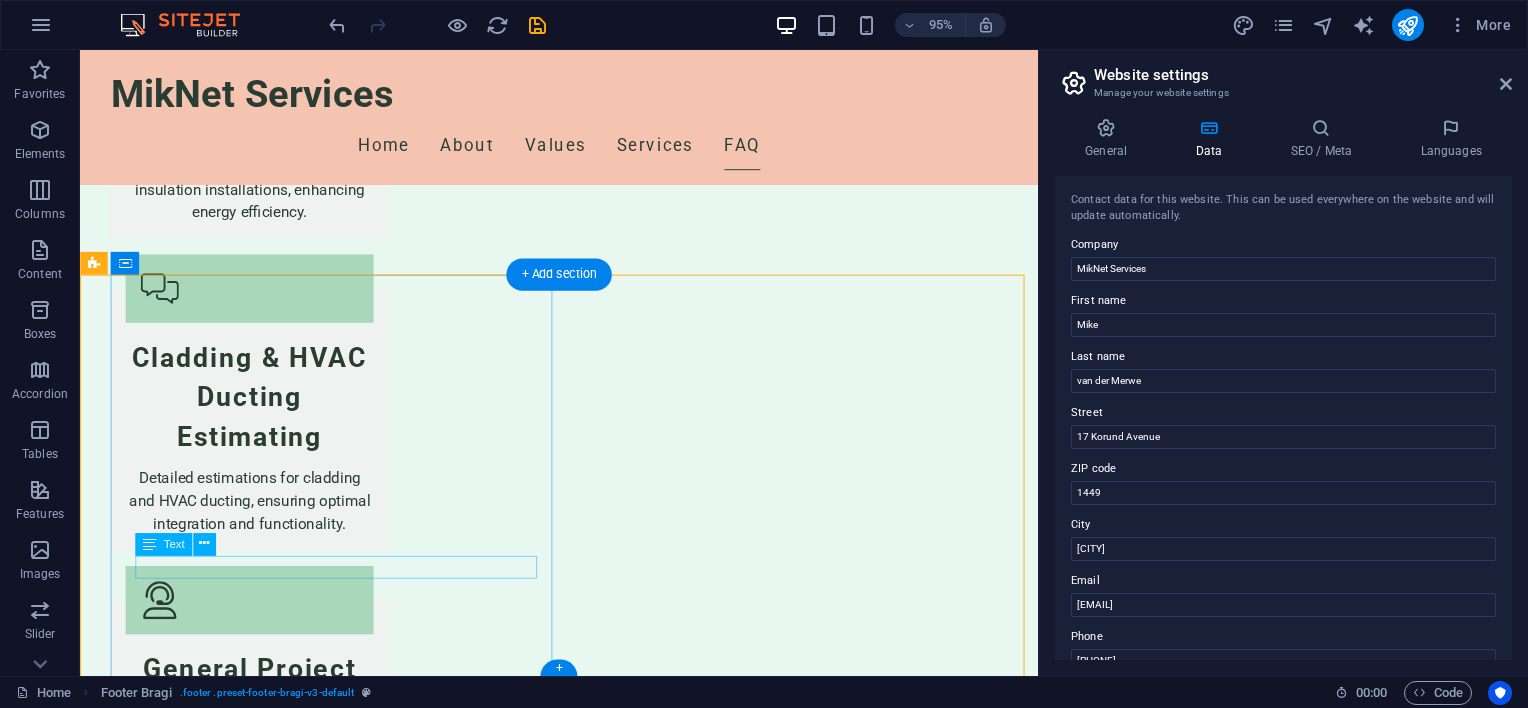 click on "[EMAIL]" at bounding box center (592, 3467) 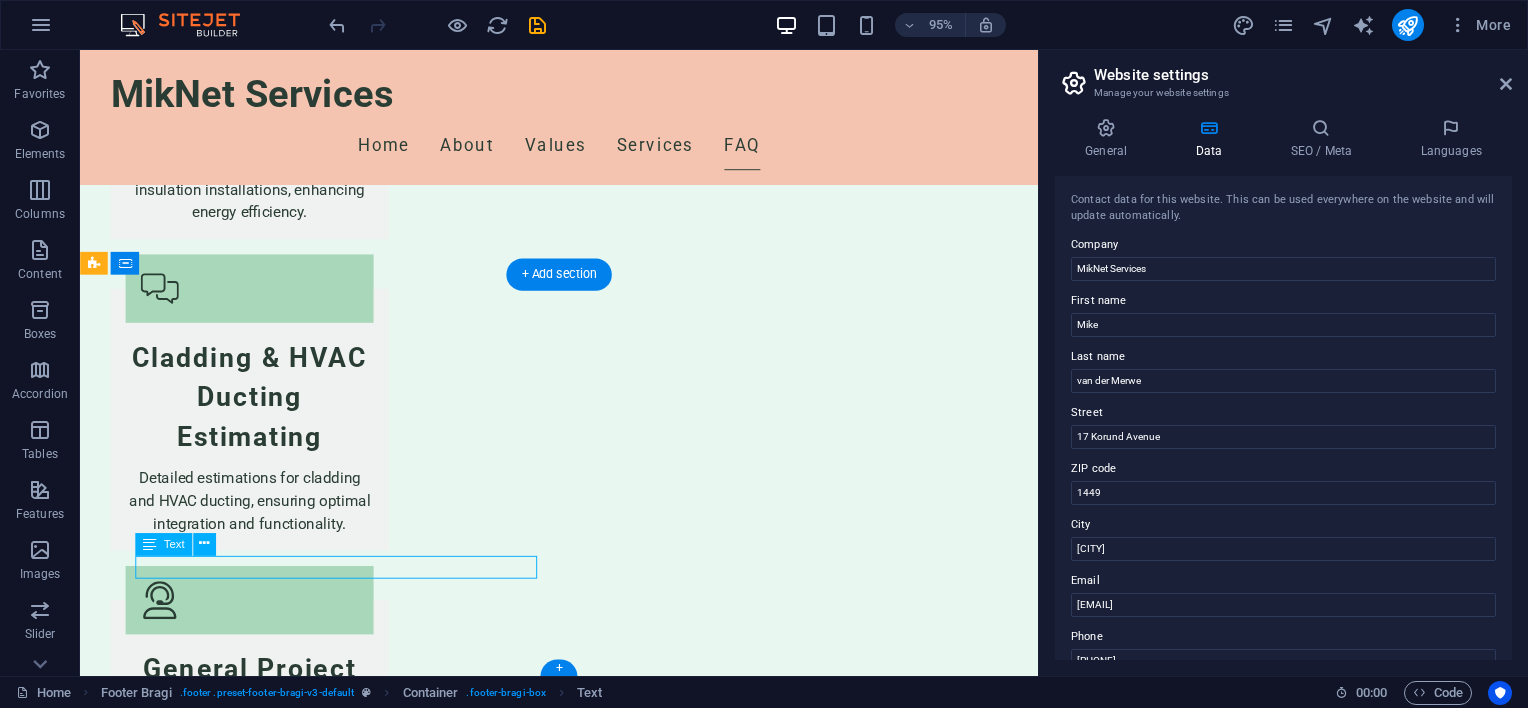 click on "[EMAIL]" at bounding box center [592, 3467] 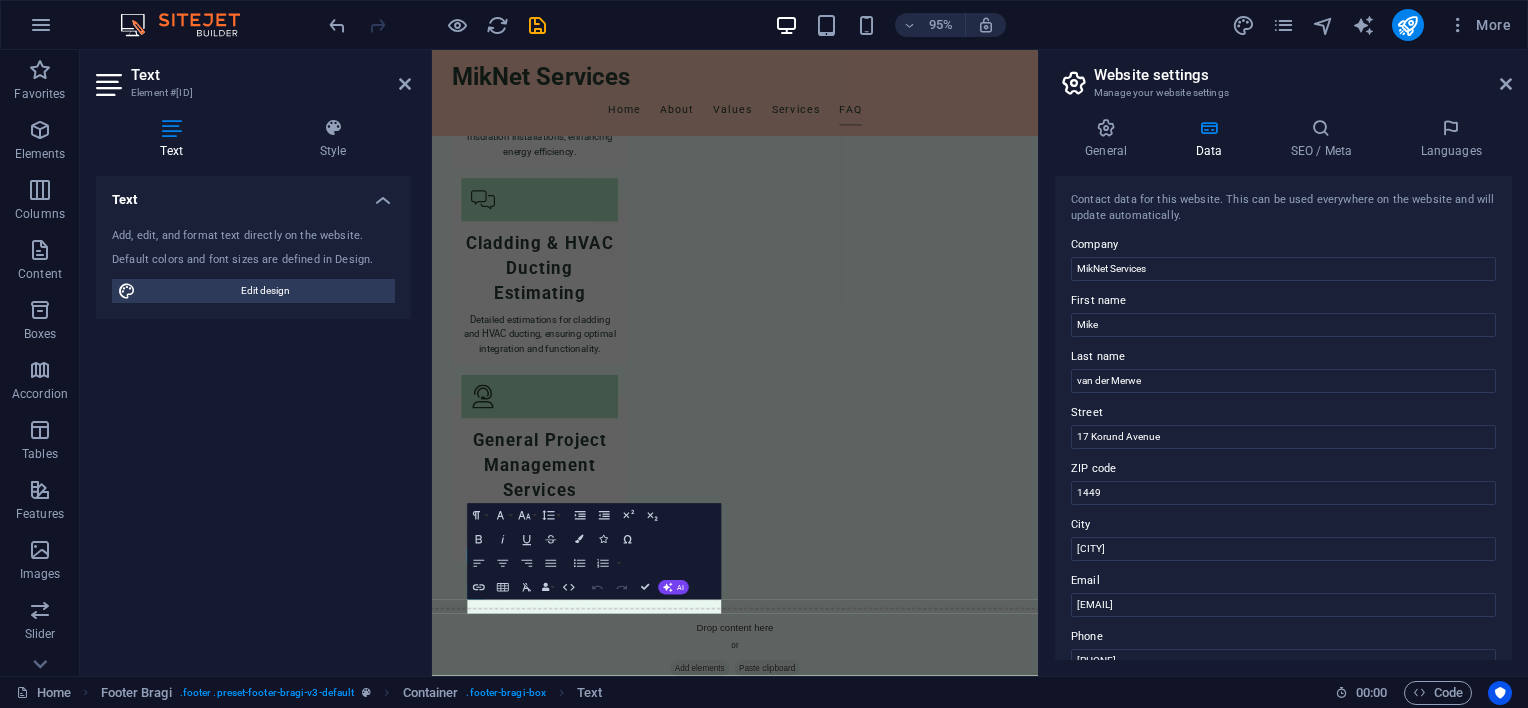 scroll, scrollTop: 5698, scrollLeft: 0, axis: vertical 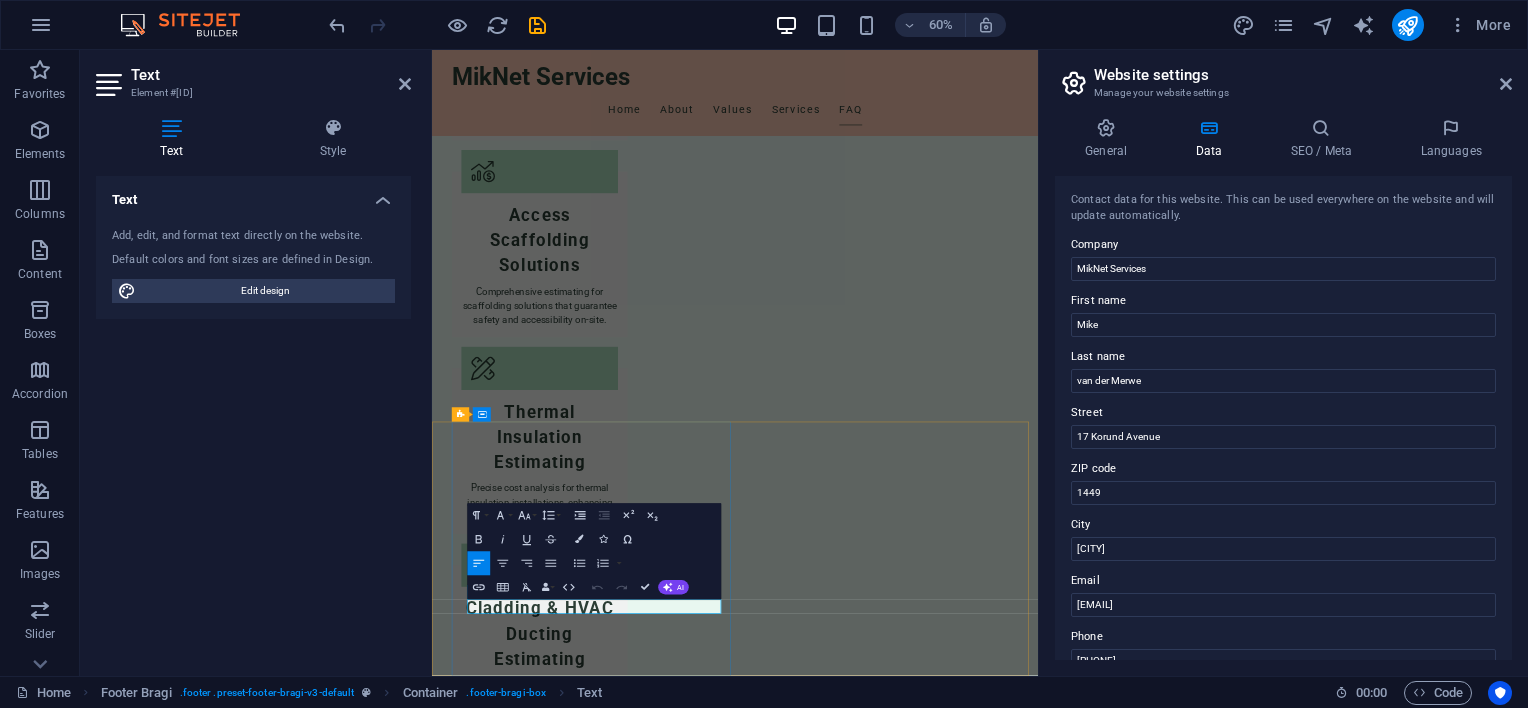 click on "[EMAIL]" 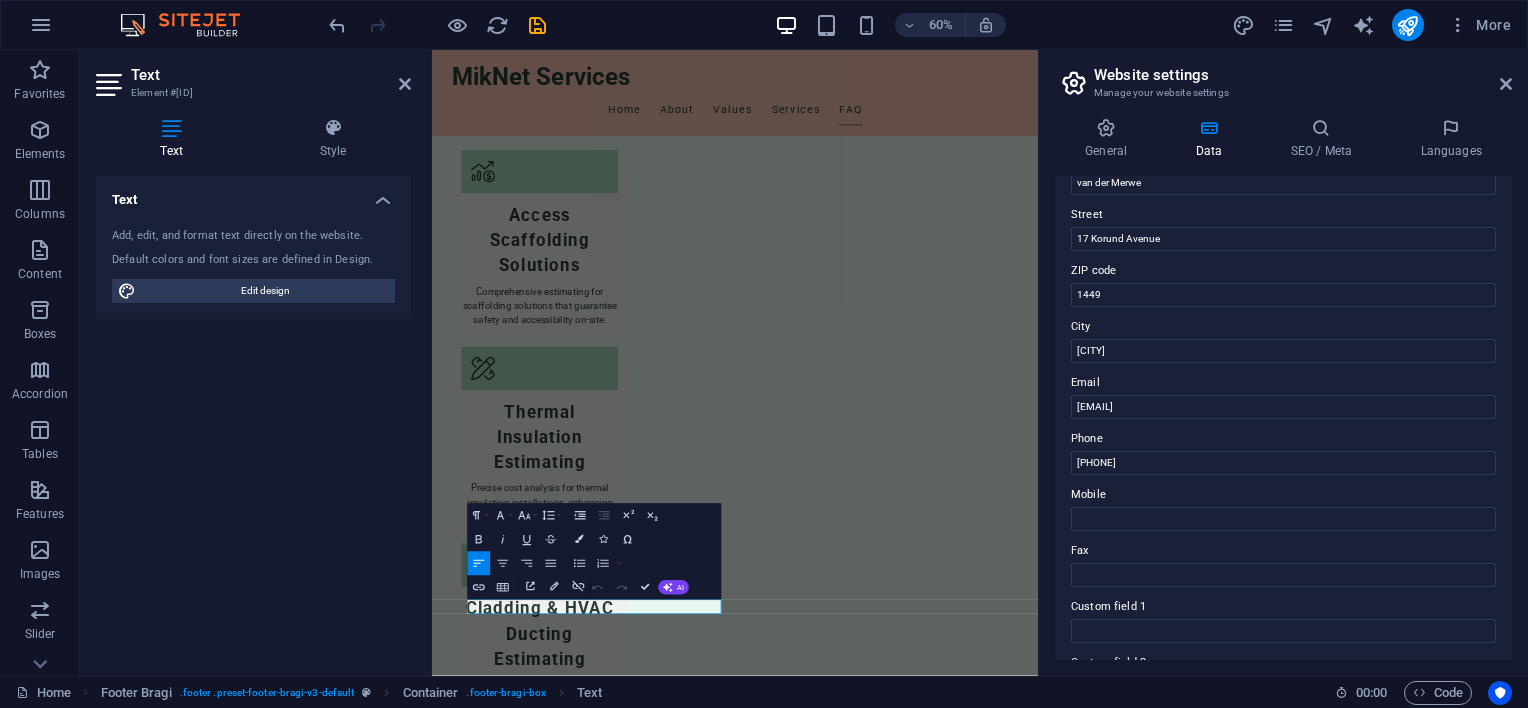 scroll, scrollTop: 200, scrollLeft: 0, axis: vertical 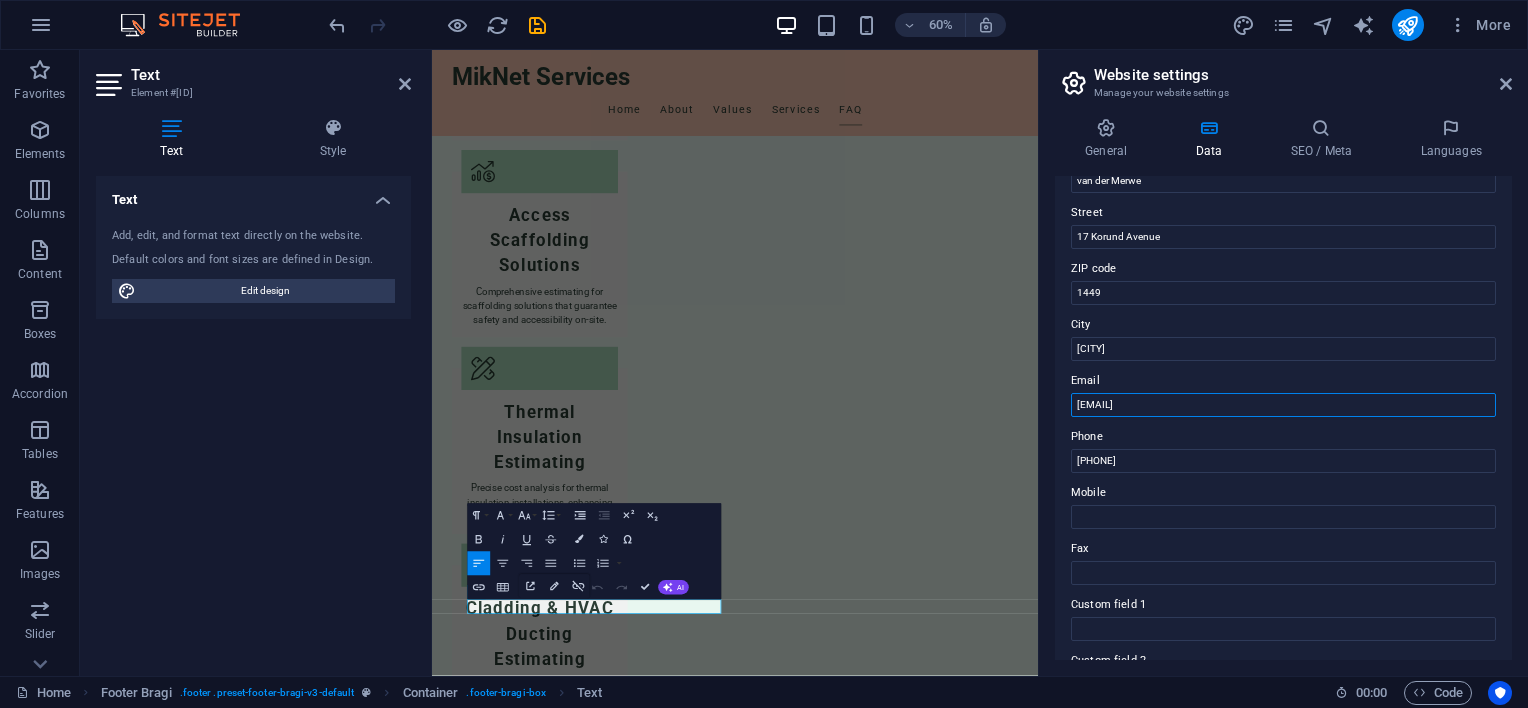 click on "[EMAIL]" at bounding box center [1283, 405] 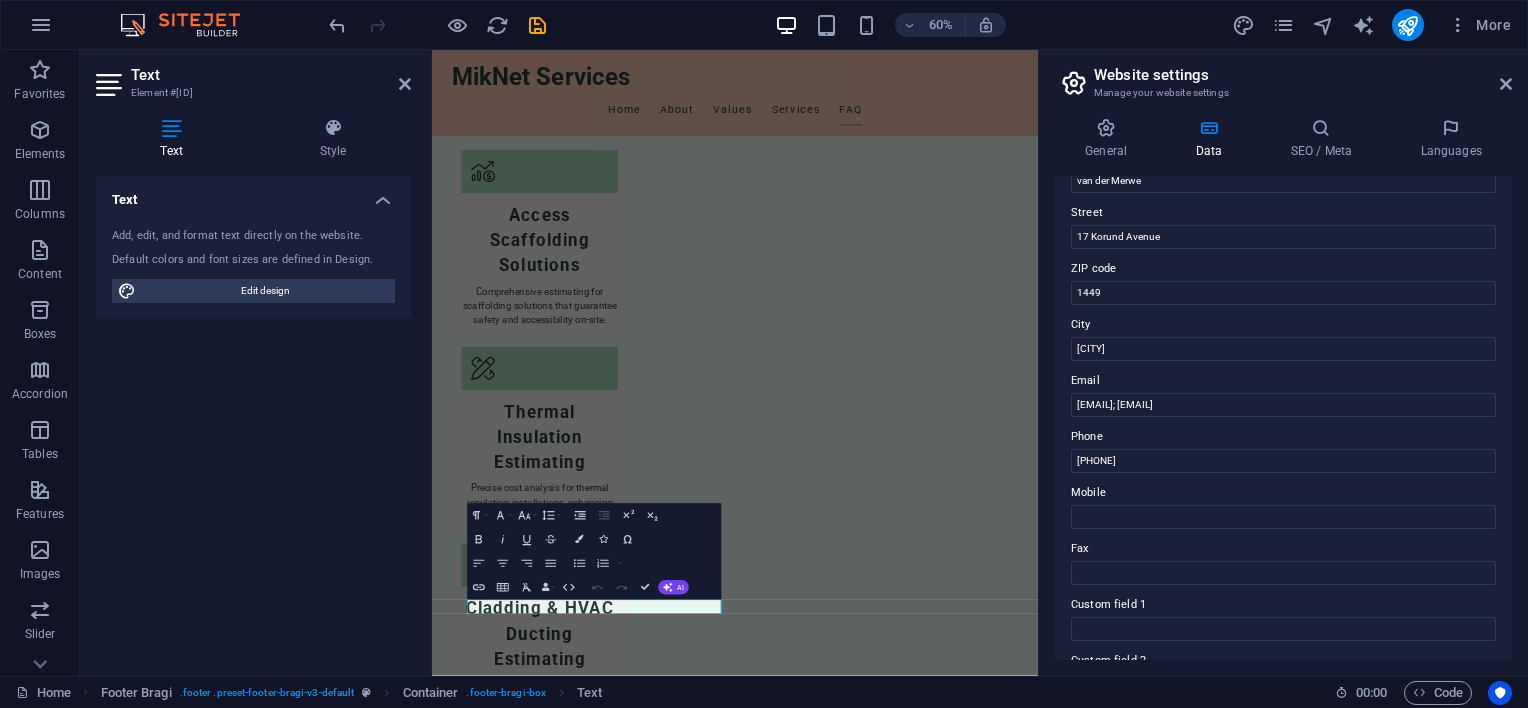 click on "Email" at bounding box center (1283, 381) 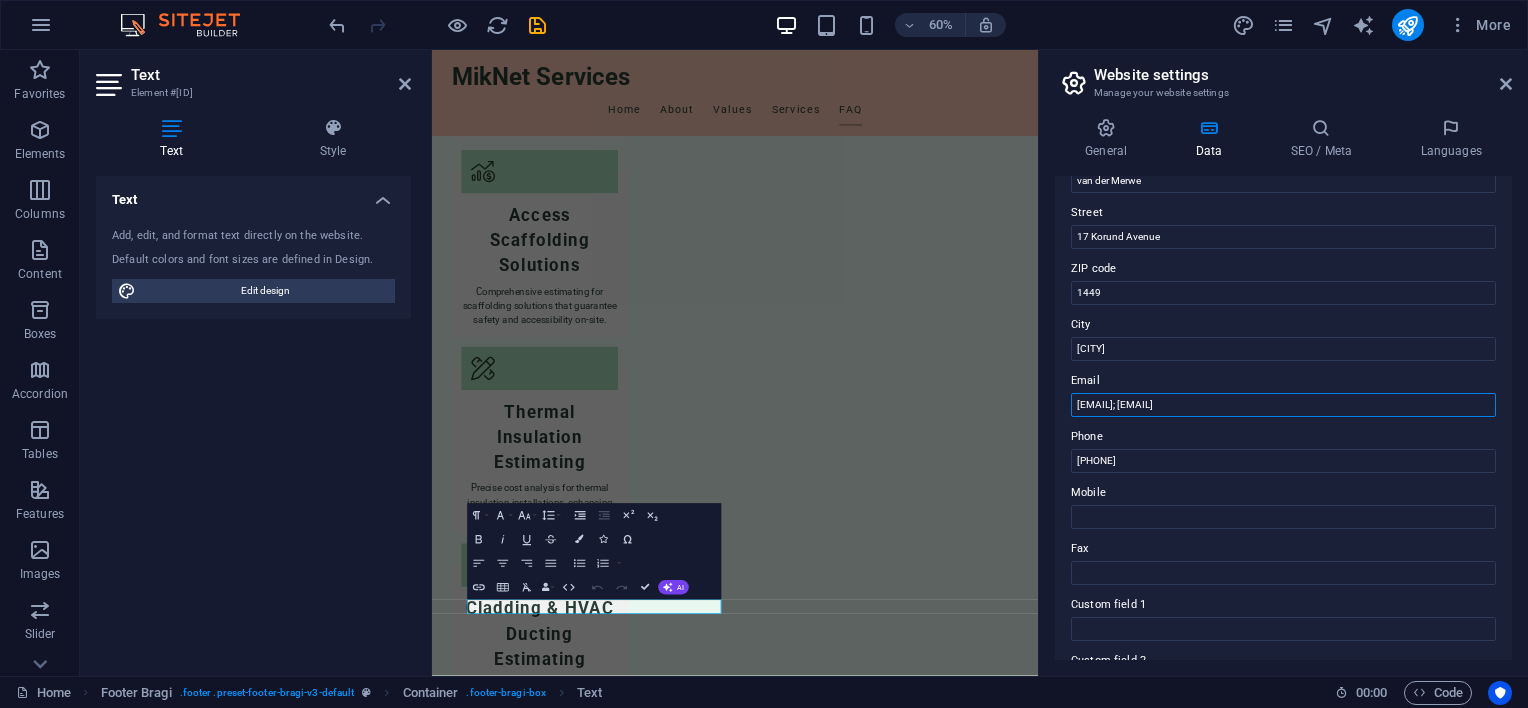 click on "[EMAIL]; [EMAIL]" at bounding box center (1283, 405) 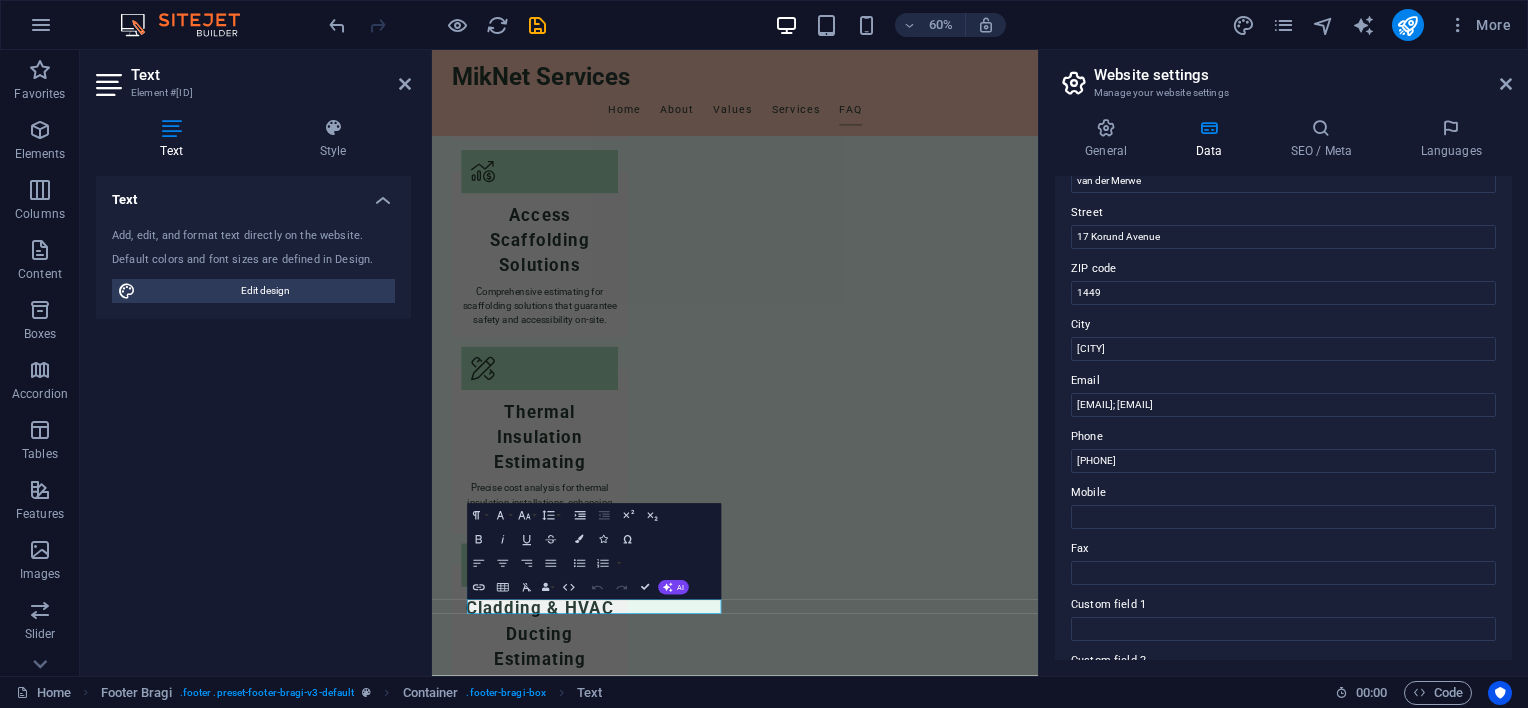 click on "Phone" at bounding box center (1283, 437) 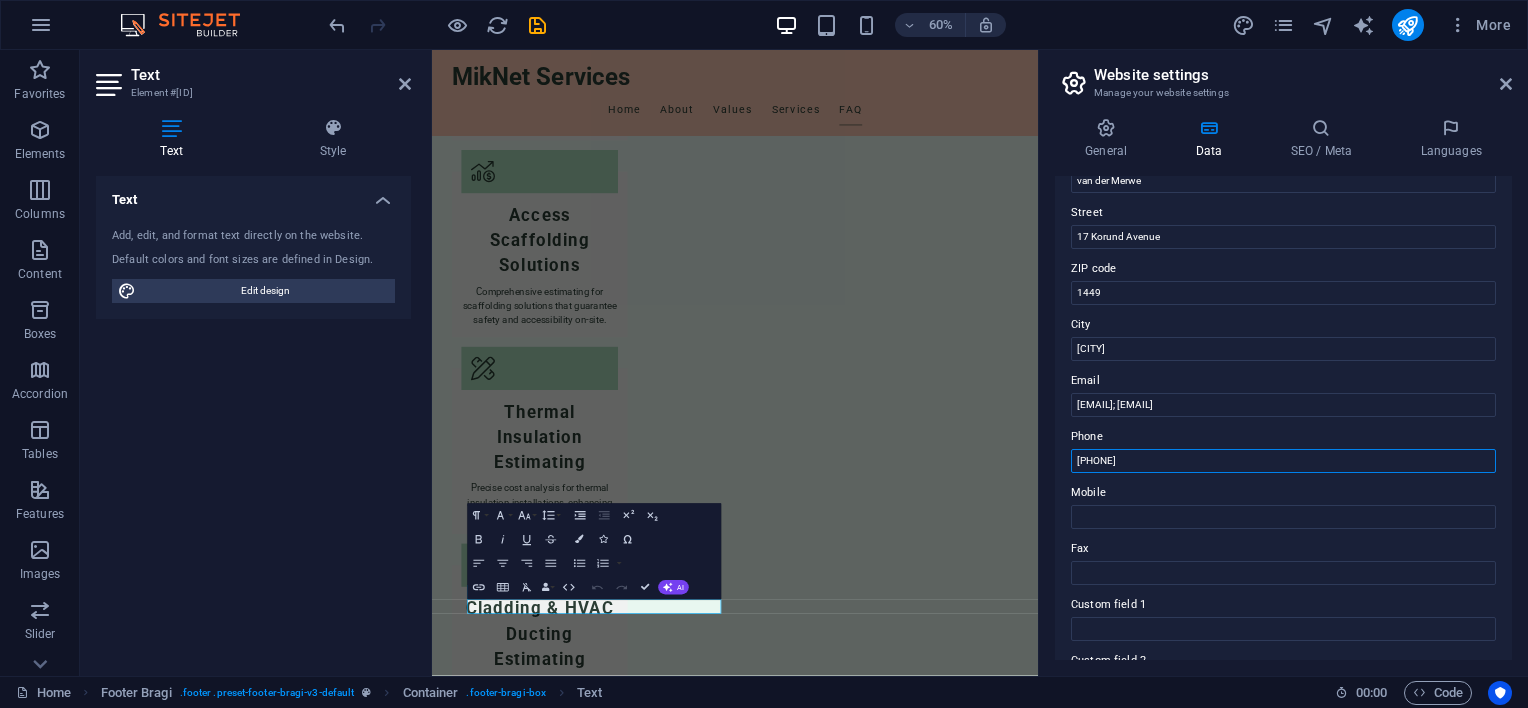 click on "[PHONE]" at bounding box center (1283, 461) 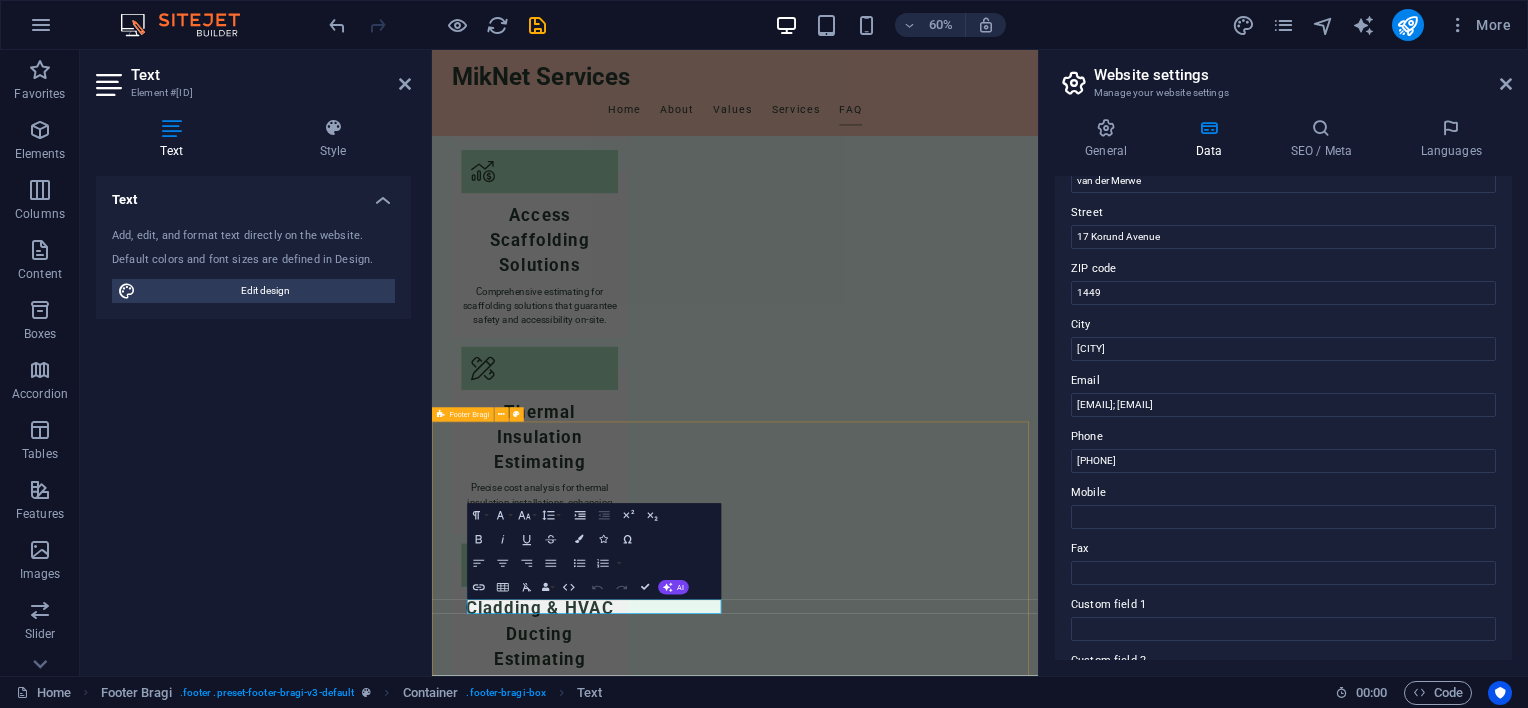 click on "Contact Us for Your Project Needs MikNet Services [NUMBER] [STREET], [POSTAL CODE] [CITY] [PHONE] [EMAIL]; [EMAIL] [EMAIL] [EMAIL]; [EMAIL] Legal Notice  |  Privacy Policy" at bounding box center (937, 3957) 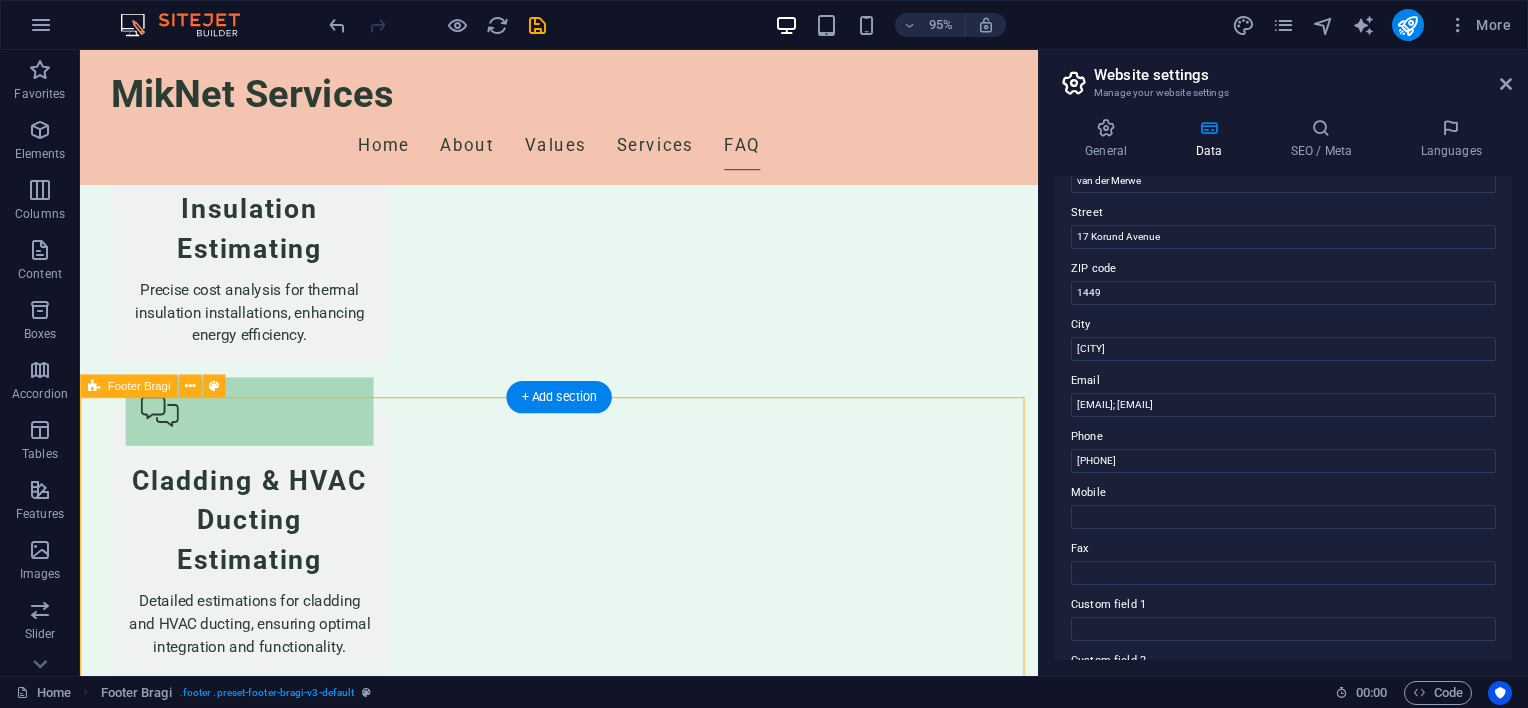 scroll, scrollTop: 6021, scrollLeft: 0, axis: vertical 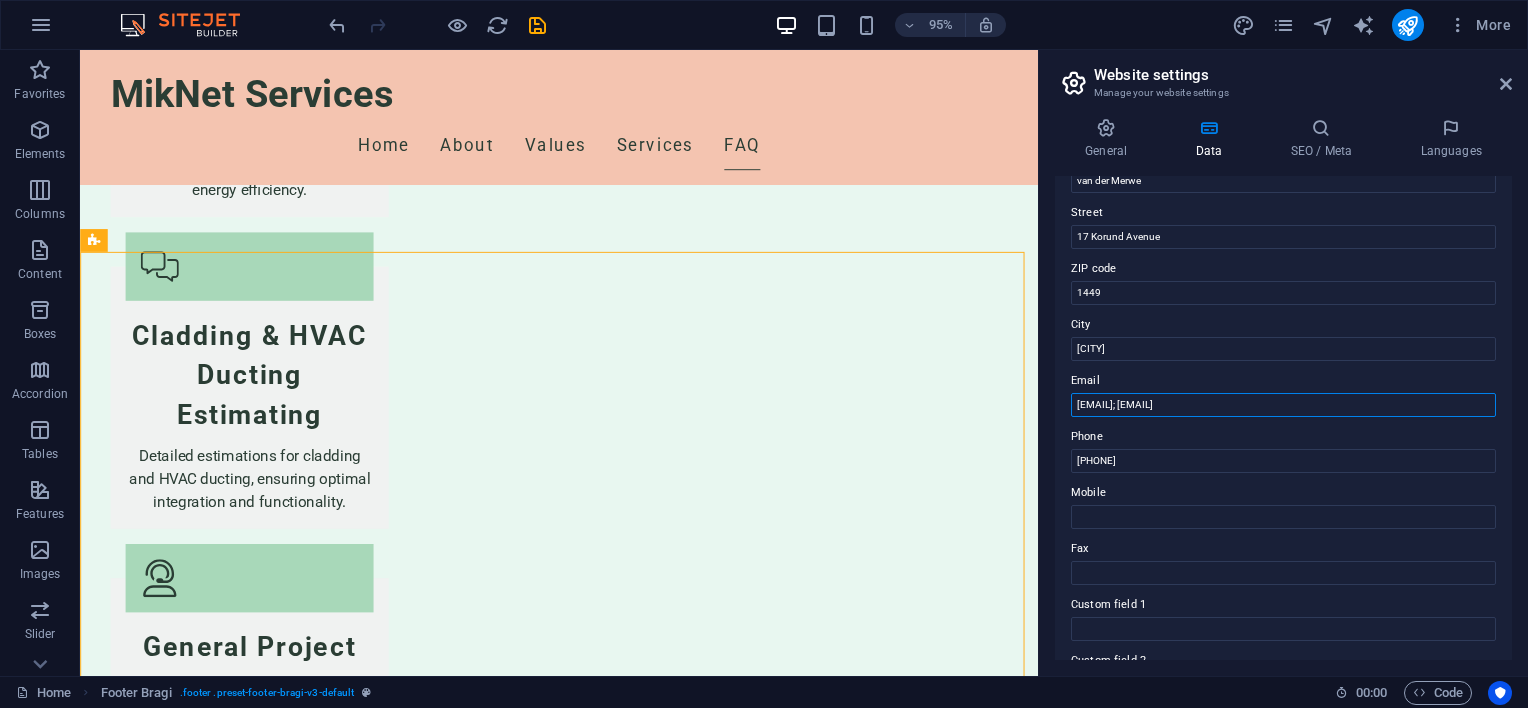 click on "[EMAIL]; [EMAIL]" at bounding box center [1283, 405] 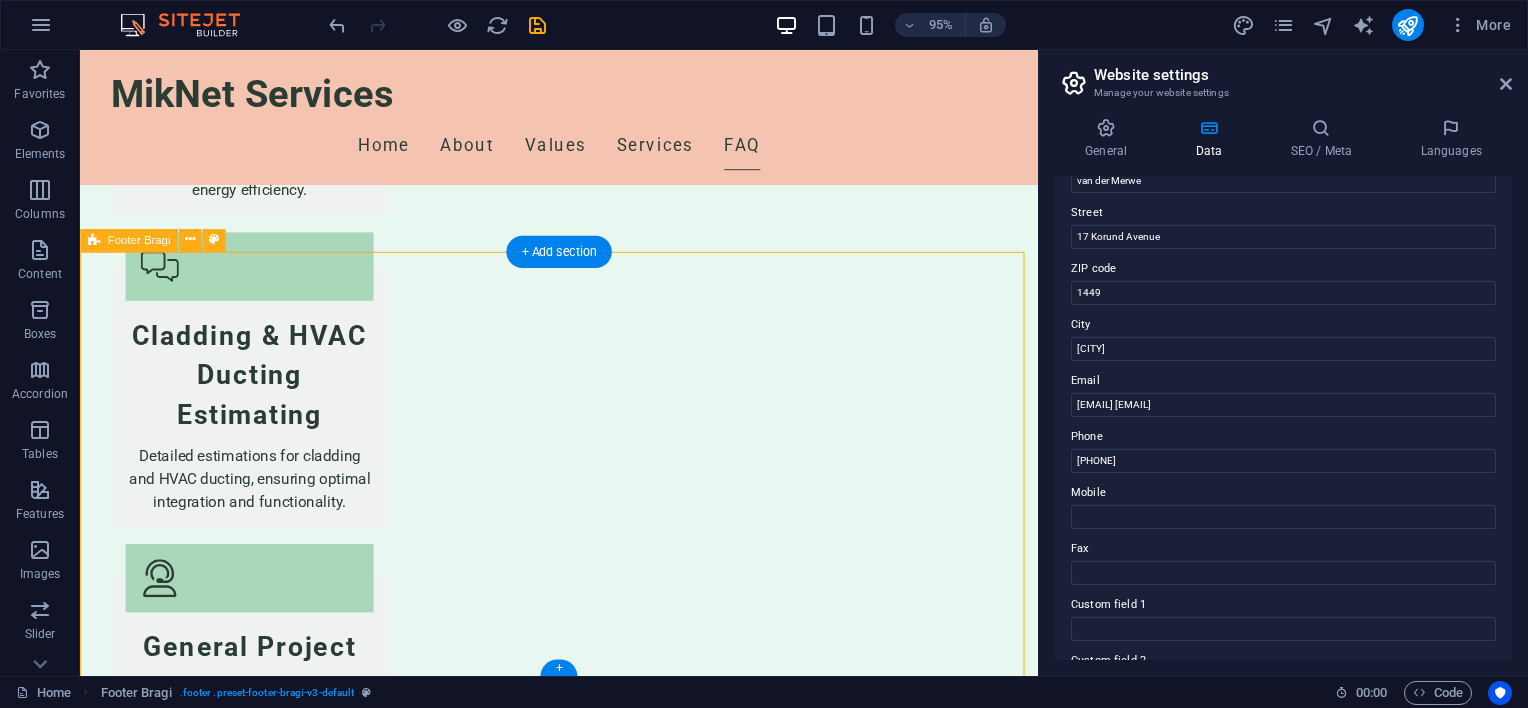 click on "Contact Us for Your Project Needs MikNet Services [NUMBER] [STREET], [POSTAL CODE] [CITY] [PHONE] [EMAIL] [EMAIL] [EMAIL] Legal Notice  |  Privacy Policy" at bounding box center [584, 3323] 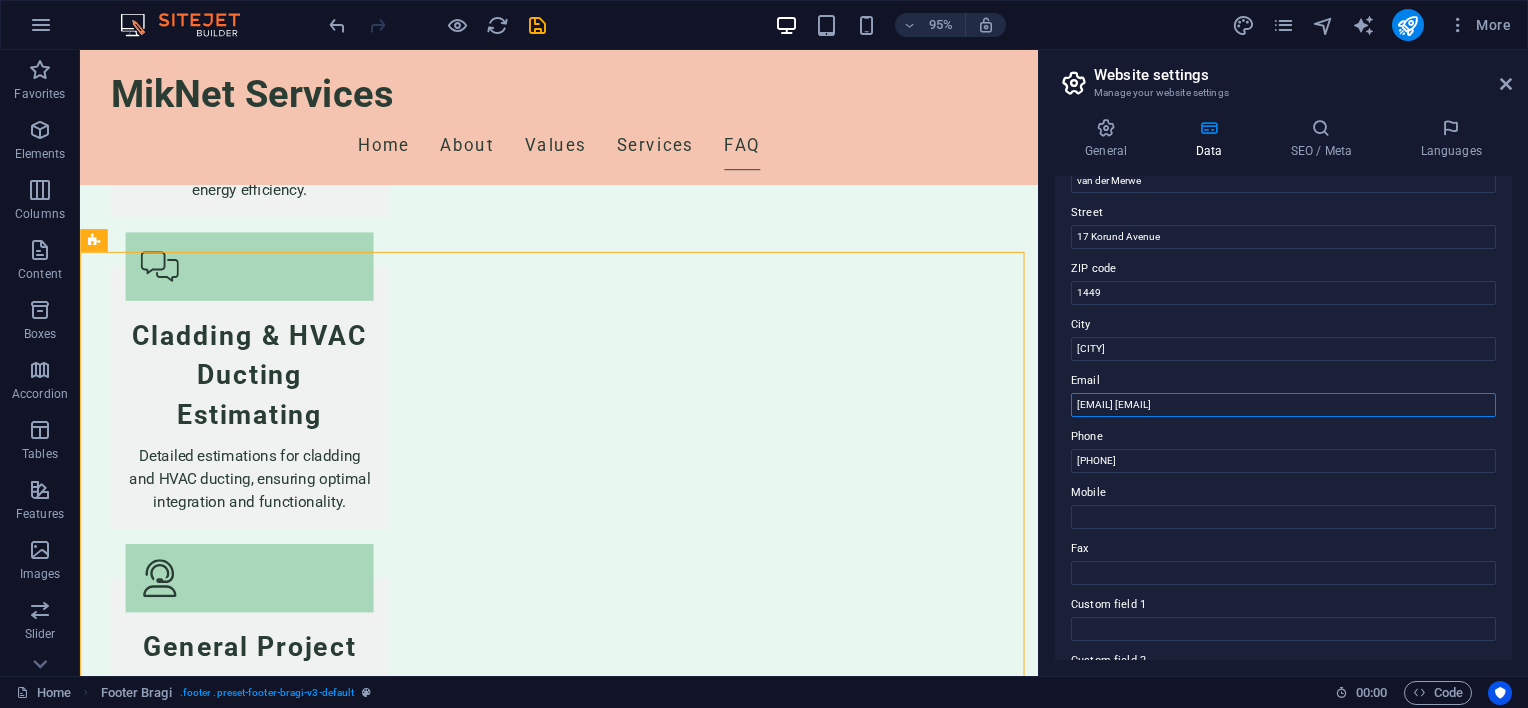 click on "[EMAIL] [EMAIL]" at bounding box center (1283, 405) 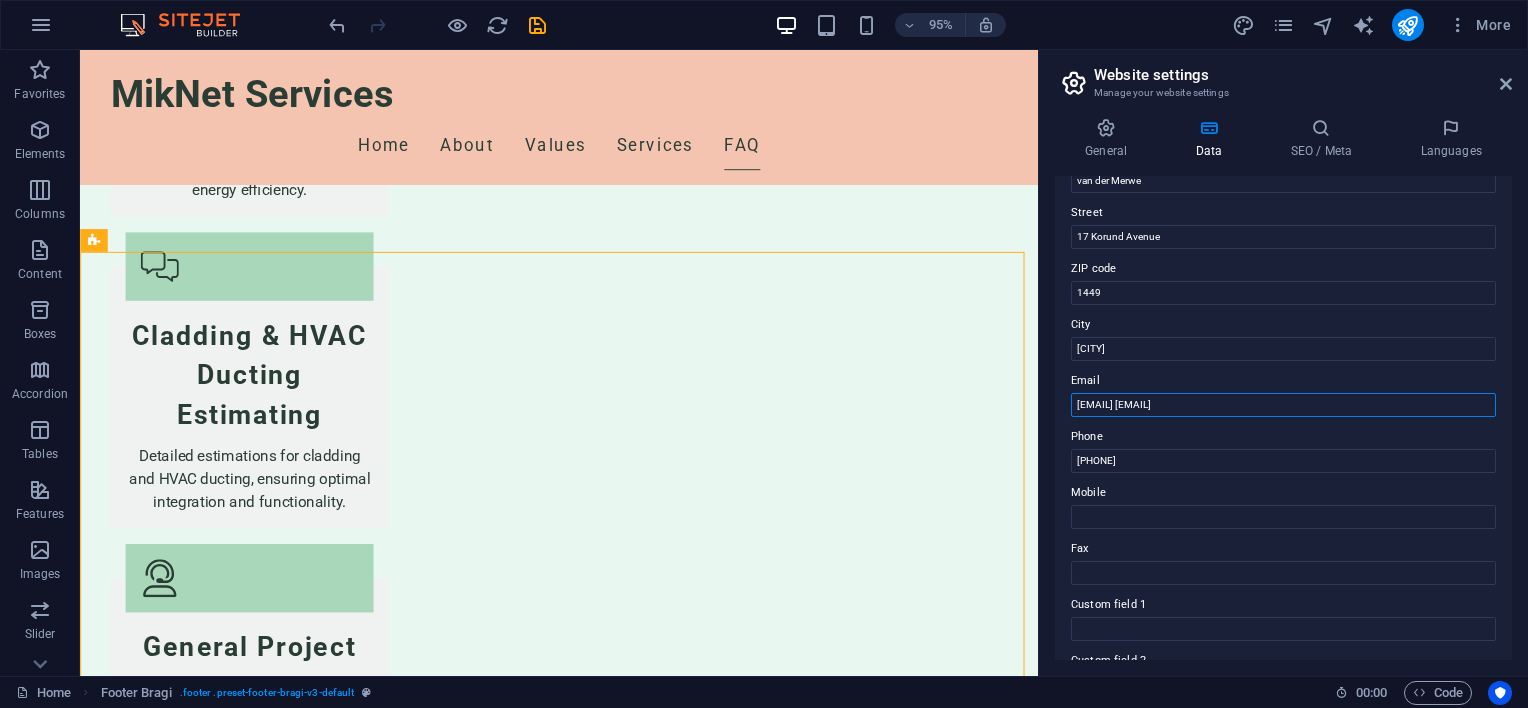 scroll, scrollTop: 5997, scrollLeft: 0, axis: vertical 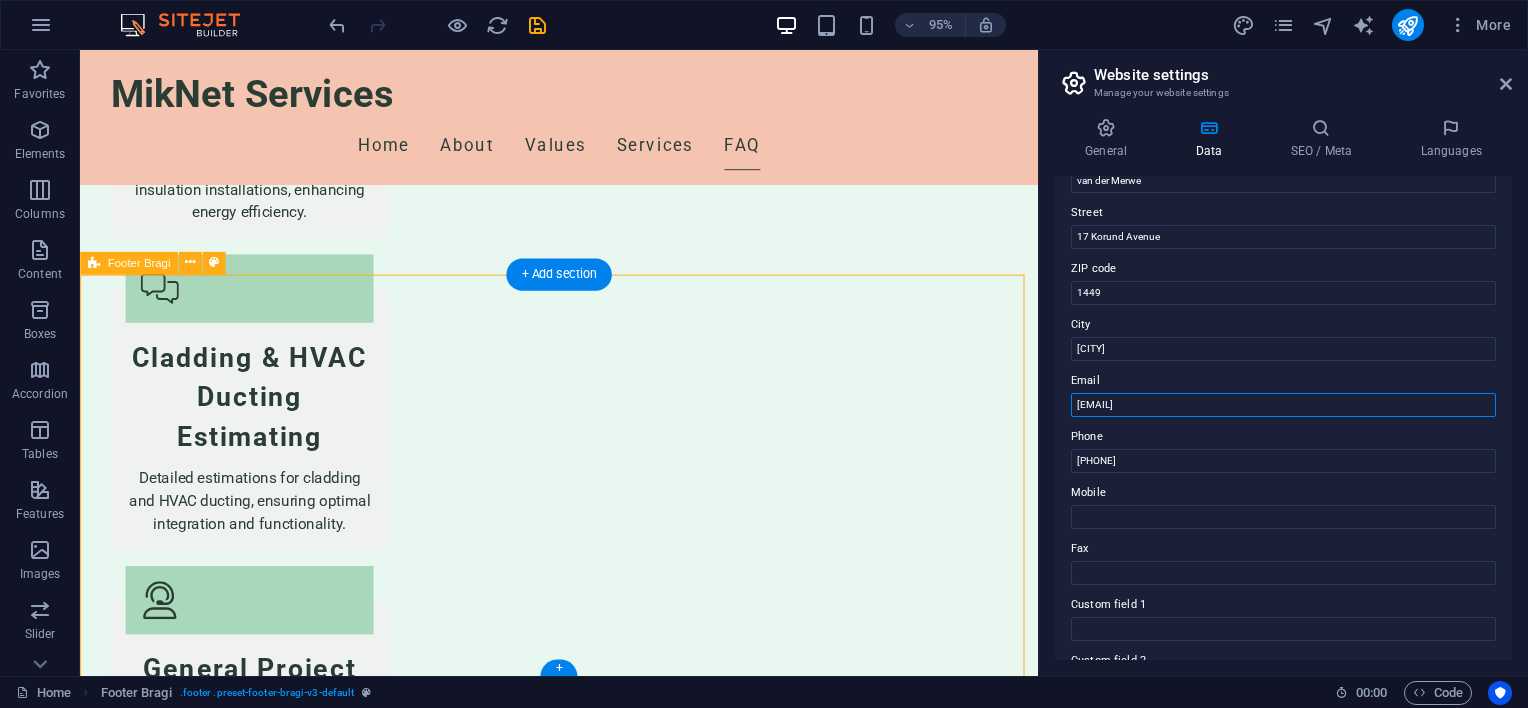 type on "[EMAIL]" 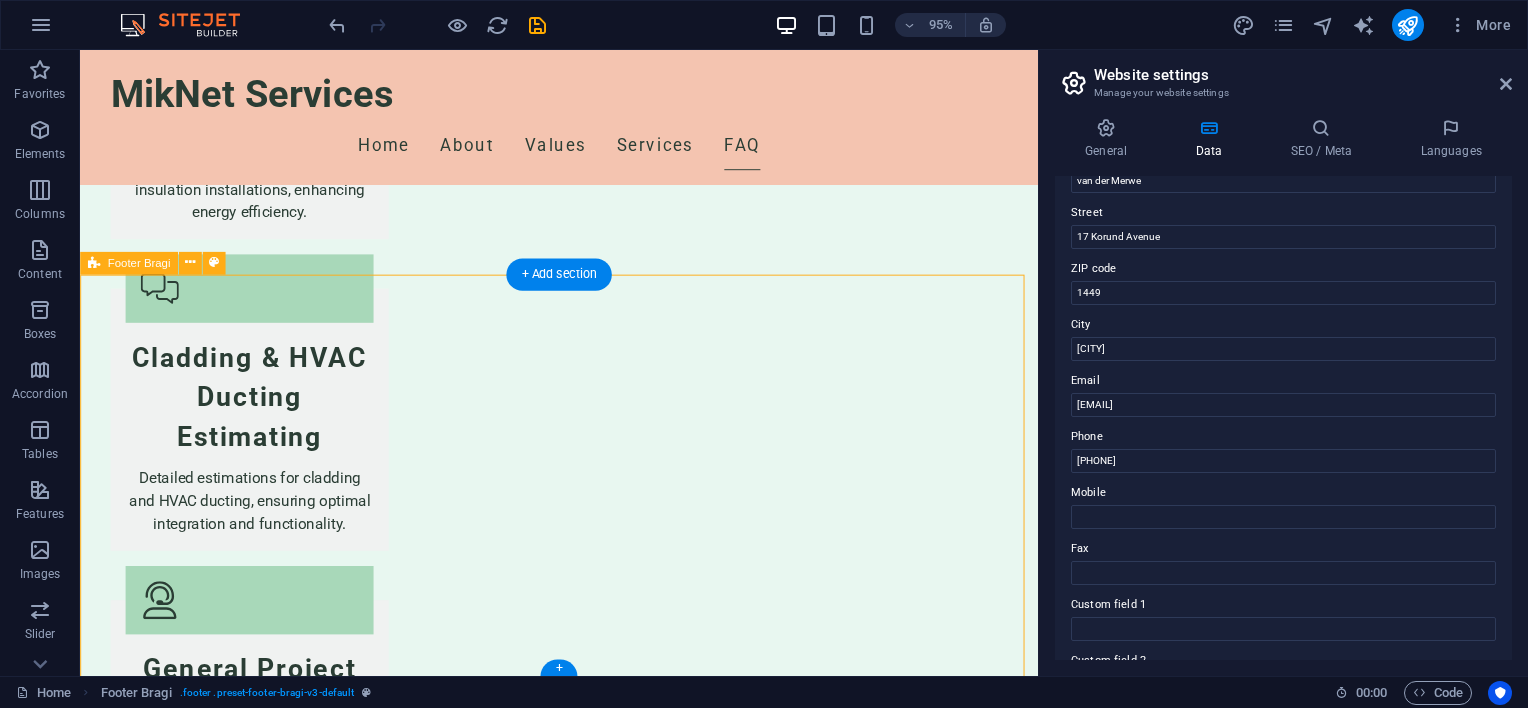 click on "Contact Us for Your Project Needs MikNet Services [NUMBER] [STREET], [POSTAL CODE] [CITY] [PHONE] [EMAIL] [EMAIL] Legal Notice  |  Privacy Policy" at bounding box center (584, 3347) 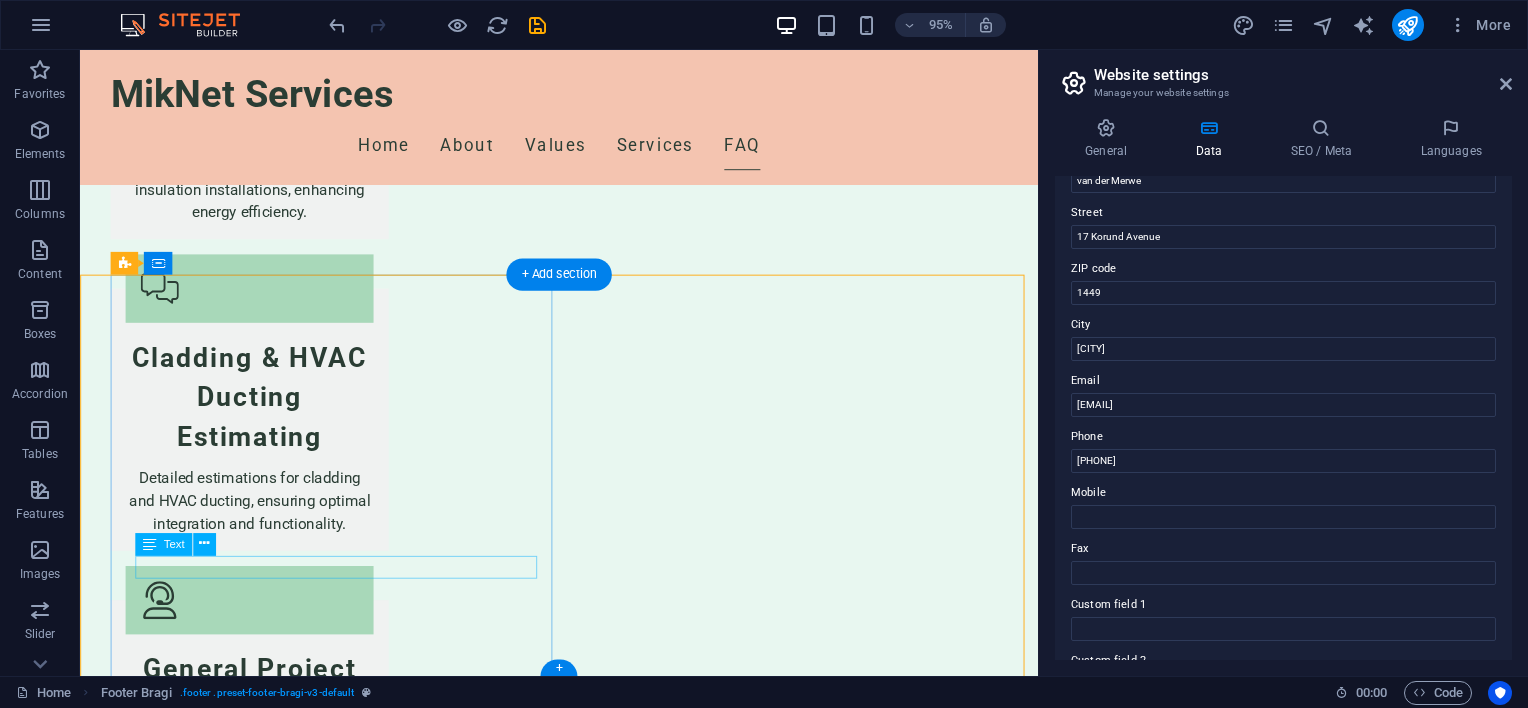 click on "[EMAIL] [EMAIL]" at bounding box center [592, 3467] 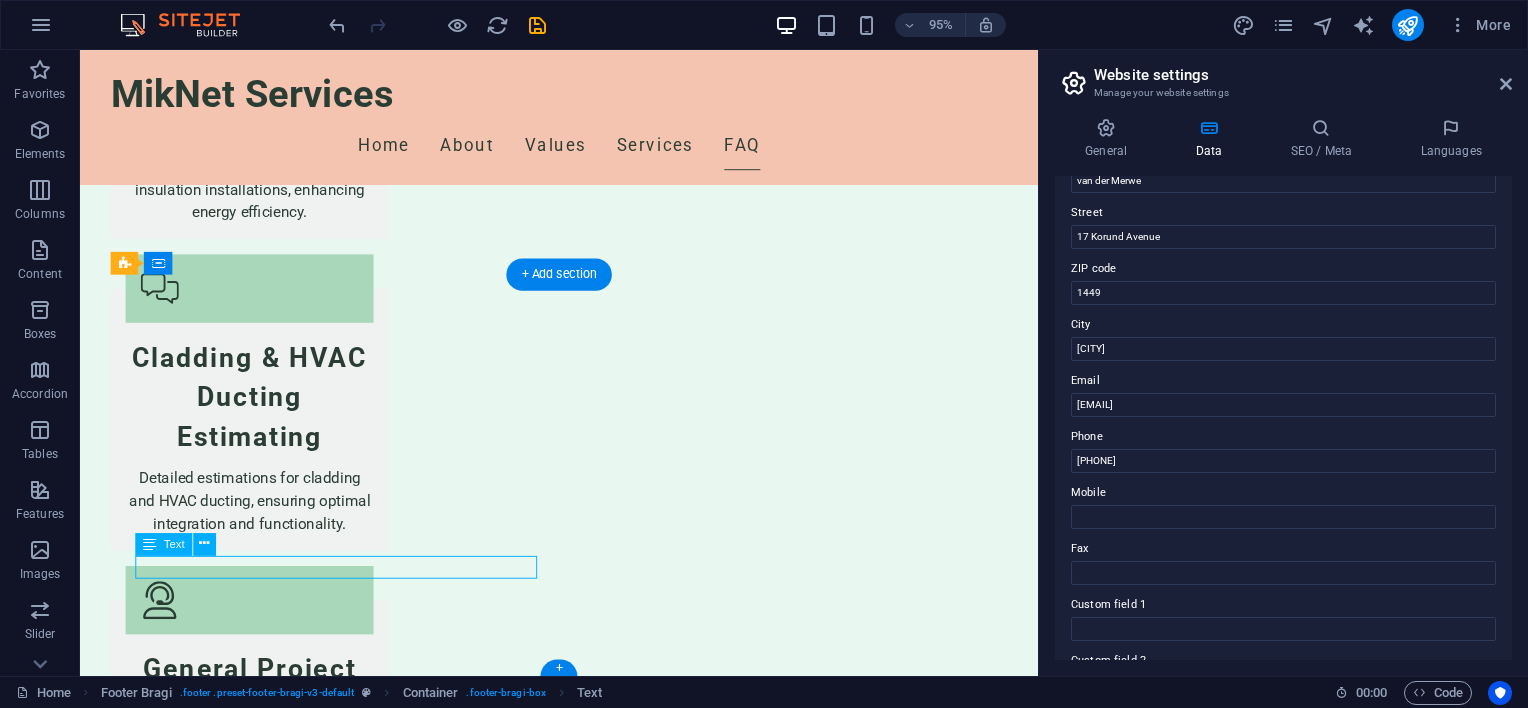 click on "[EMAIL] [EMAIL]" at bounding box center [592, 3467] 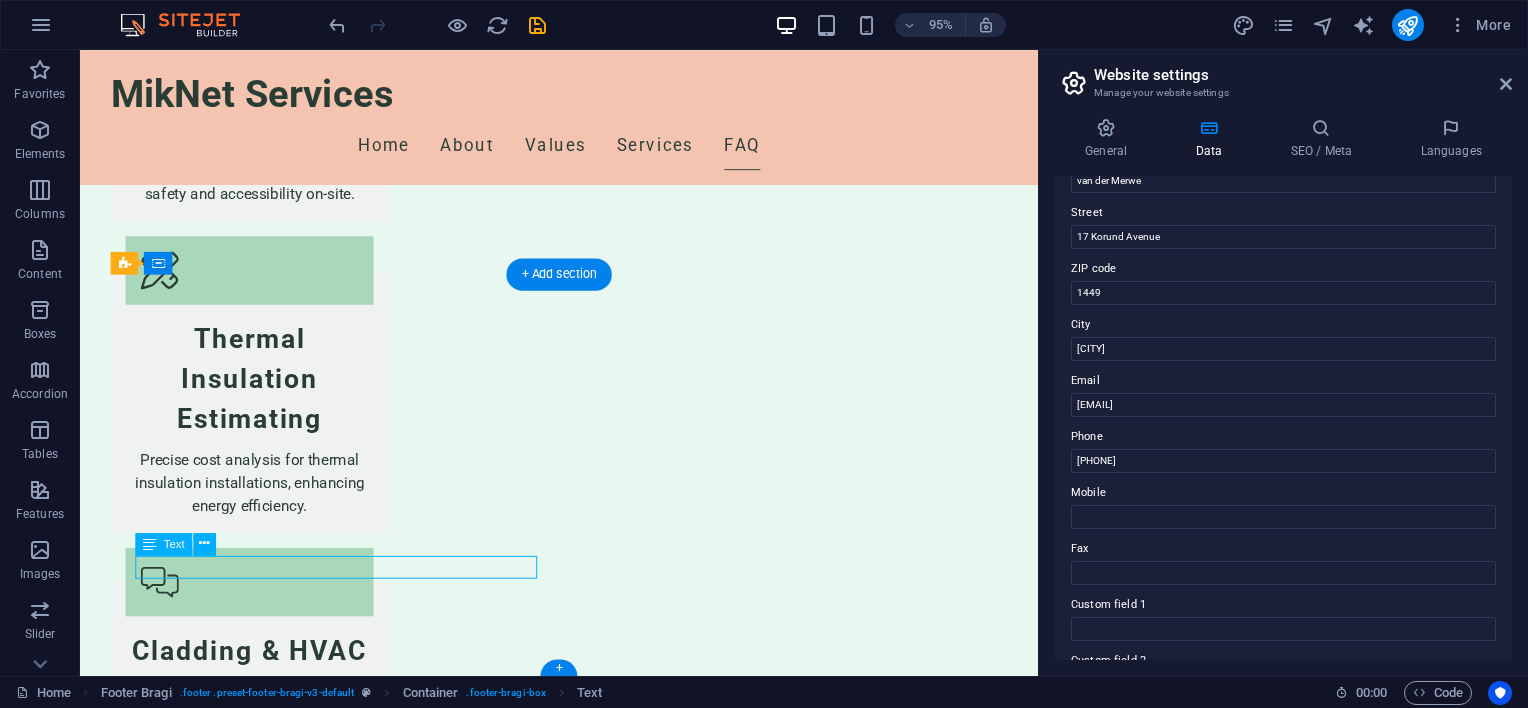 scroll, scrollTop: 5698, scrollLeft: 0, axis: vertical 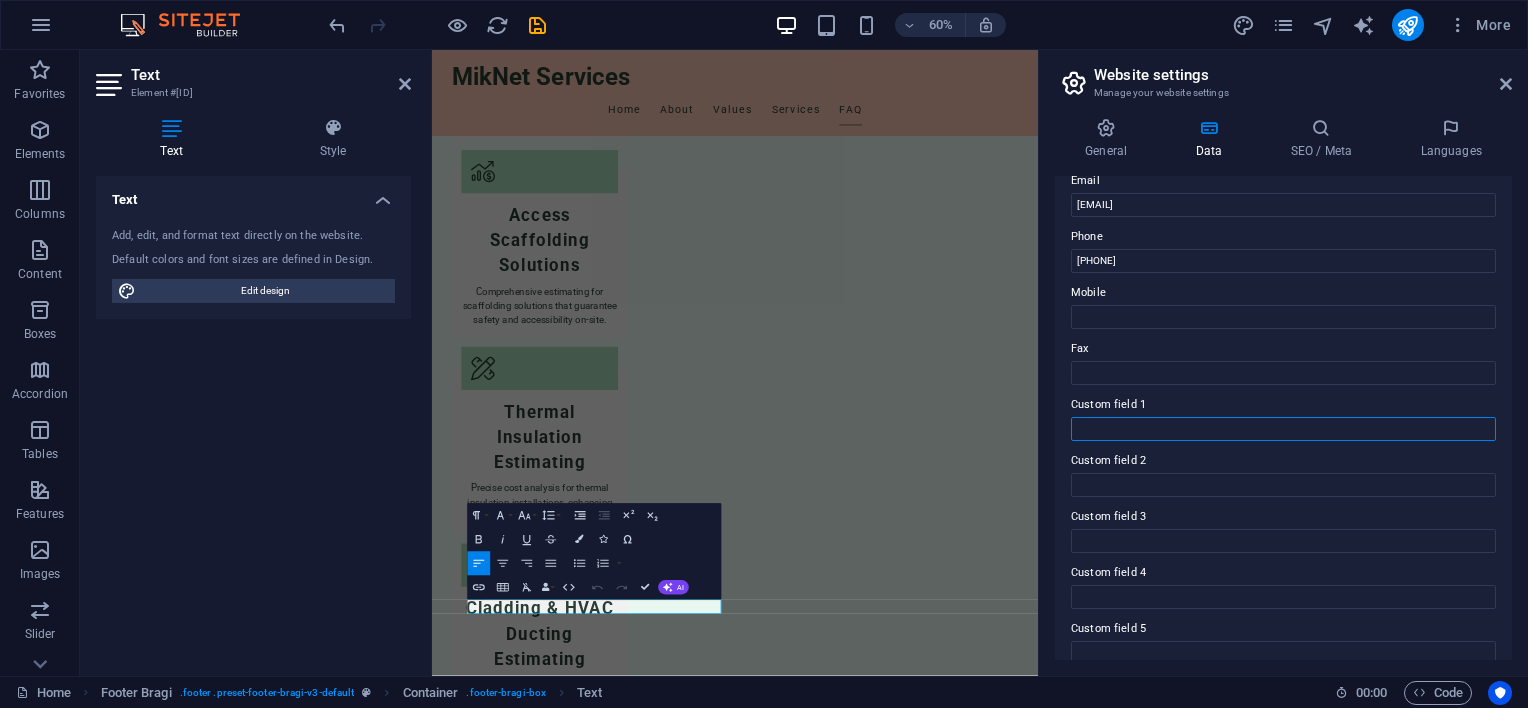click on "Custom field 1" at bounding box center (1283, 429) 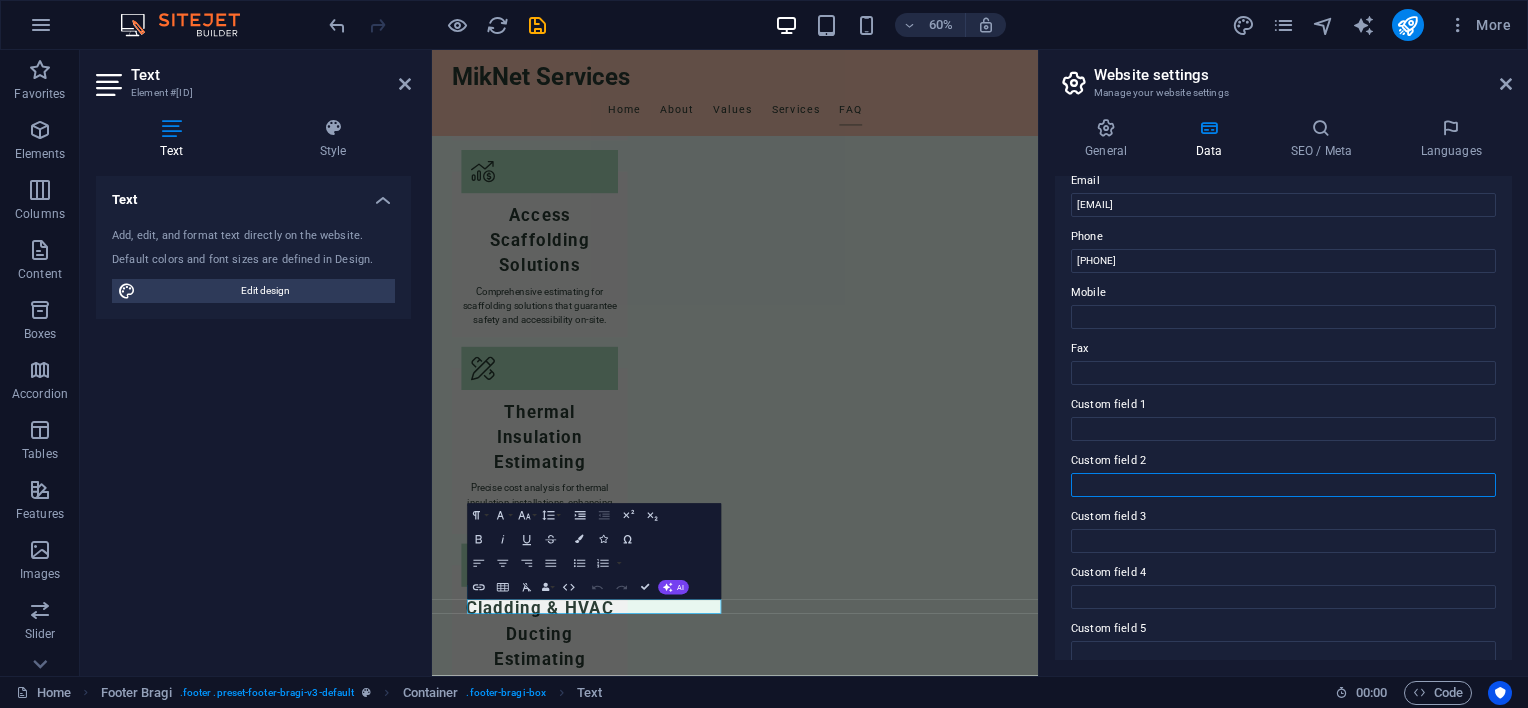 click on "Custom field 2" at bounding box center [1283, 485] 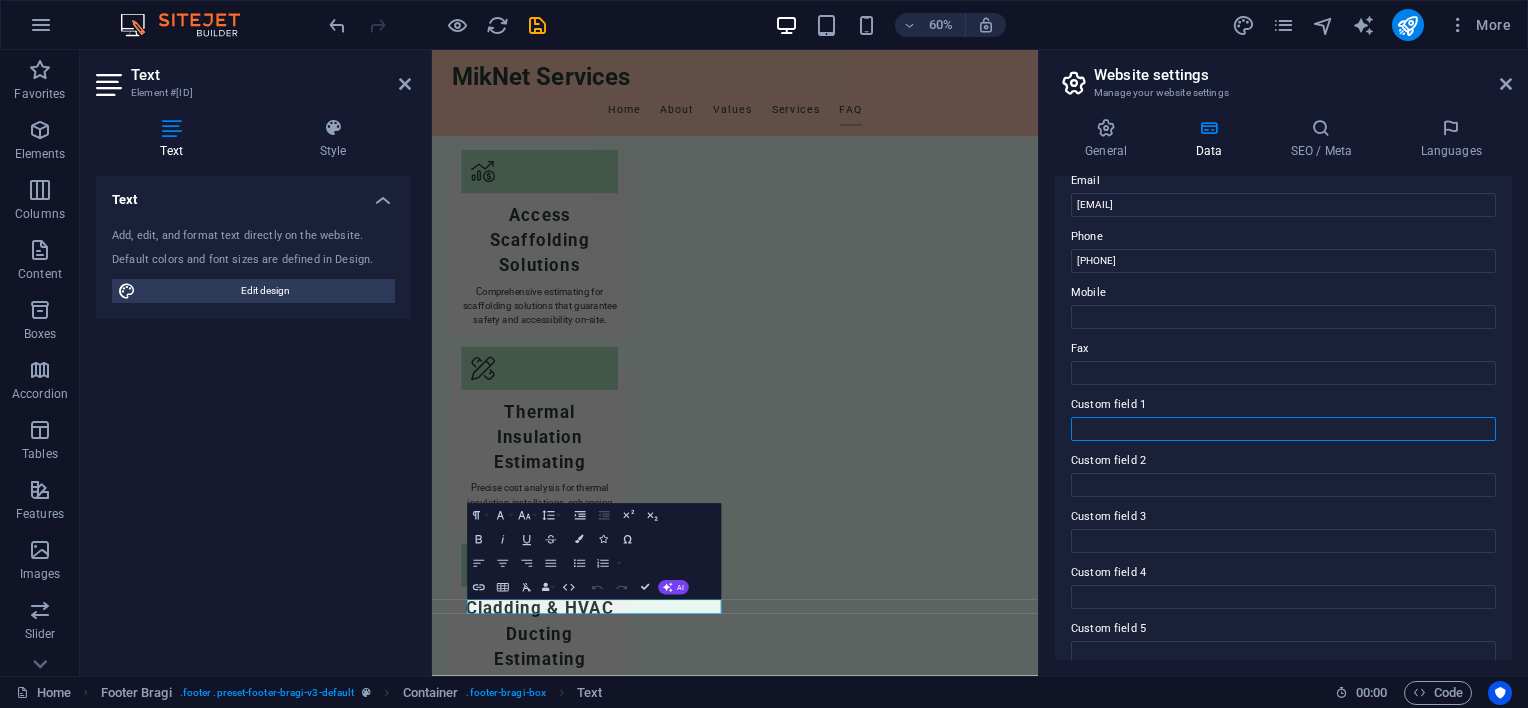 click on "Custom field 1" at bounding box center (1283, 429) 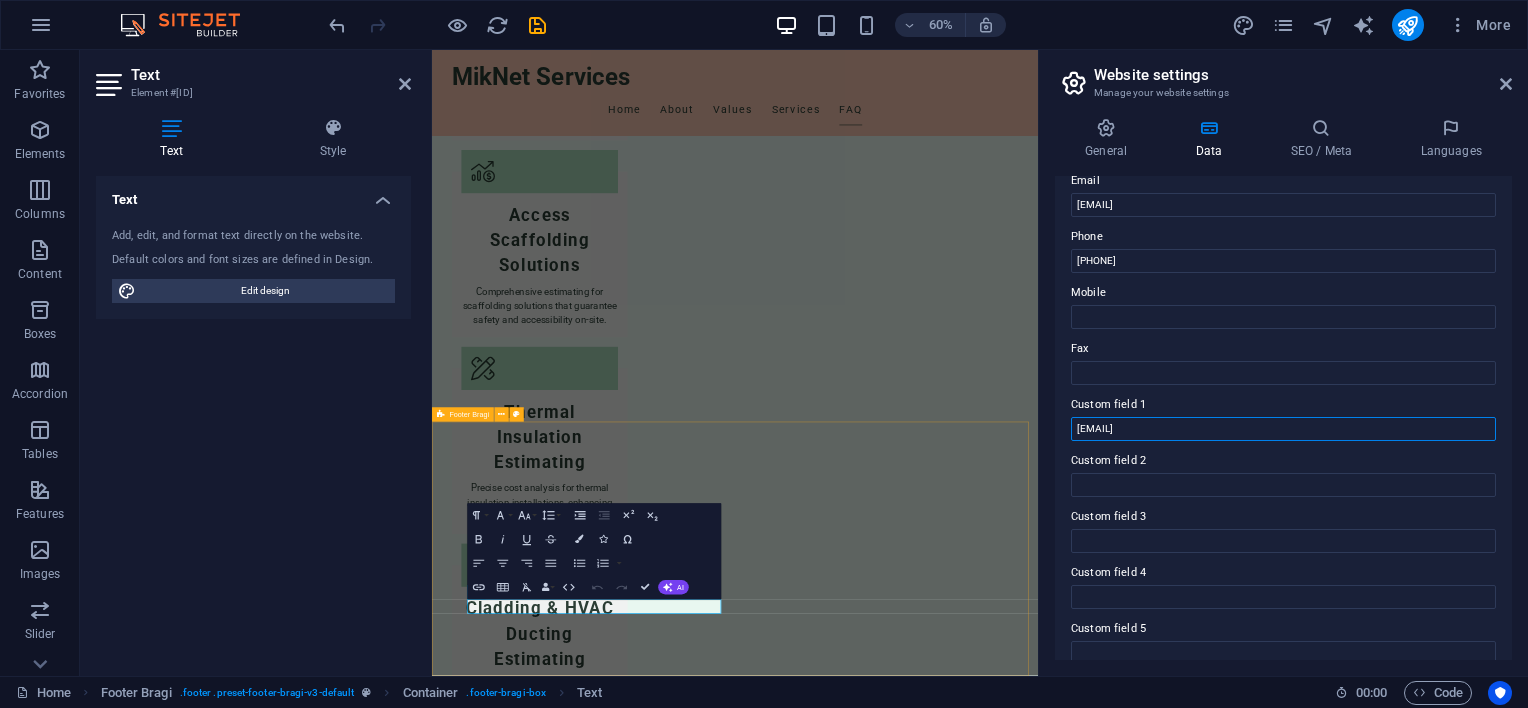 type on "[EMAIL]" 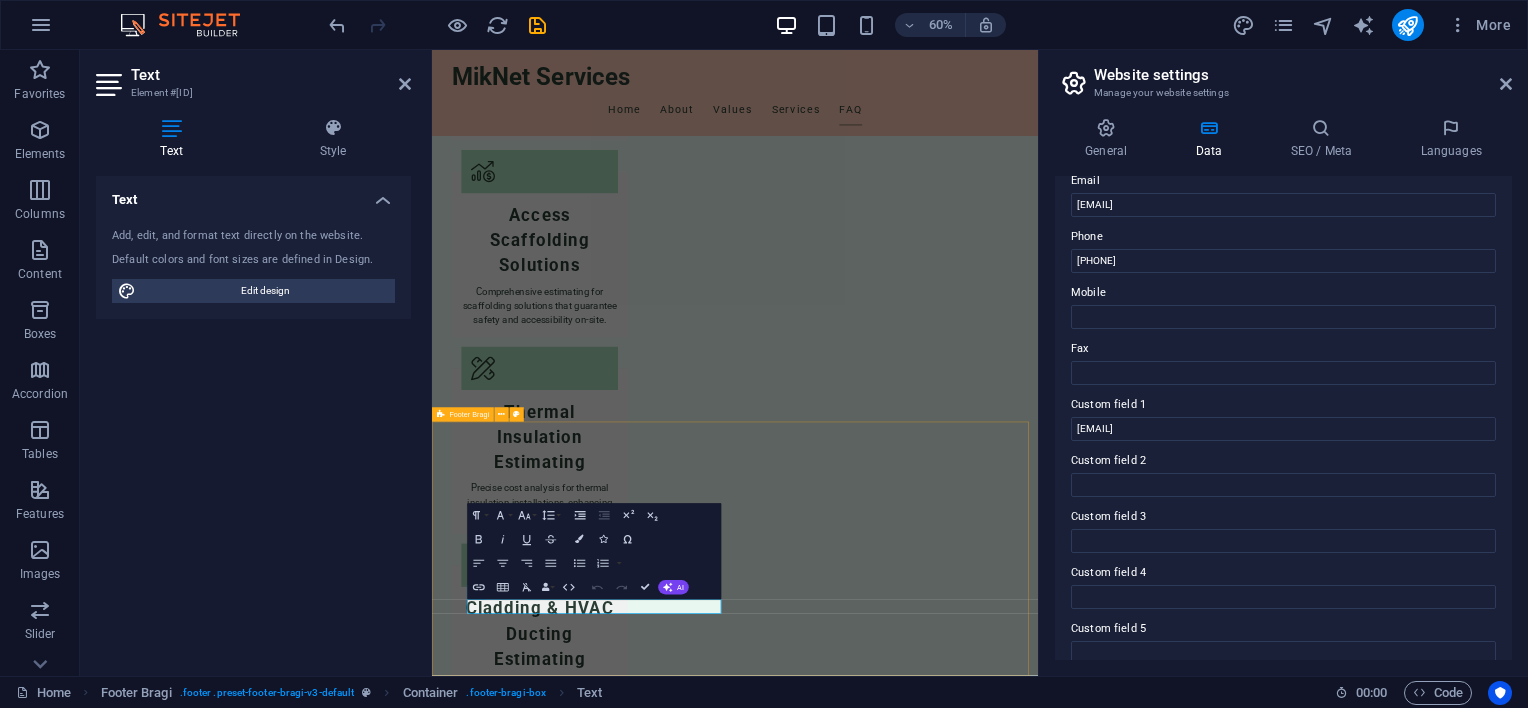 click on "Contact Us for Your Project Needs MikNet Services [NUMBER] [STREET], [POSTAL CODE] [CITY] [PHONE] [EMAIL] [EMAIL] Legal Notice  |  Privacy Policy" at bounding box center [937, 3957] 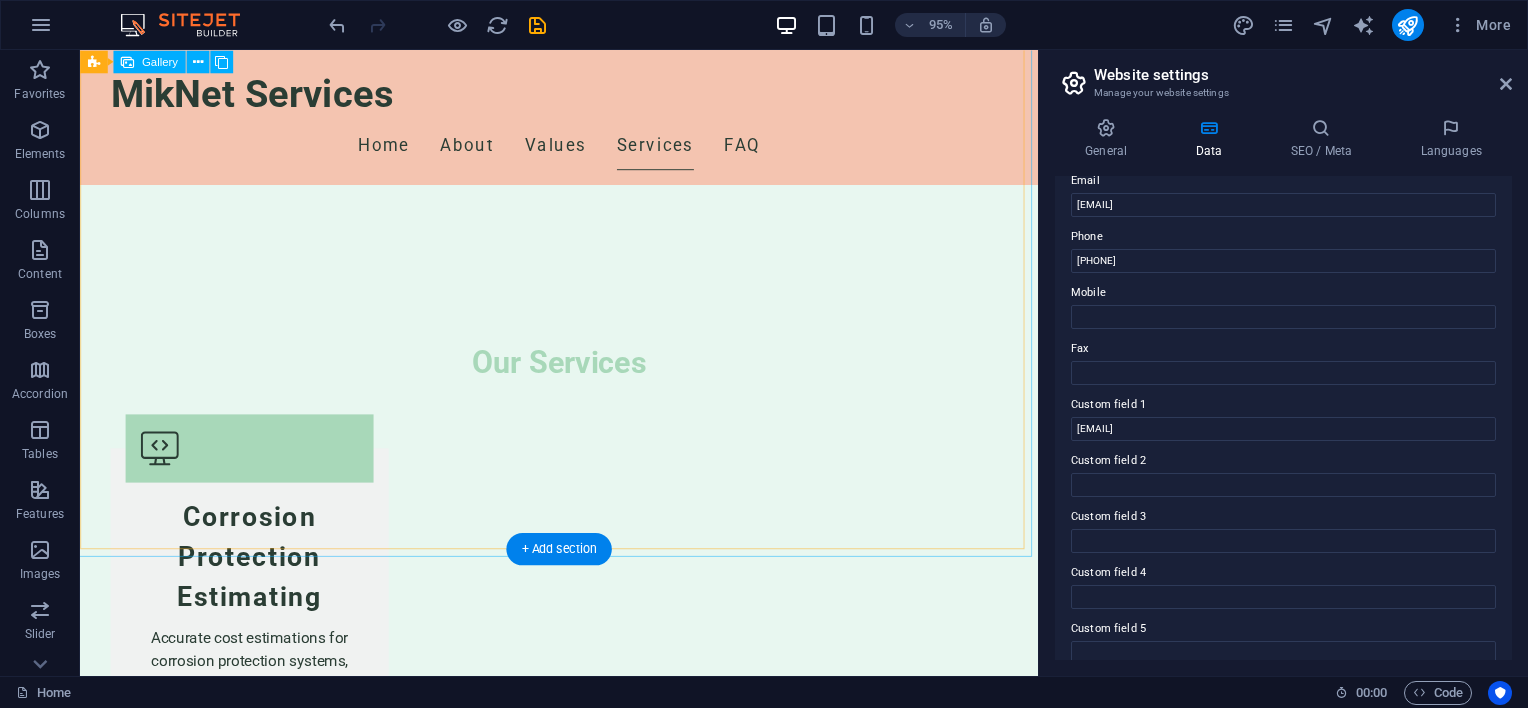 scroll, scrollTop: 4497, scrollLeft: 0, axis: vertical 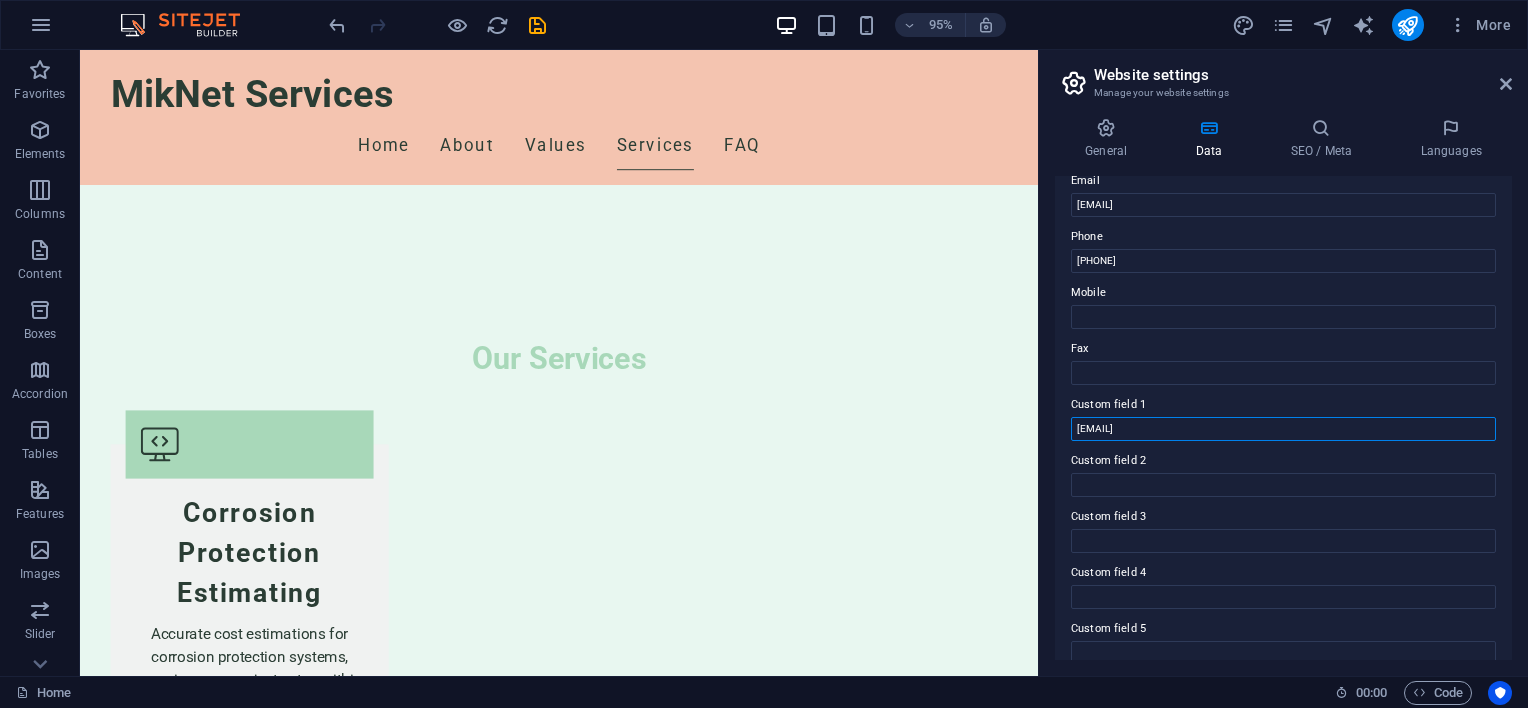 drag, startPoint x: 1215, startPoint y: 424, endPoint x: 1052, endPoint y: 427, distance: 163.0276 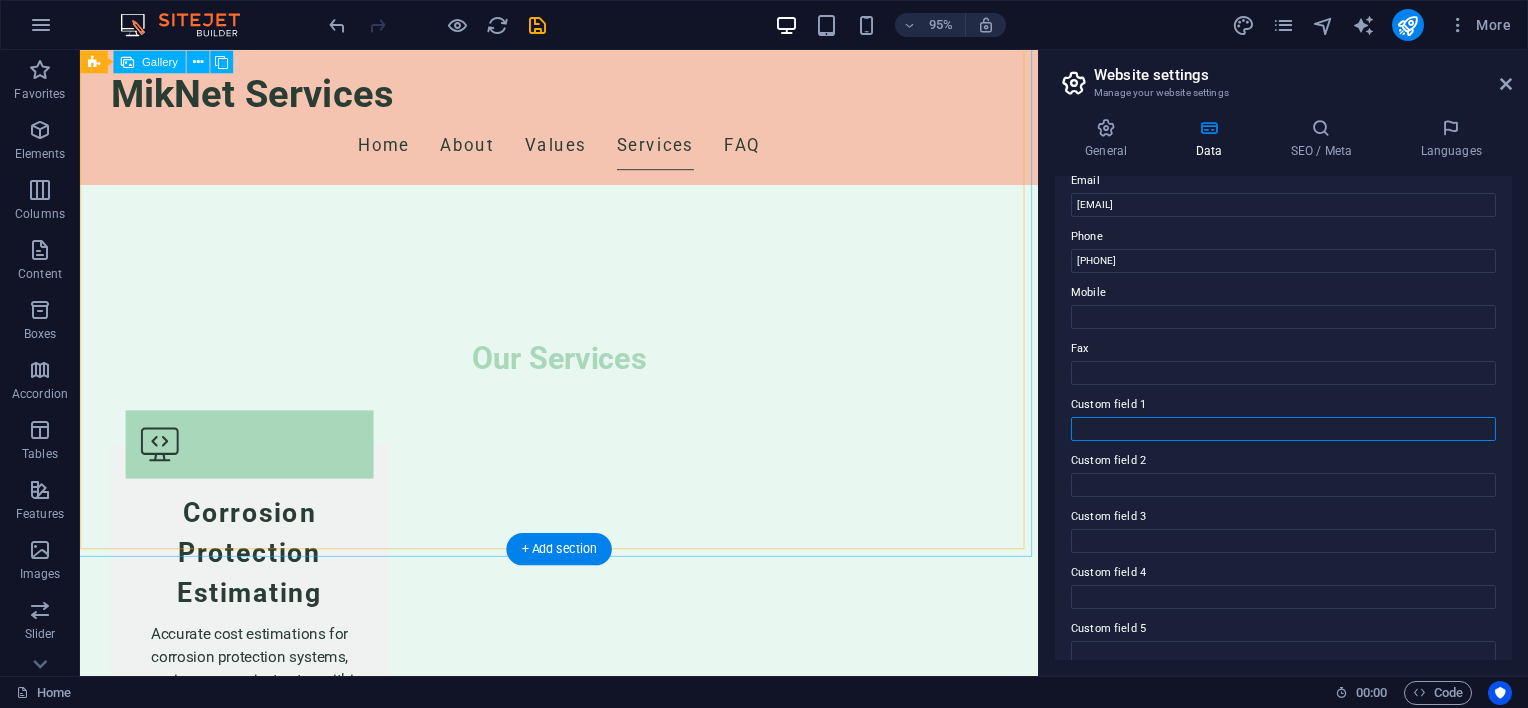 type 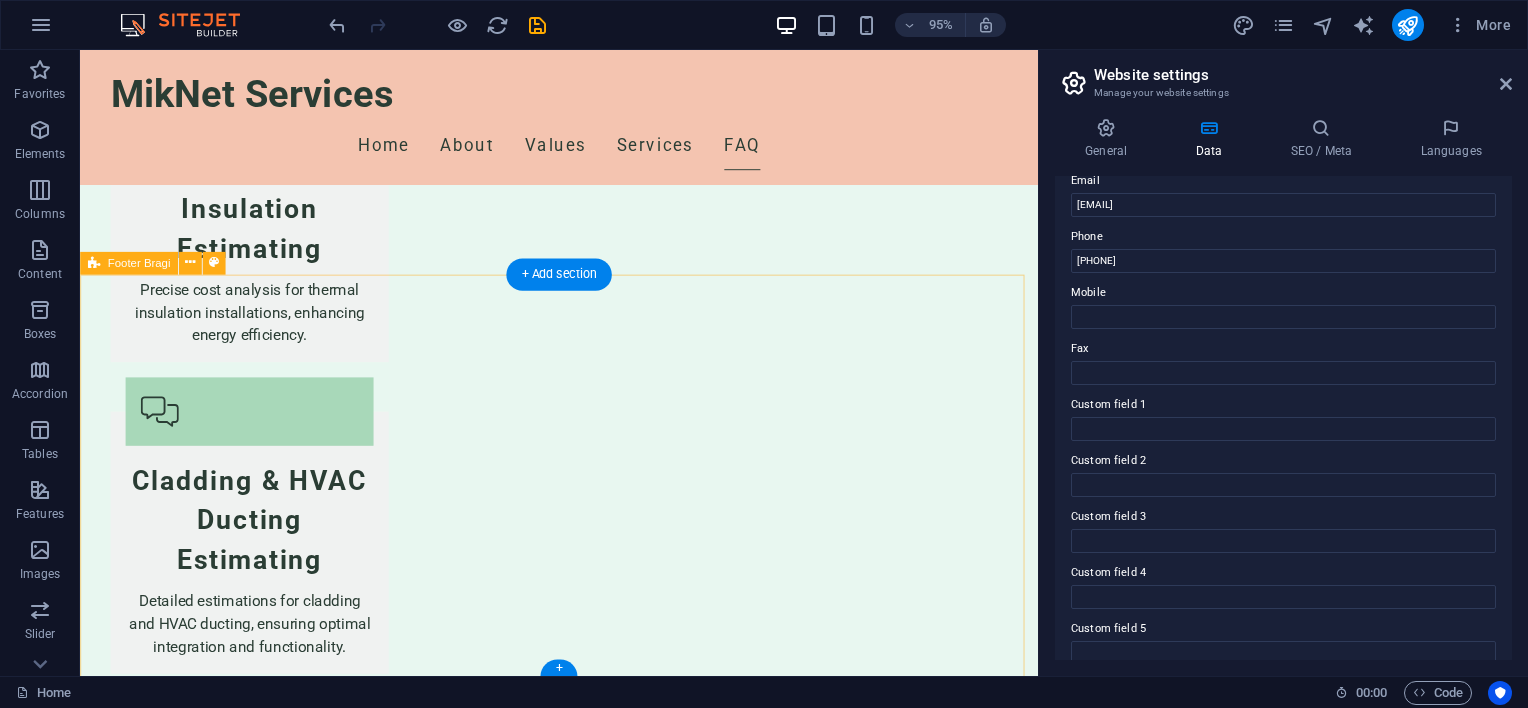 scroll, scrollTop: 5997, scrollLeft: 0, axis: vertical 